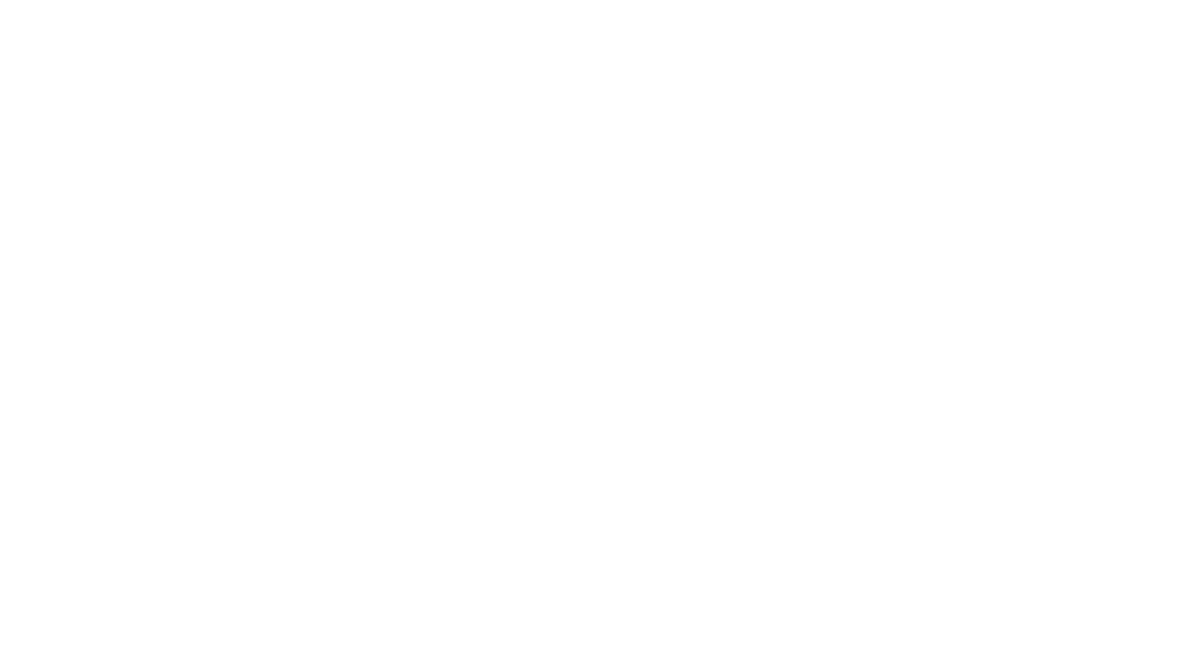 scroll, scrollTop: 0, scrollLeft: 0, axis: both 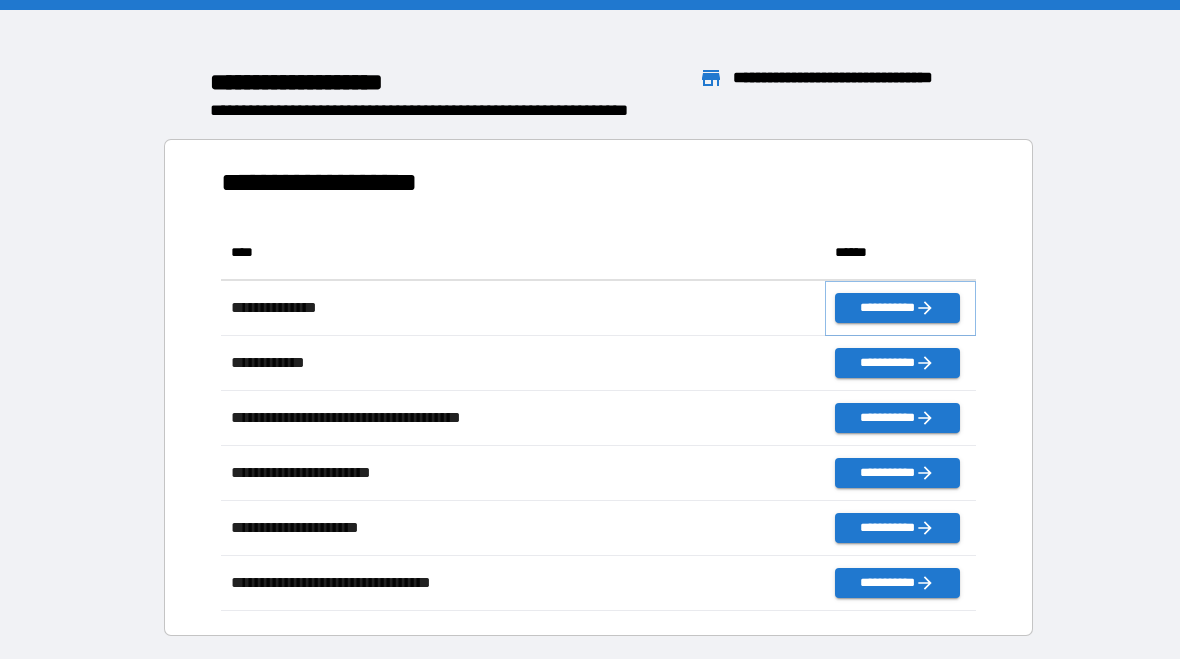click on "**********" at bounding box center [897, 308] 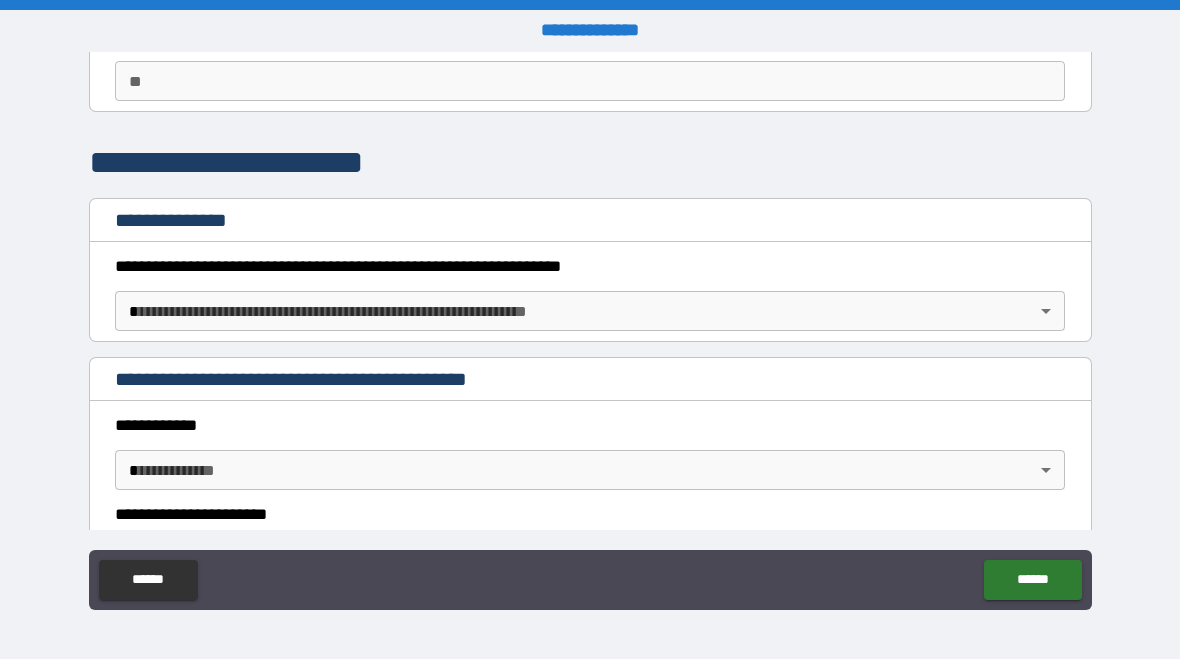 scroll, scrollTop: 183, scrollLeft: 0, axis: vertical 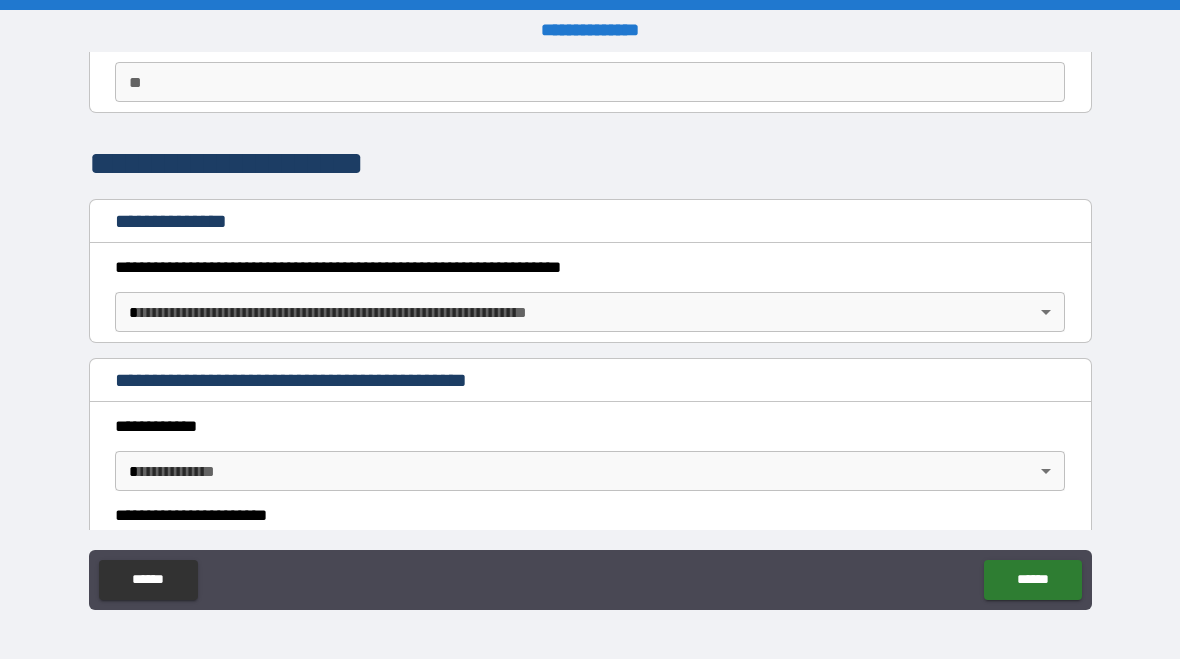 click on "**********" at bounding box center (590, 329) 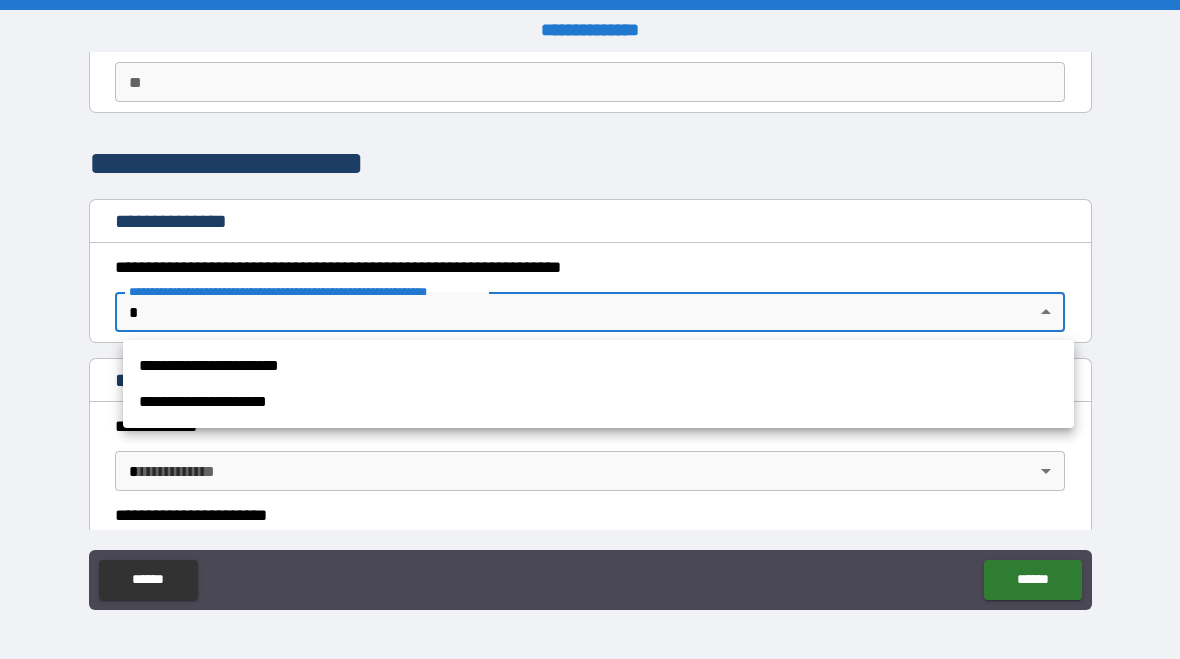 click on "**********" at bounding box center (598, 402) 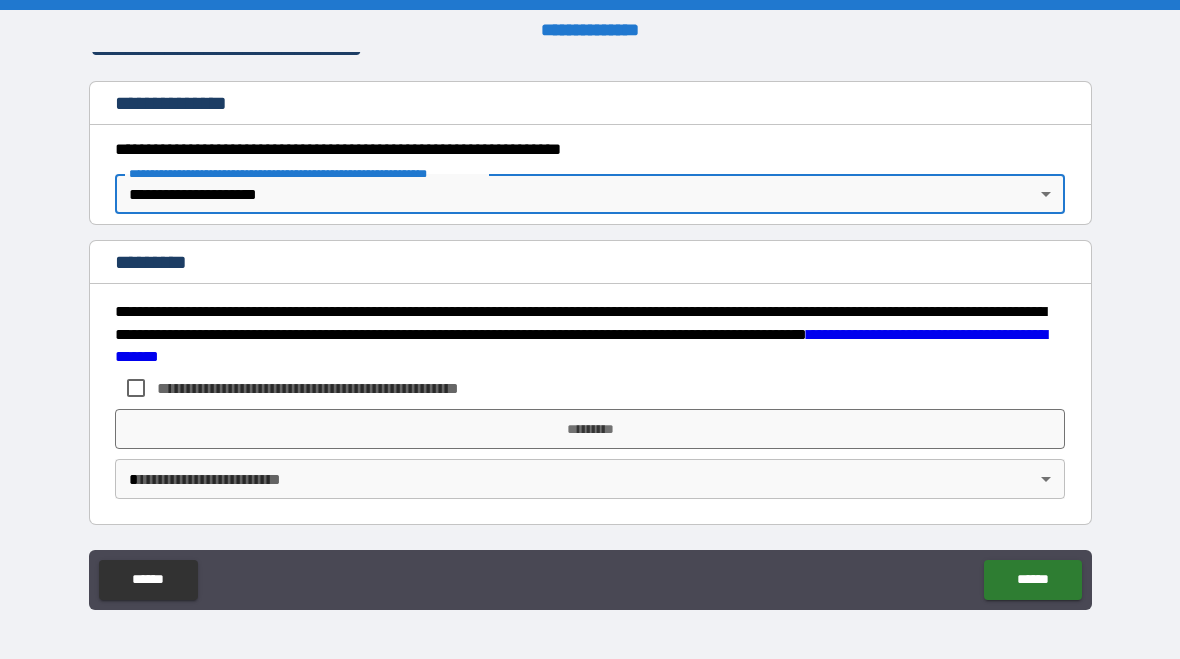 scroll, scrollTop: 301, scrollLeft: 0, axis: vertical 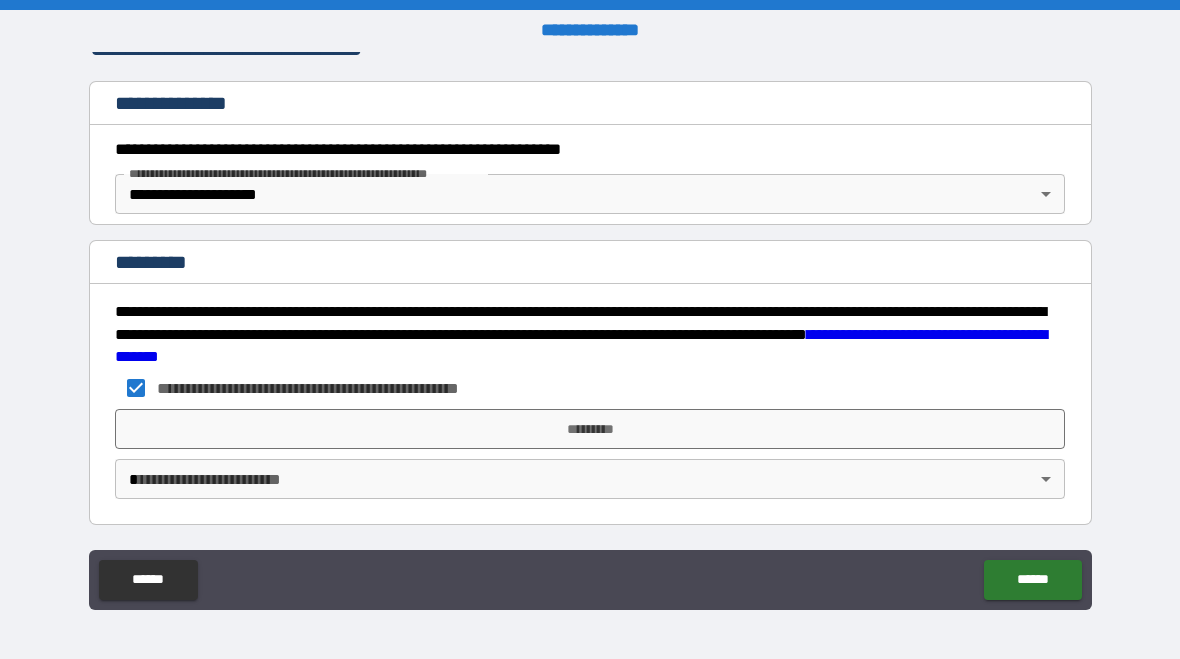 click on "*********" at bounding box center (590, 429) 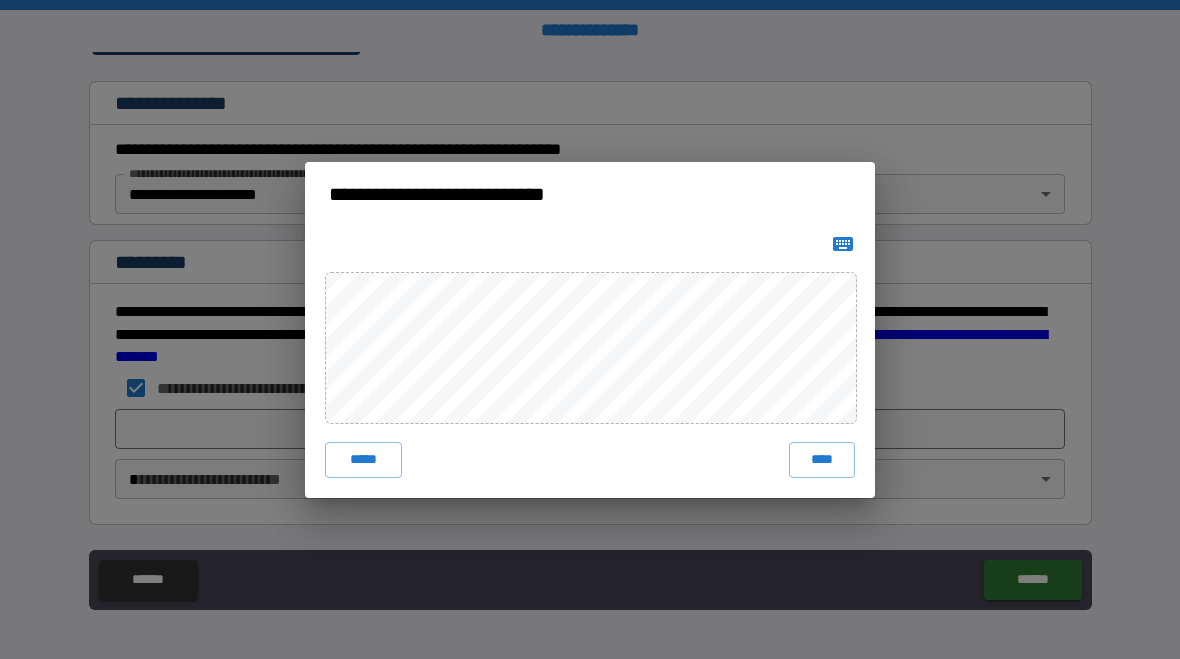 click at bounding box center (590, 244) 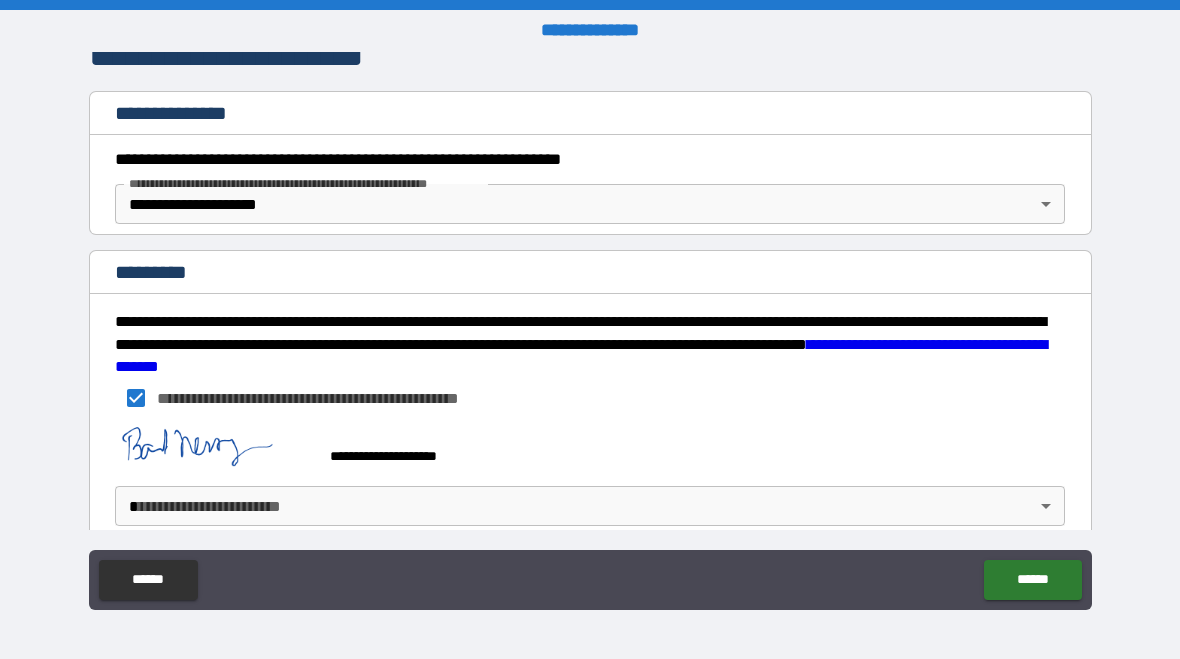 click on "**********" at bounding box center (590, 329) 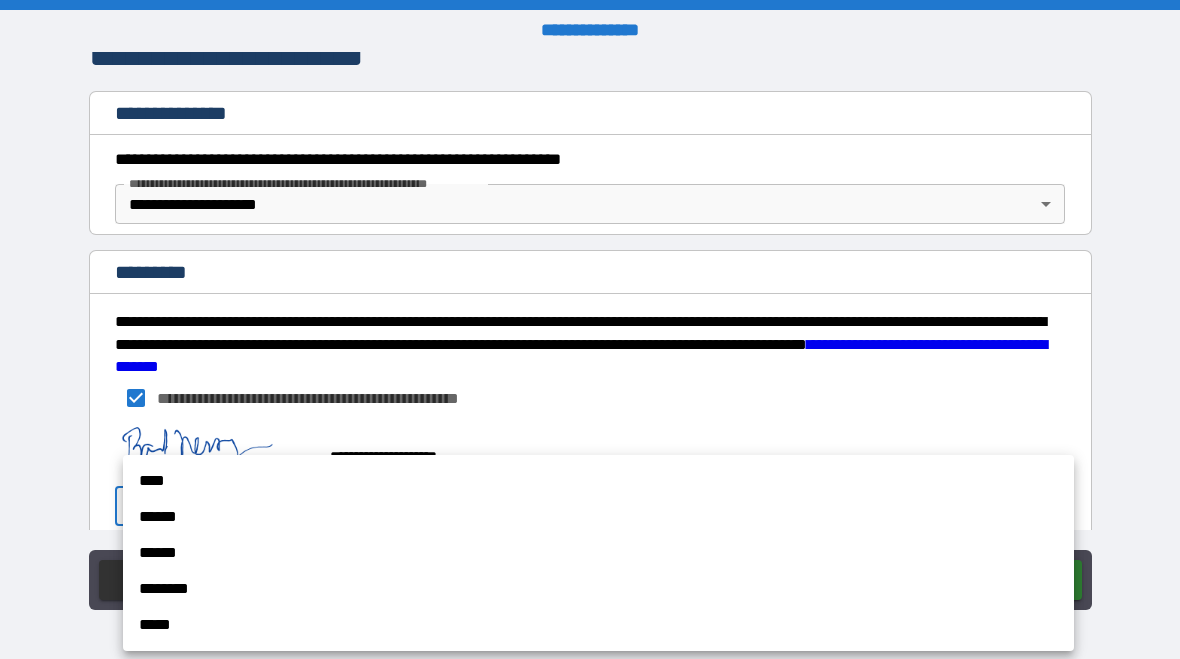 click on "****" at bounding box center (598, 481) 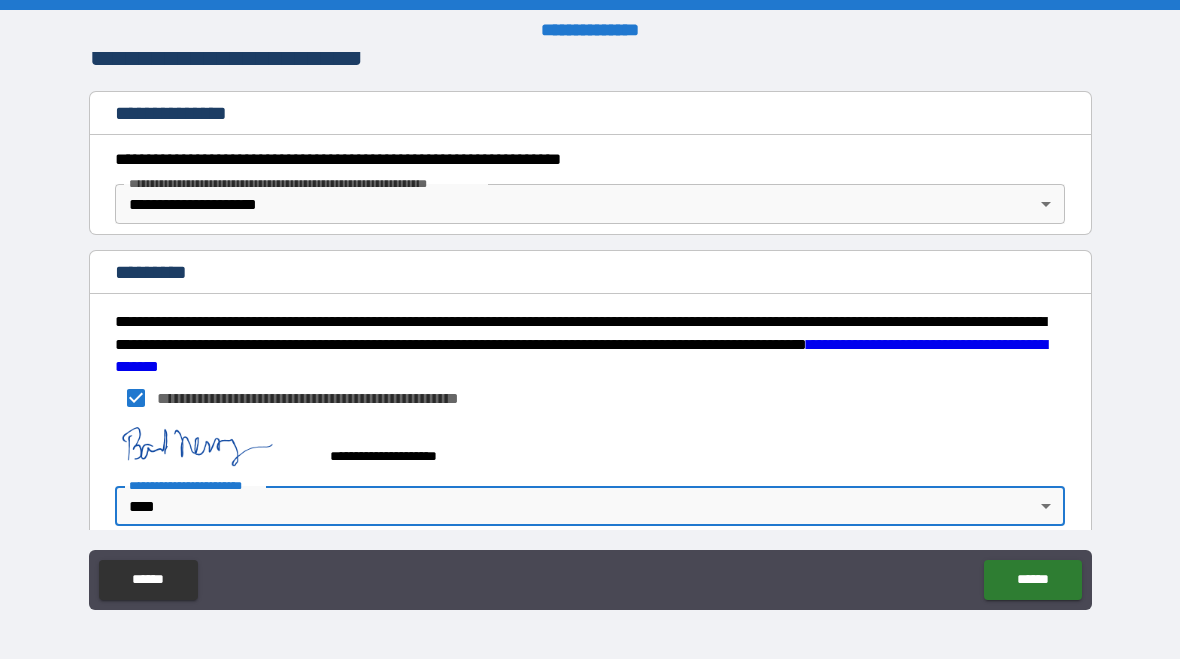 click on "******" at bounding box center (1032, 580) 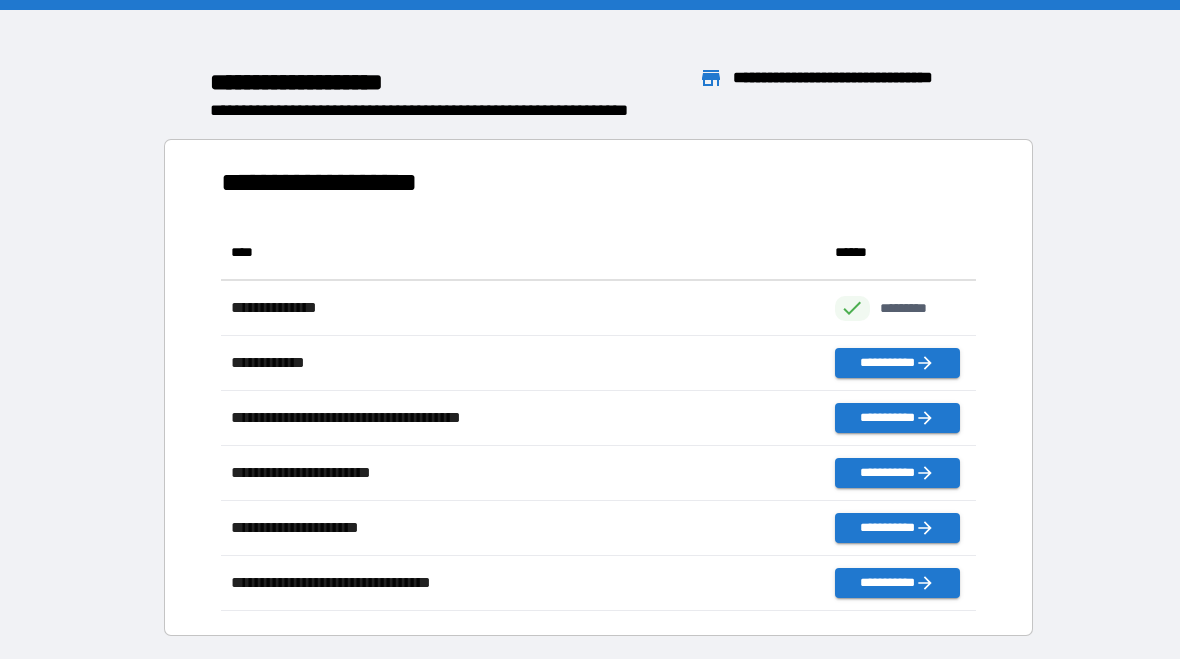 scroll, scrollTop: 1, scrollLeft: 1, axis: both 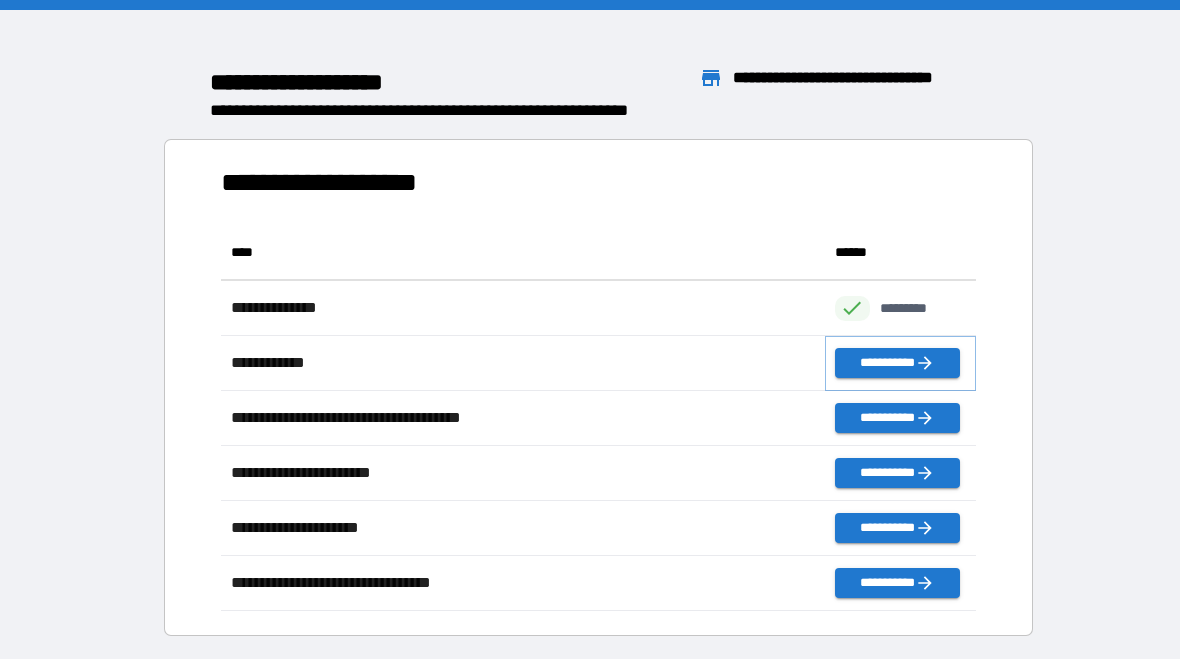 click 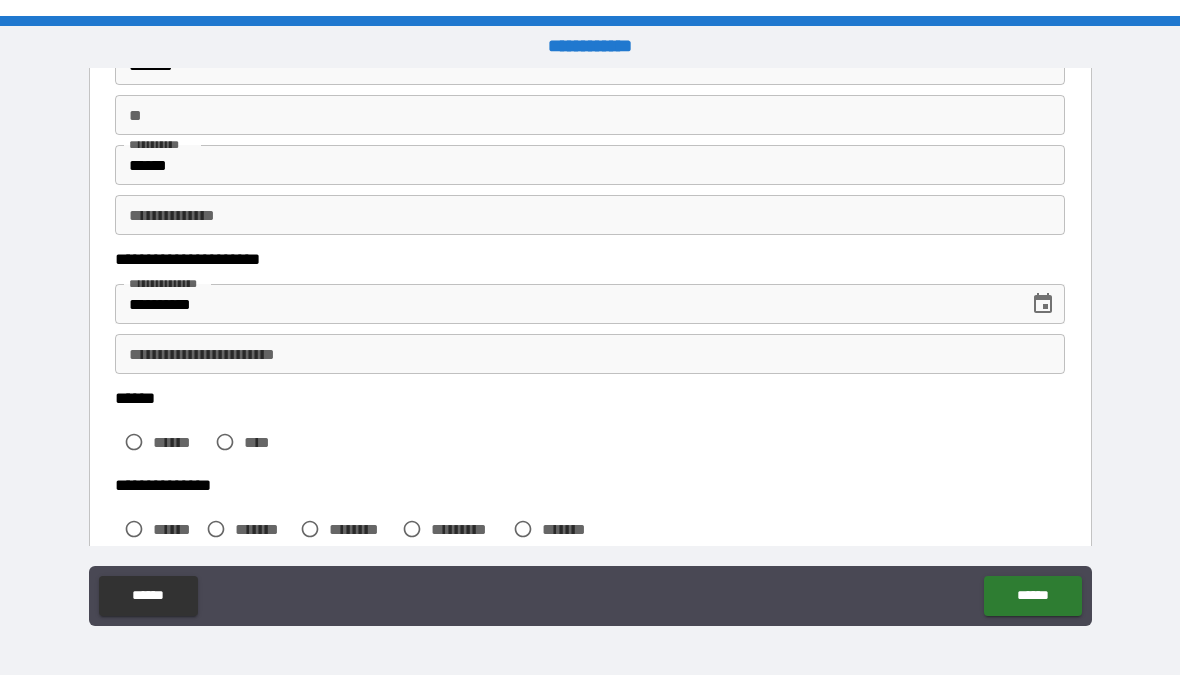 scroll, scrollTop: 170, scrollLeft: 0, axis: vertical 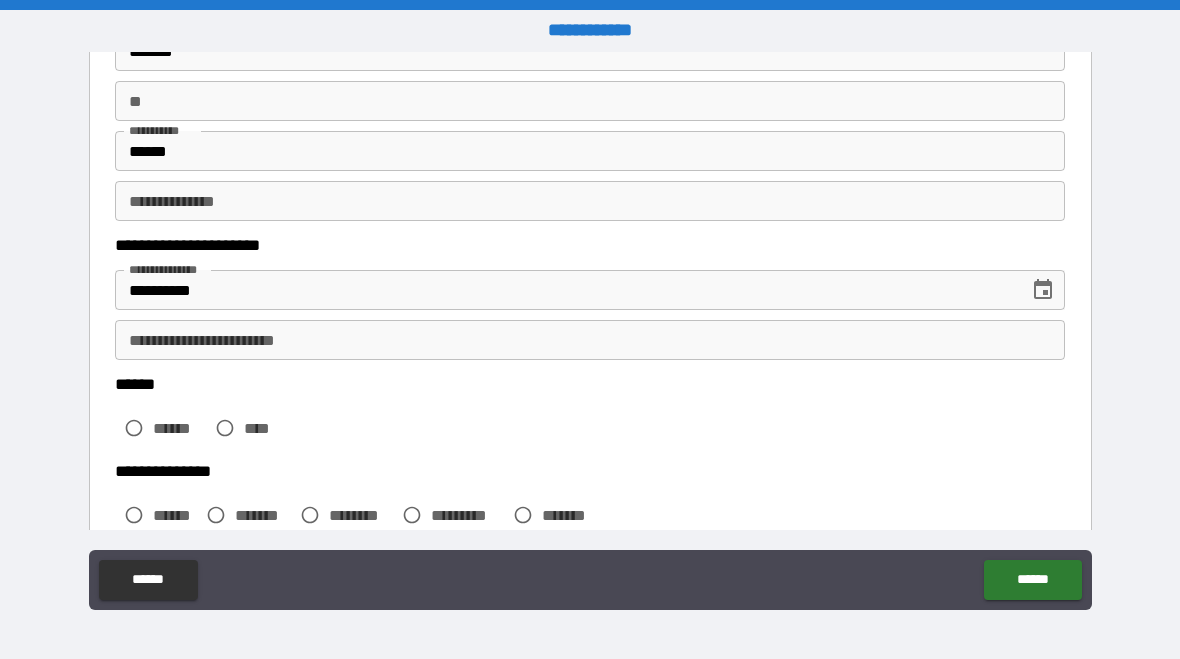 click on "**********" at bounding box center [590, 340] 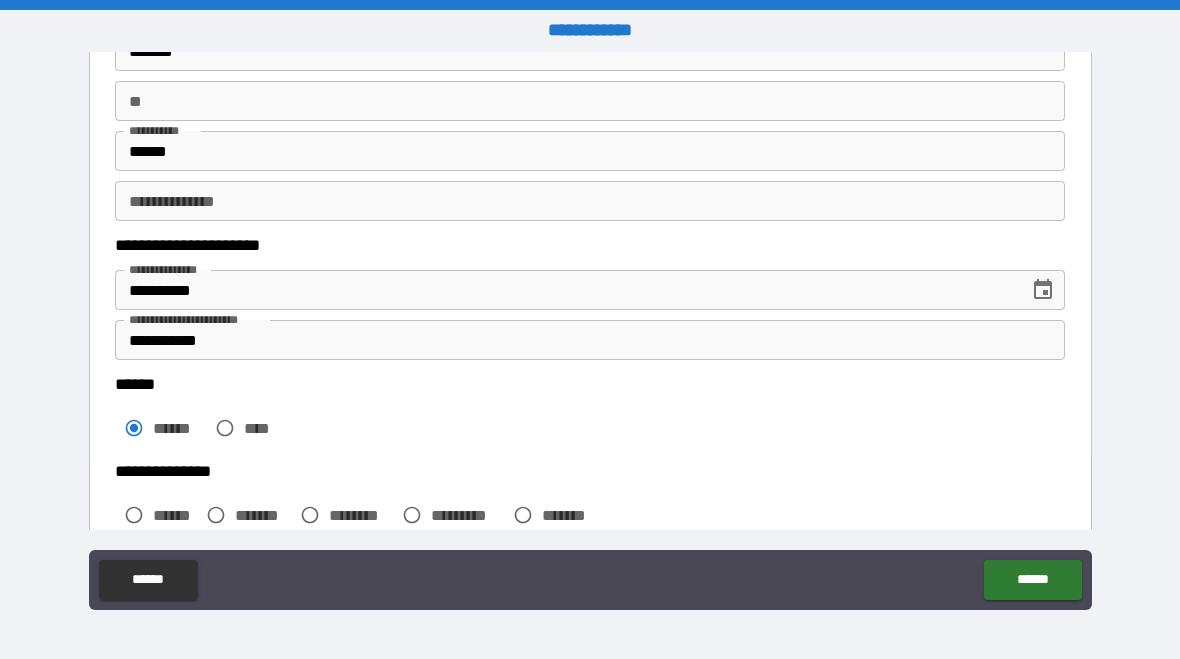 click on "**********" at bounding box center (590, 340) 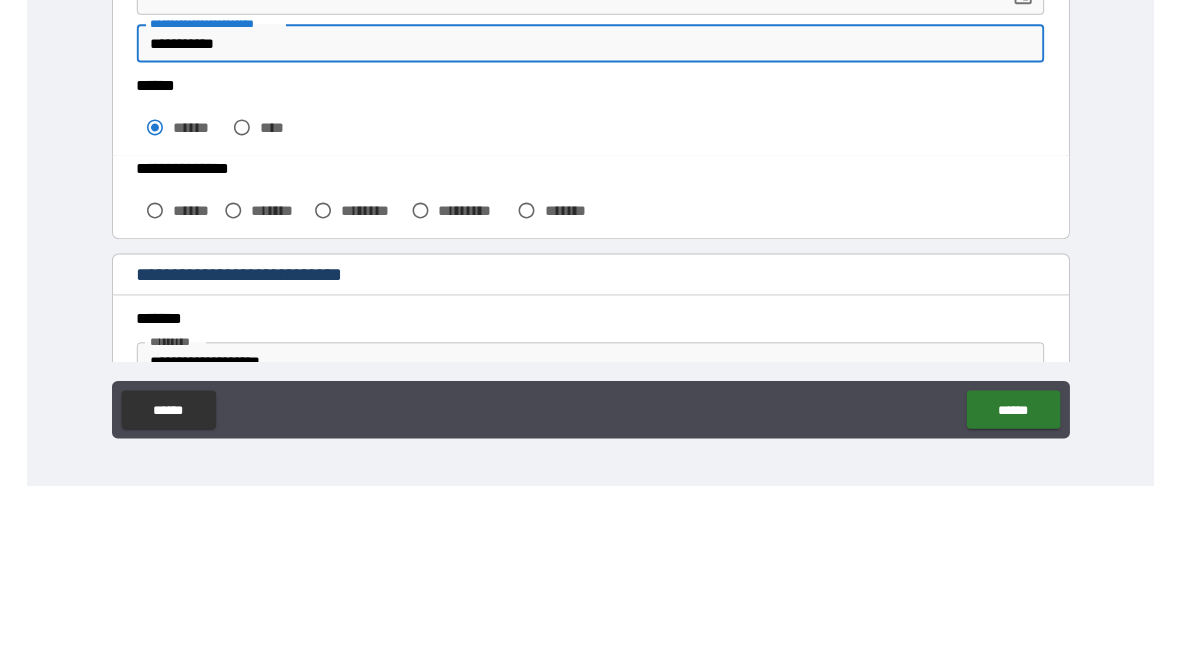 scroll, scrollTop: 285, scrollLeft: 0, axis: vertical 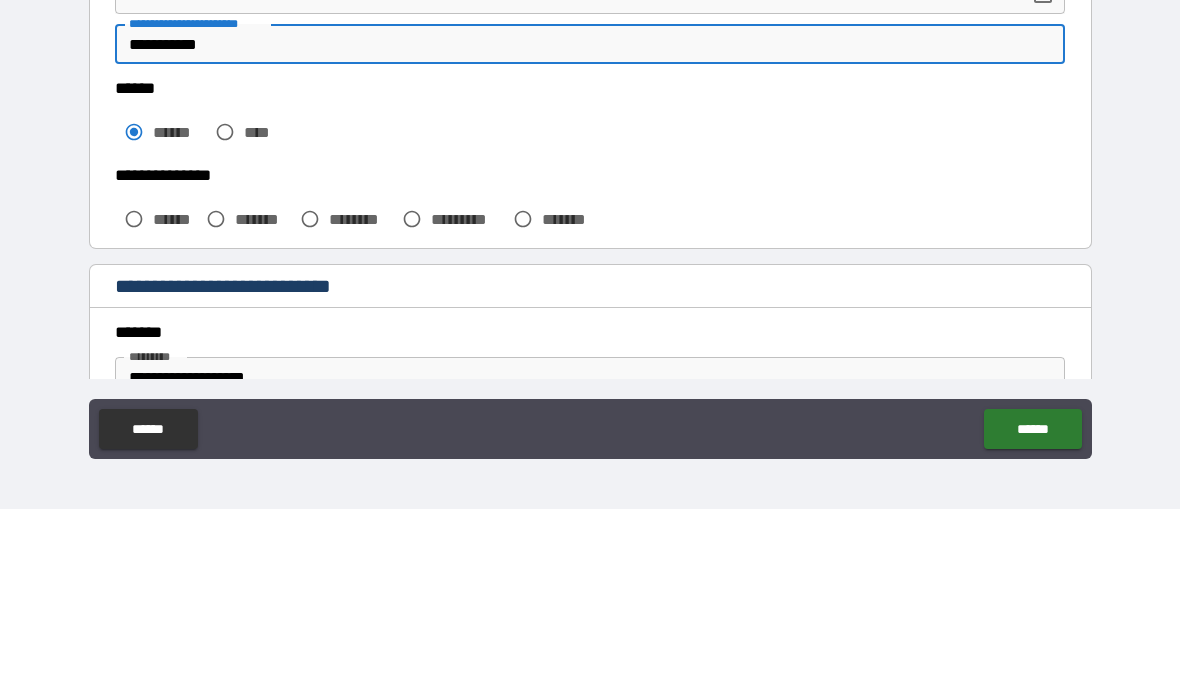 type on "**********" 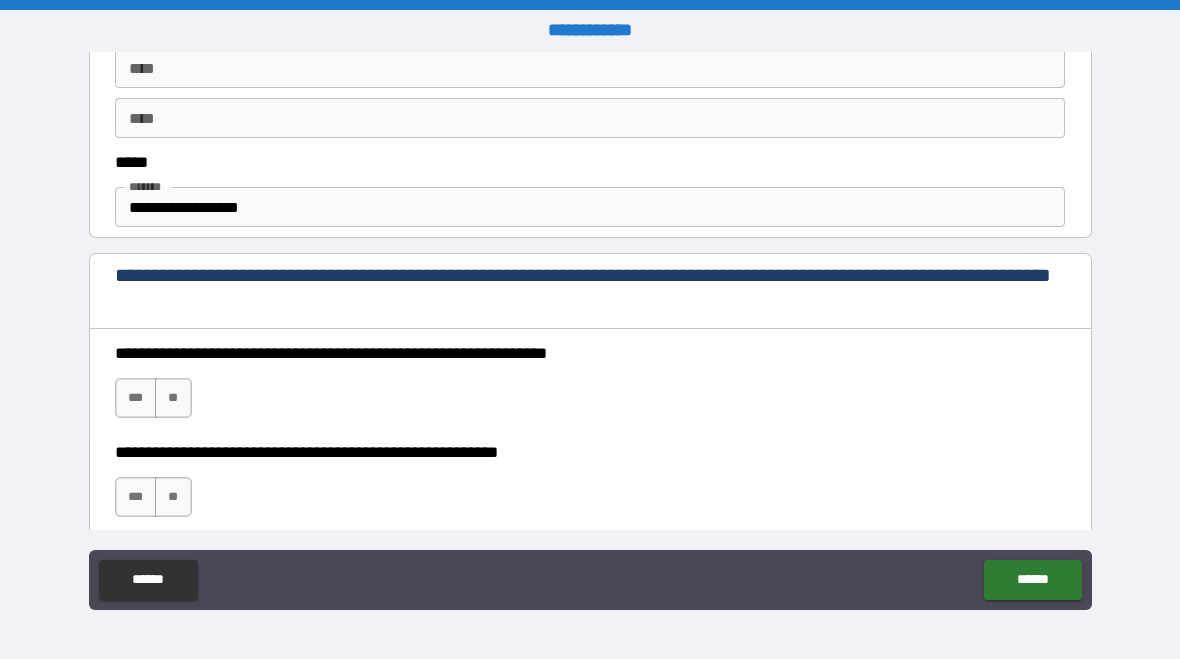 scroll, scrollTop: 1112, scrollLeft: 0, axis: vertical 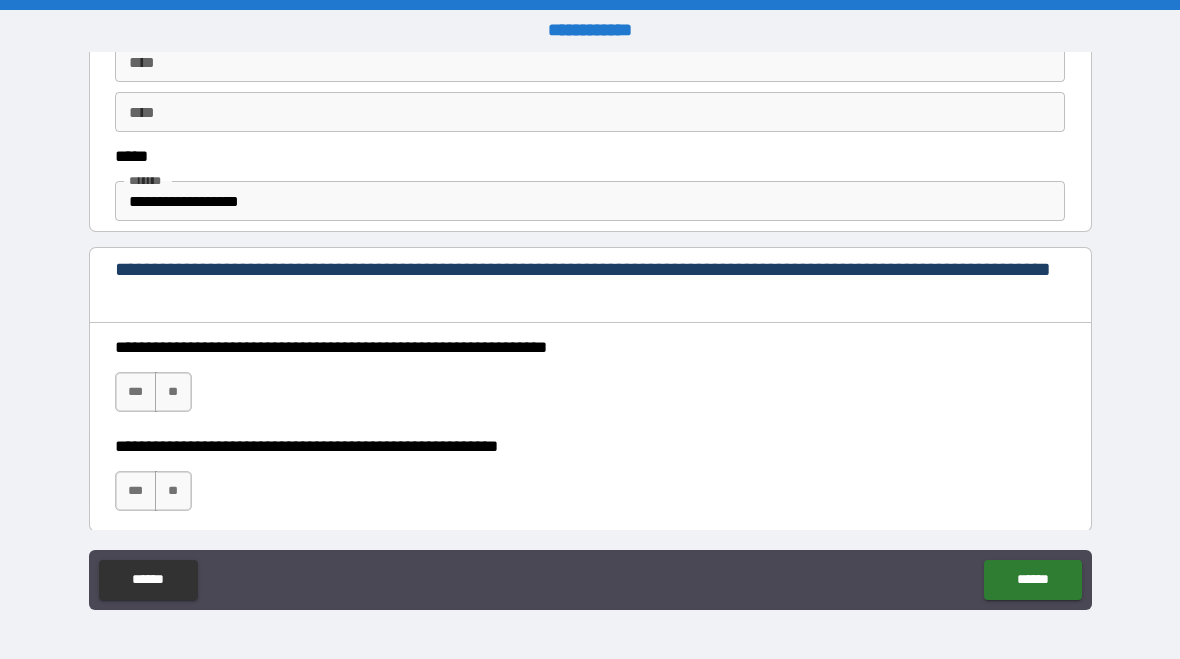 click on "***" at bounding box center (136, 392) 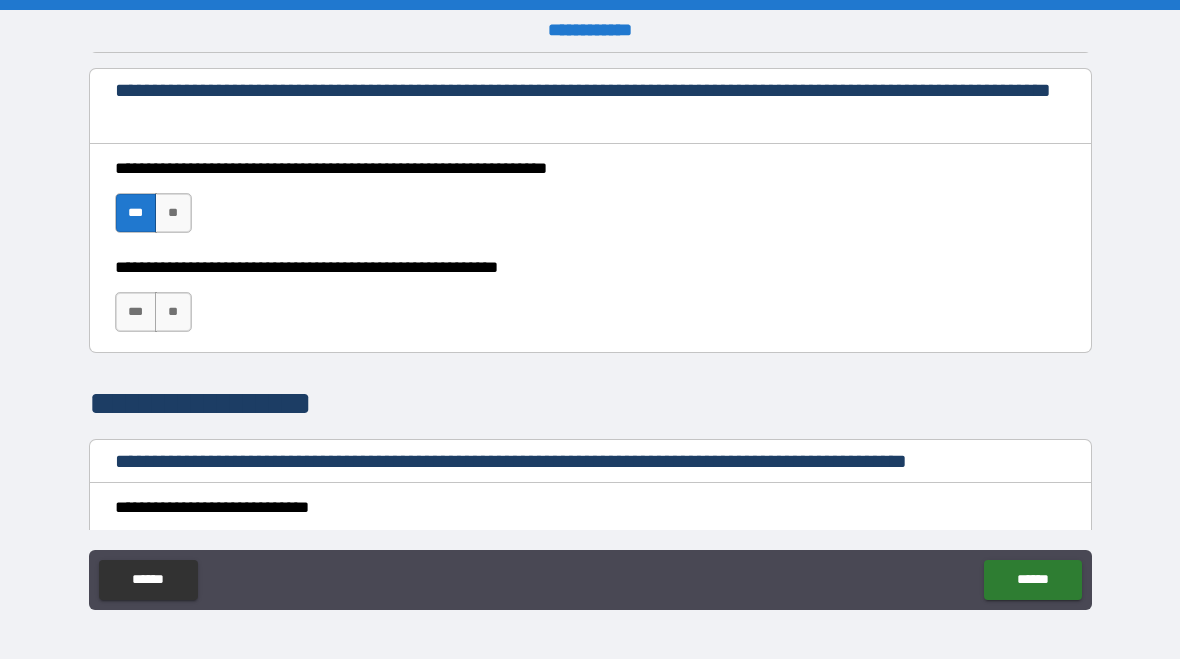 scroll, scrollTop: 1290, scrollLeft: 0, axis: vertical 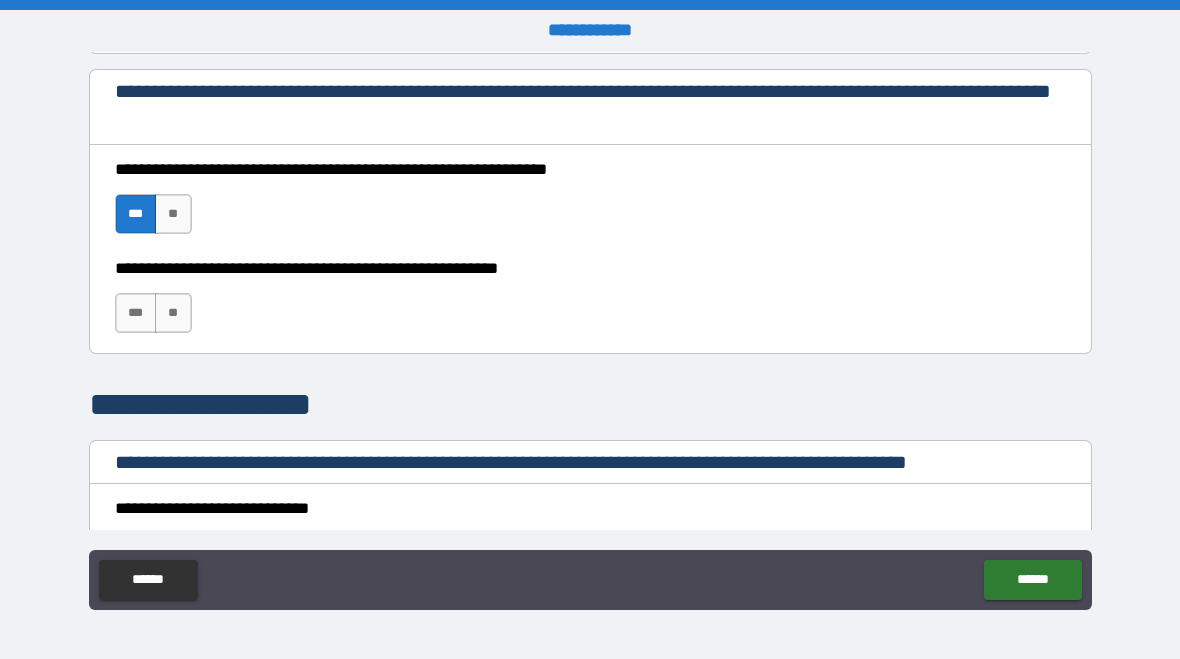click on "***" at bounding box center (136, 313) 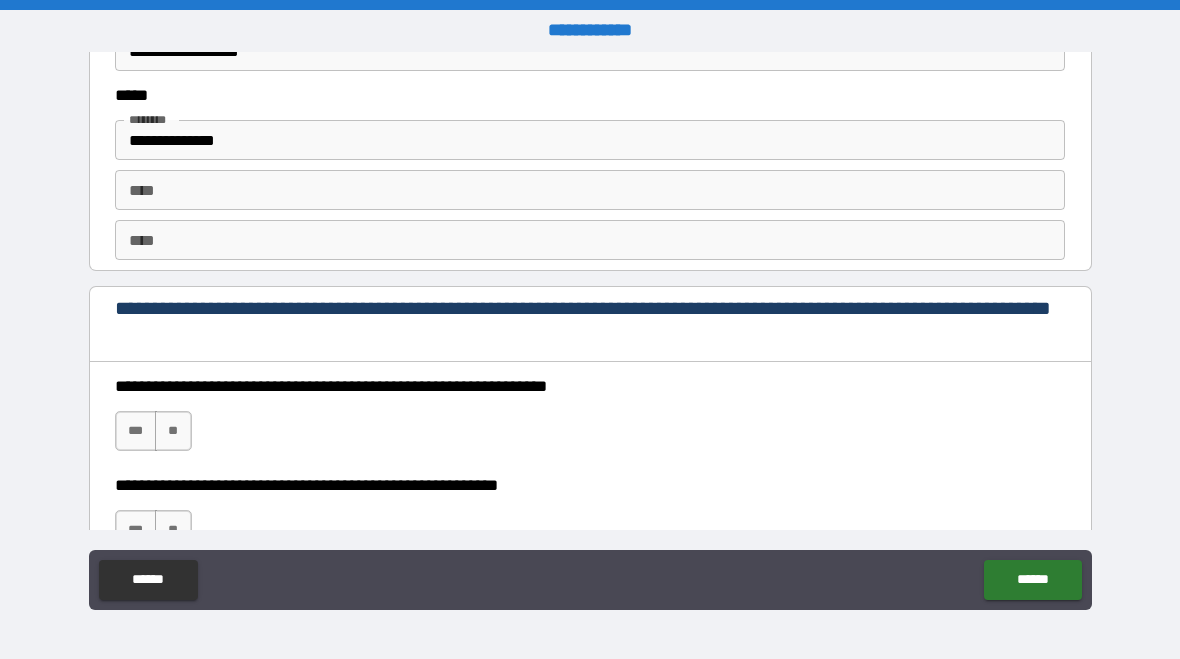 scroll, scrollTop: 2629, scrollLeft: 0, axis: vertical 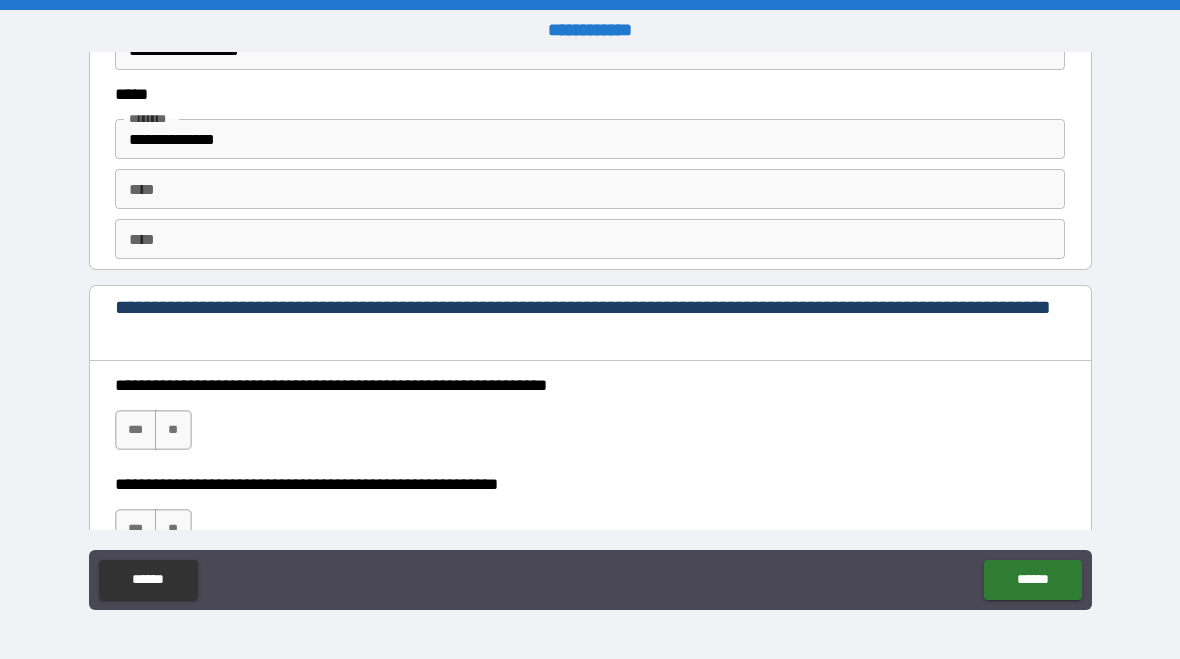 click on "***" at bounding box center (136, 430) 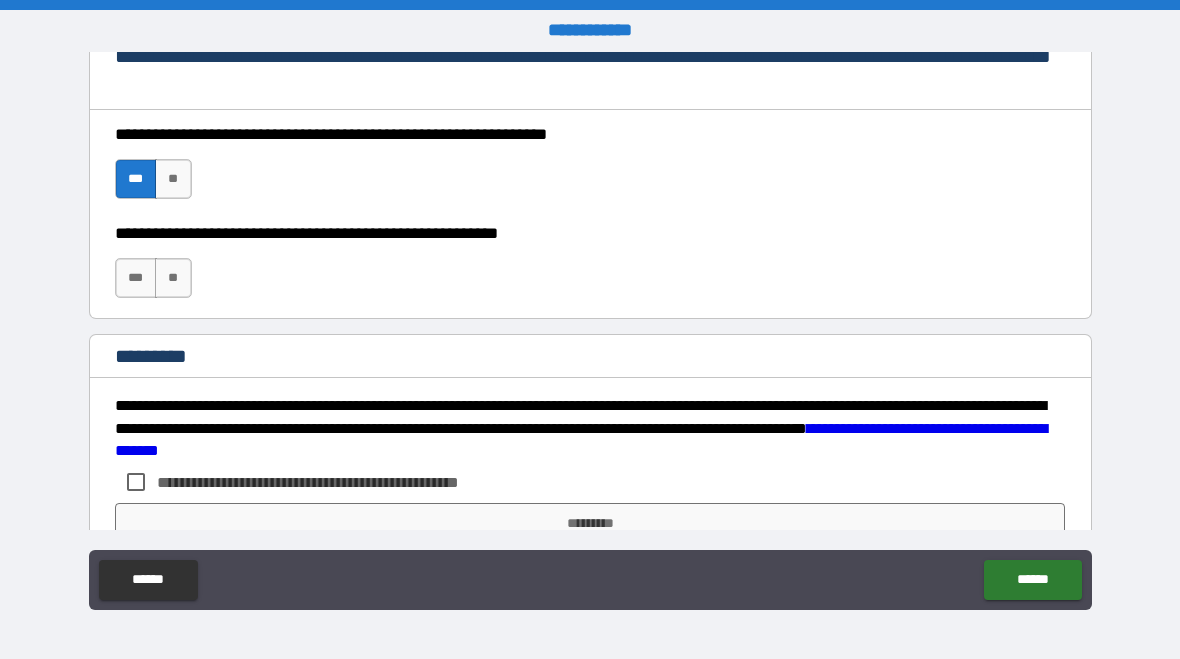 scroll, scrollTop: 2879, scrollLeft: 0, axis: vertical 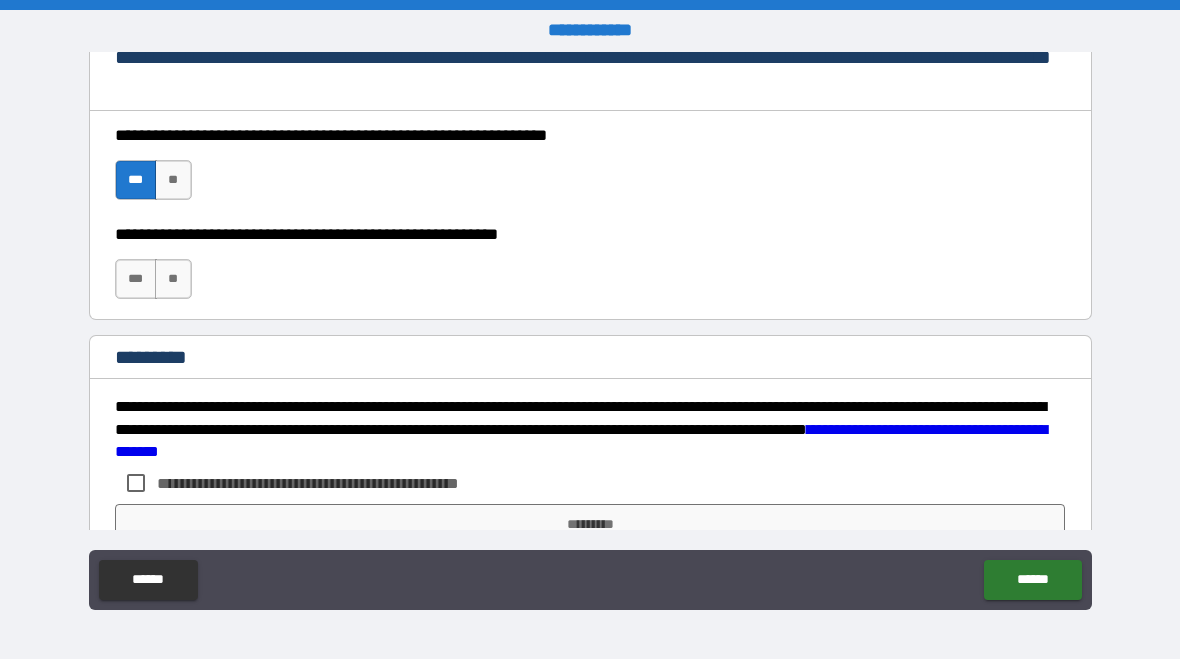 click on "***" at bounding box center [136, 279] 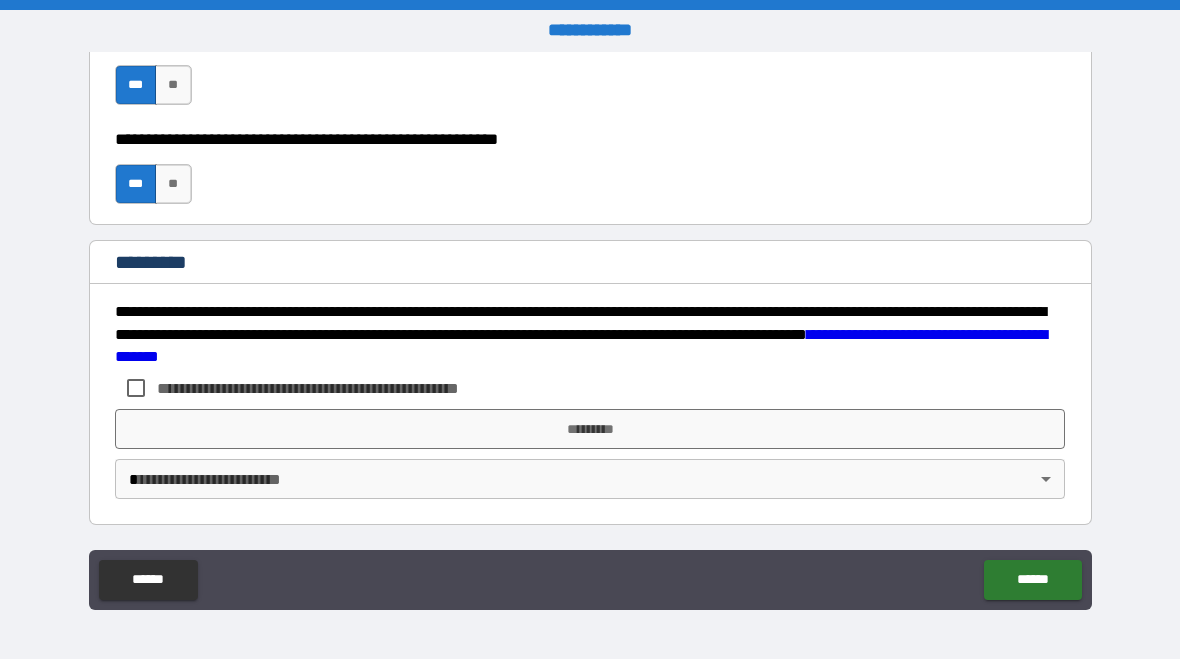 scroll, scrollTop: 2974, scrollLeft: 0, axis: vertical 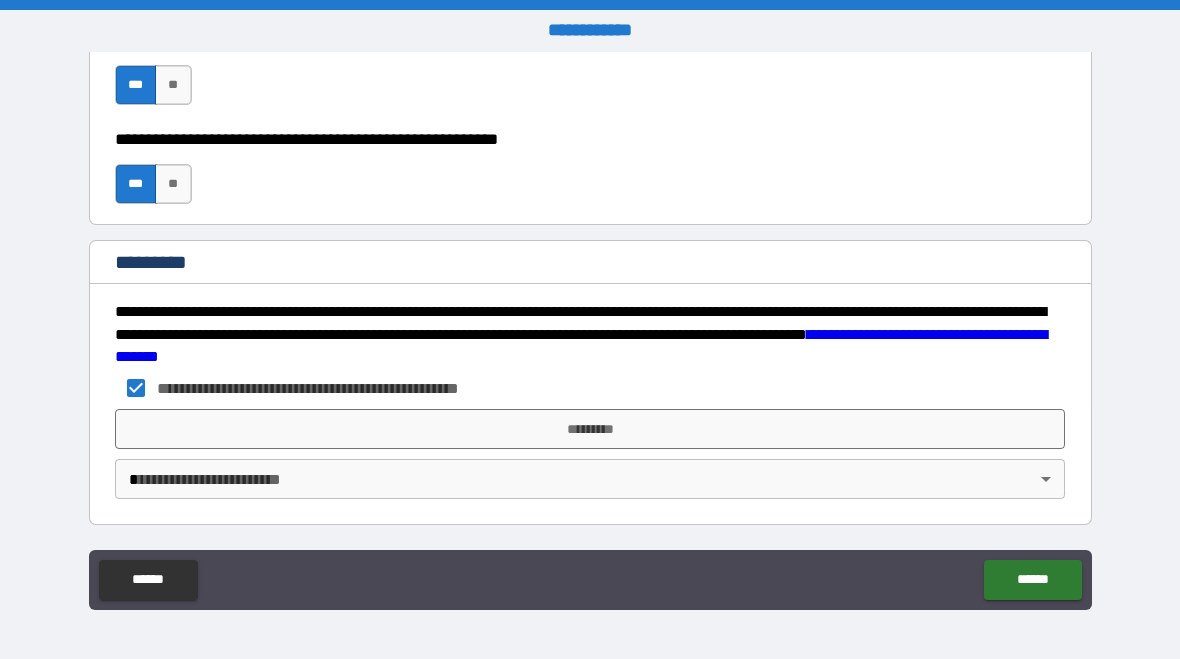 click on "*********" at bounding box center (590, 429) 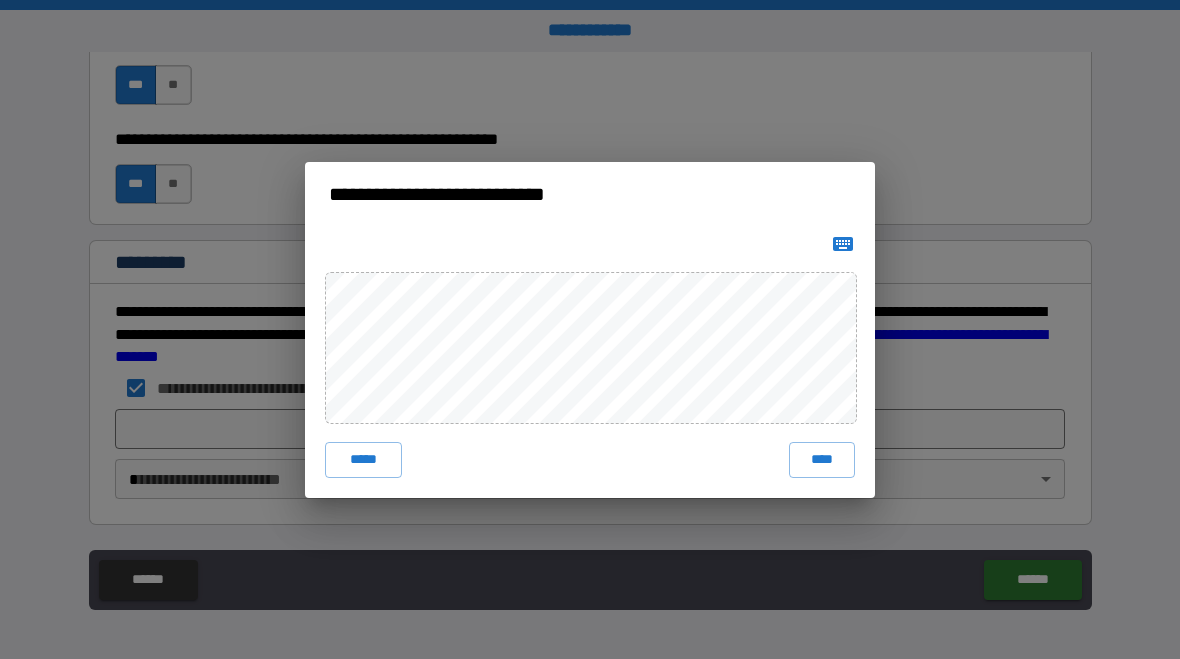 click at bounding box center [590, 244] 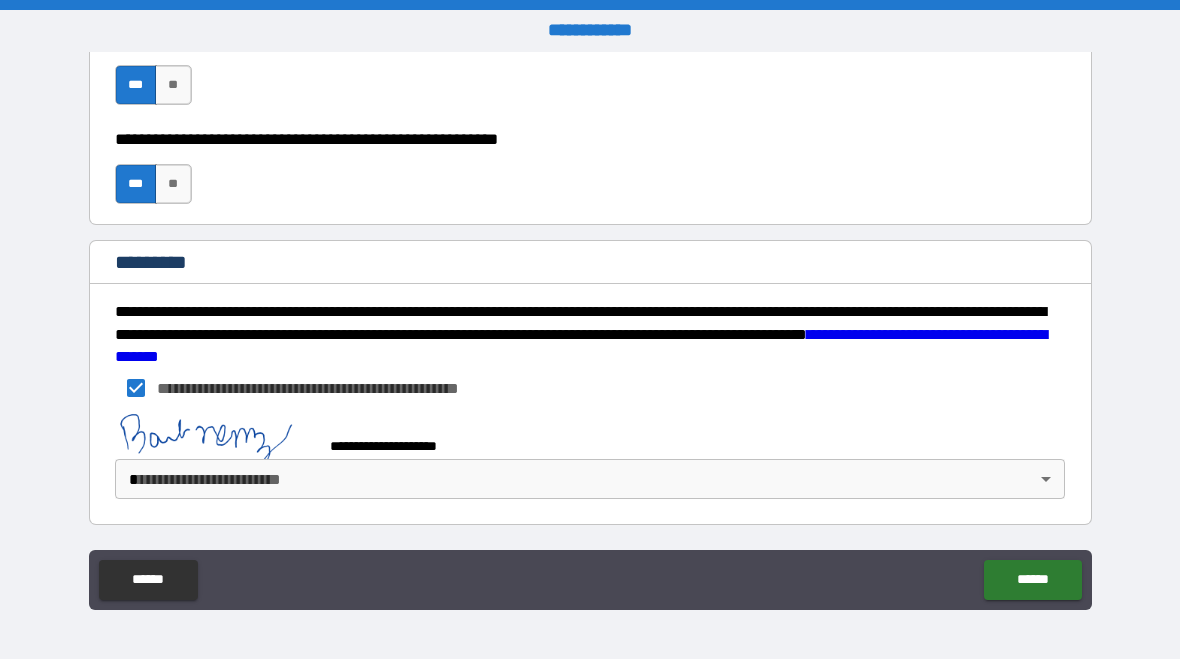 scroll, scrollTop: 2964, scrollLeft: 0, axis: vertical 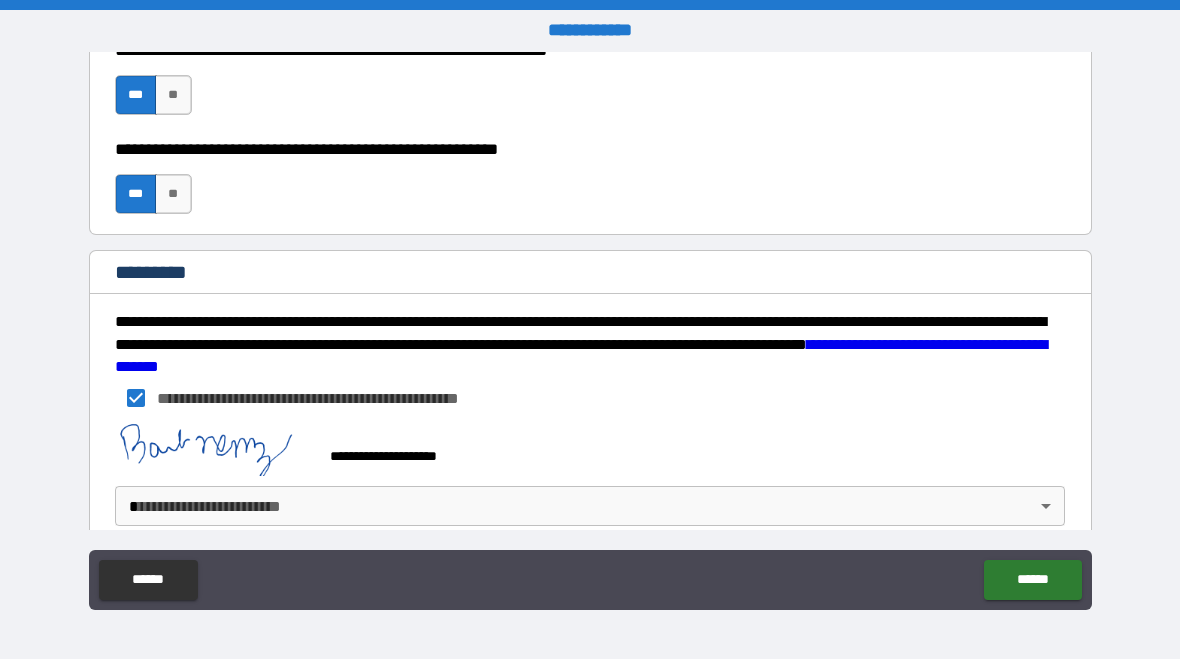 click on "**********" at bounding box center [590, 329] 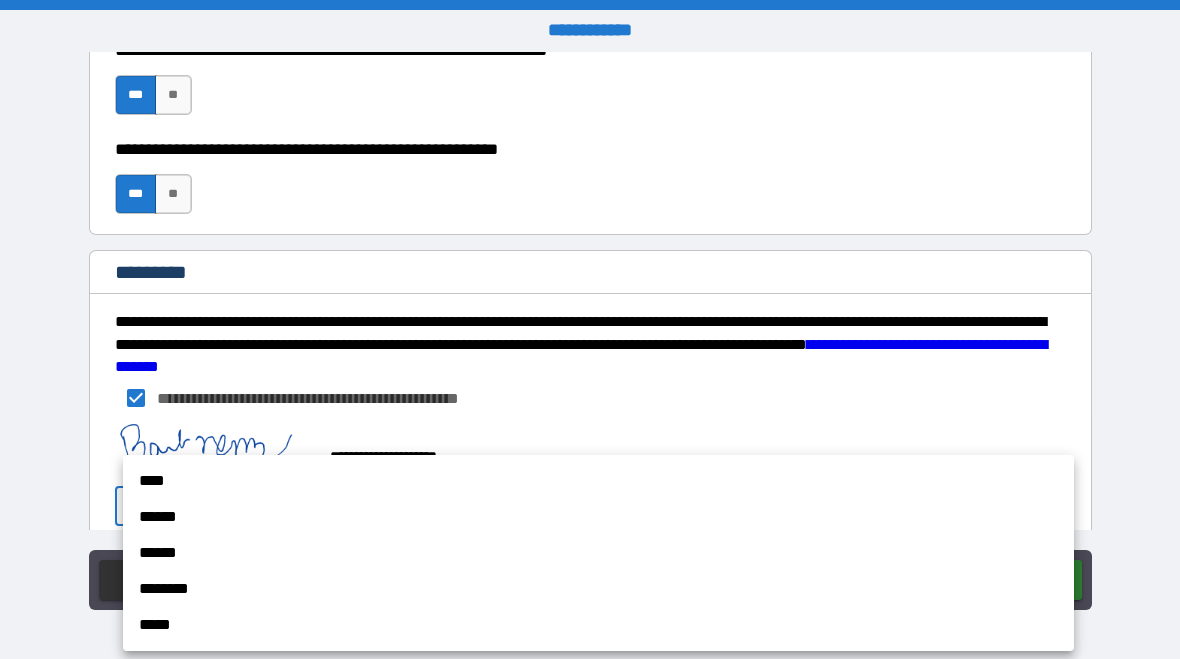 click on "****" at bounding box center (598, 481) 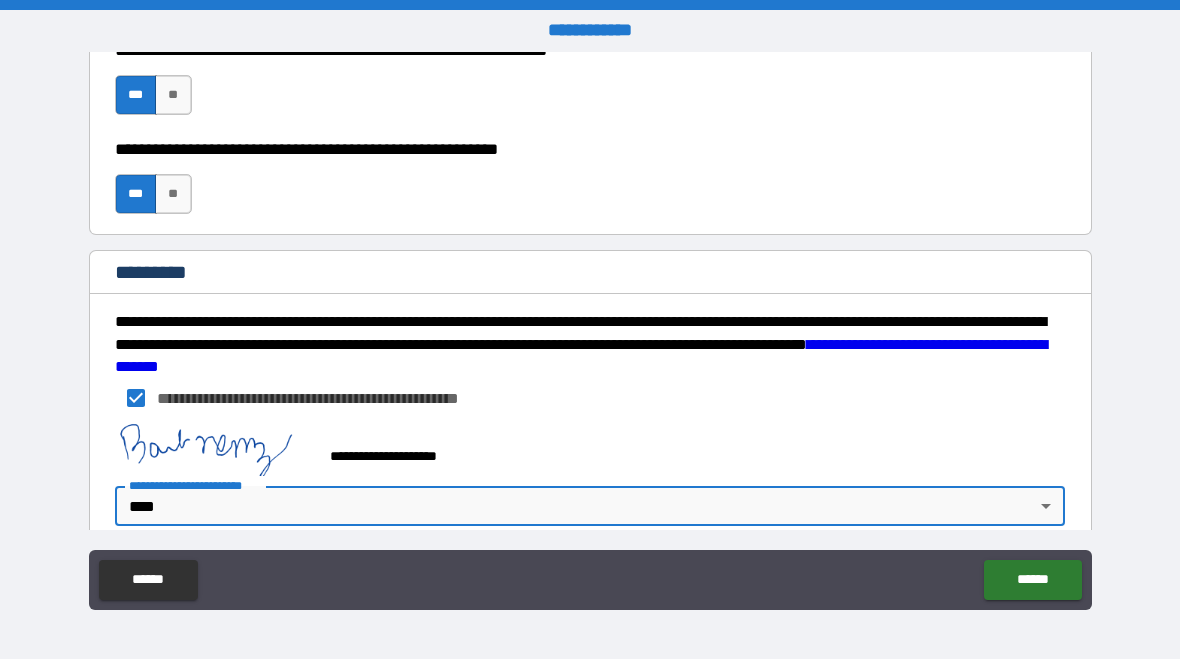 click on "******" at bounding box center (1032, 580) 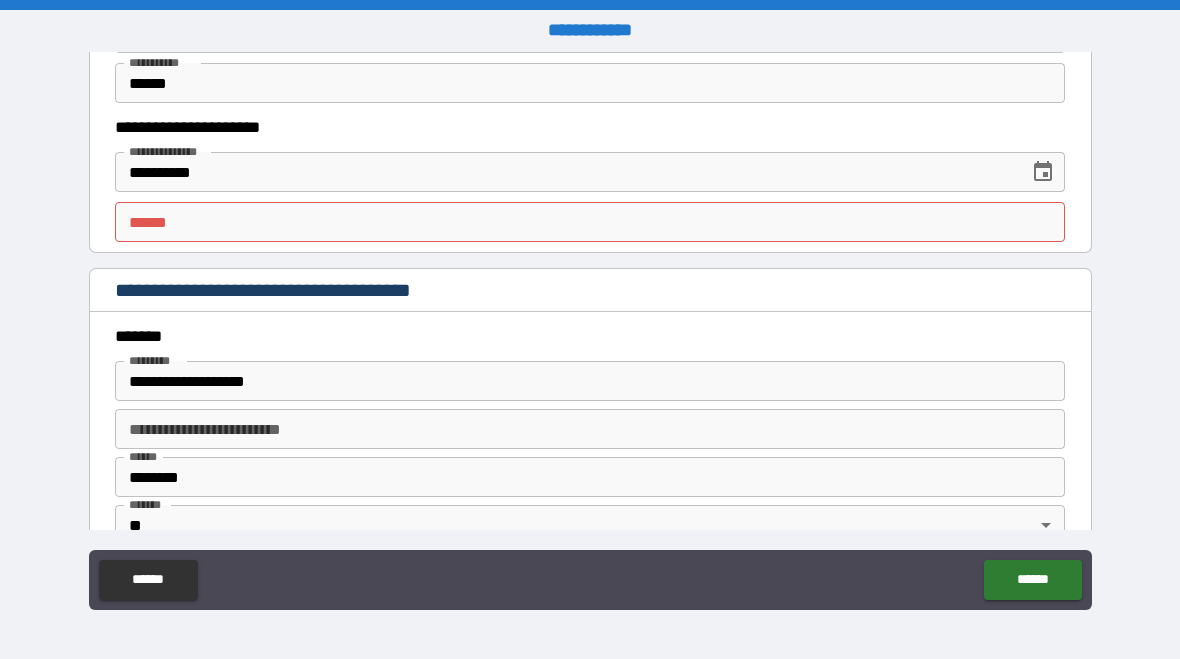 scroll, scrollTop: 2005, scrollLeft: 0, axis: vertical 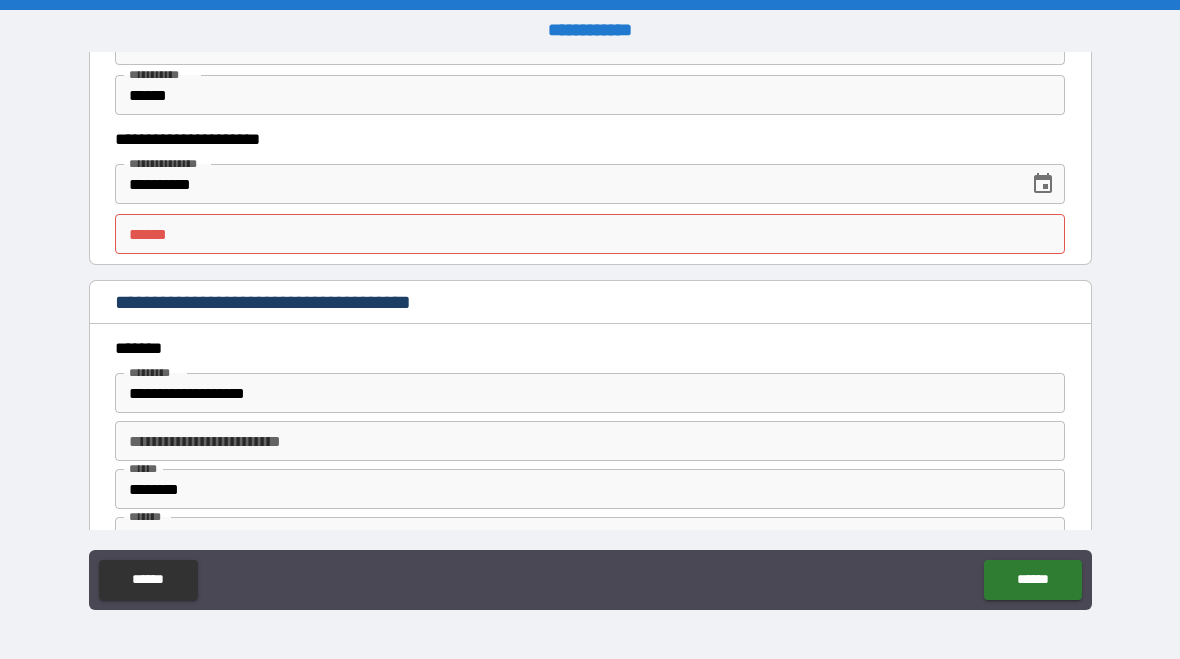 click on "****   *" at bounding box center [590, 234] 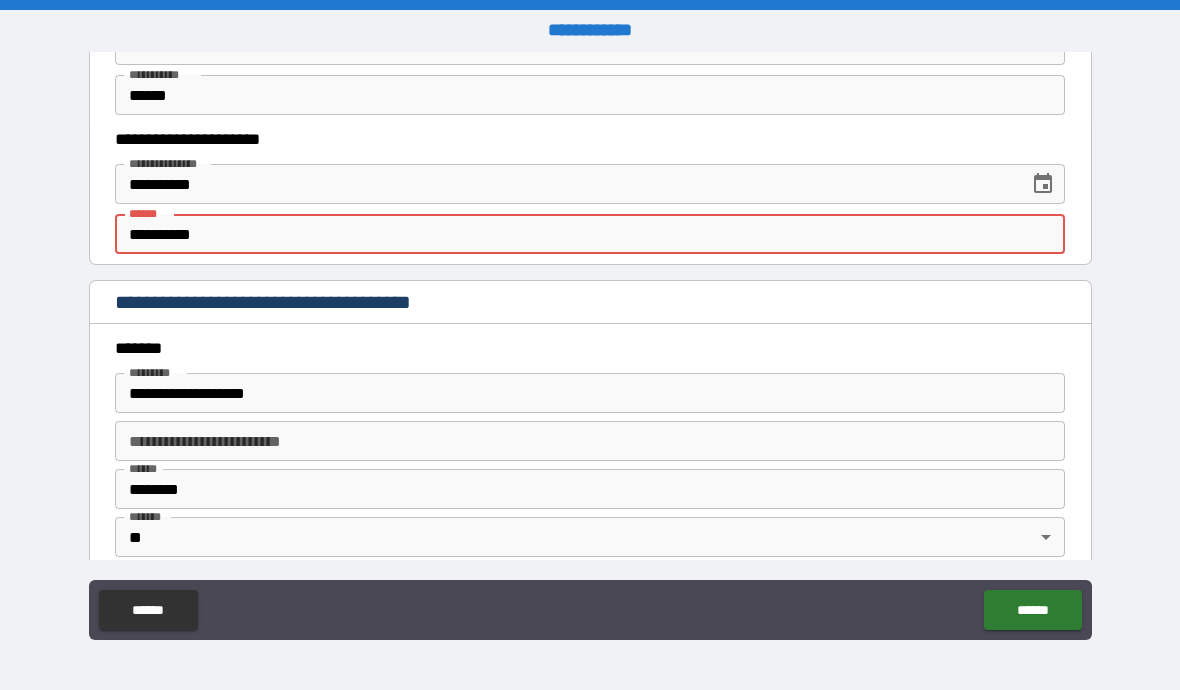 type on "**********" 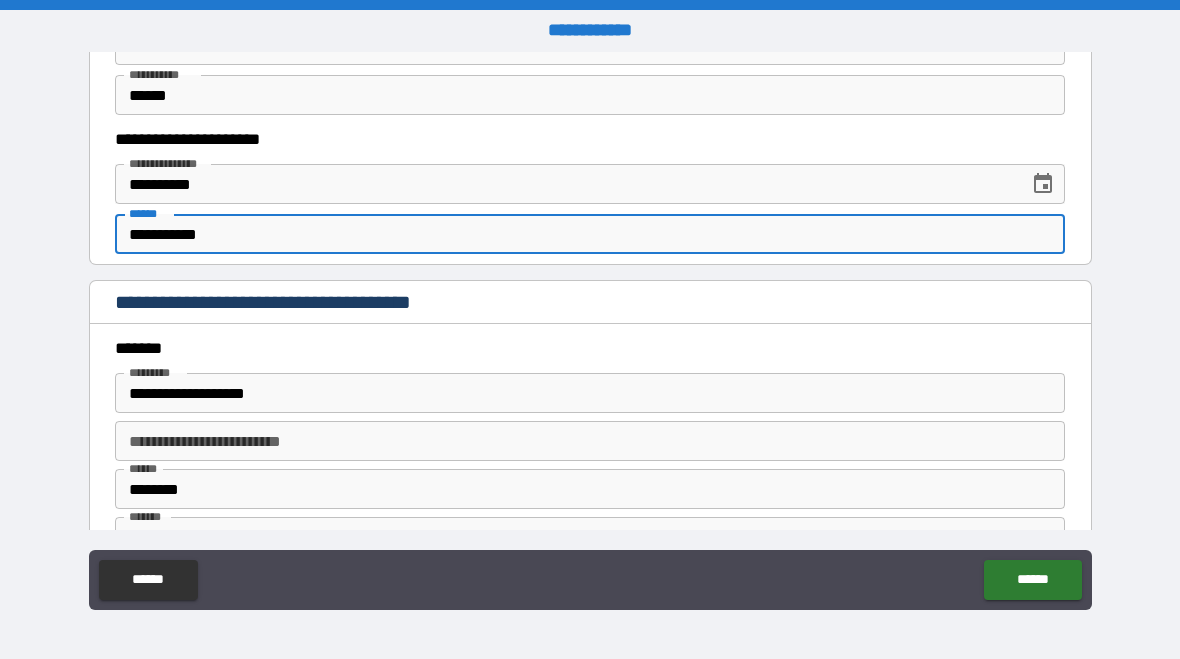 click on "******" at bounding box center [1032, 580] 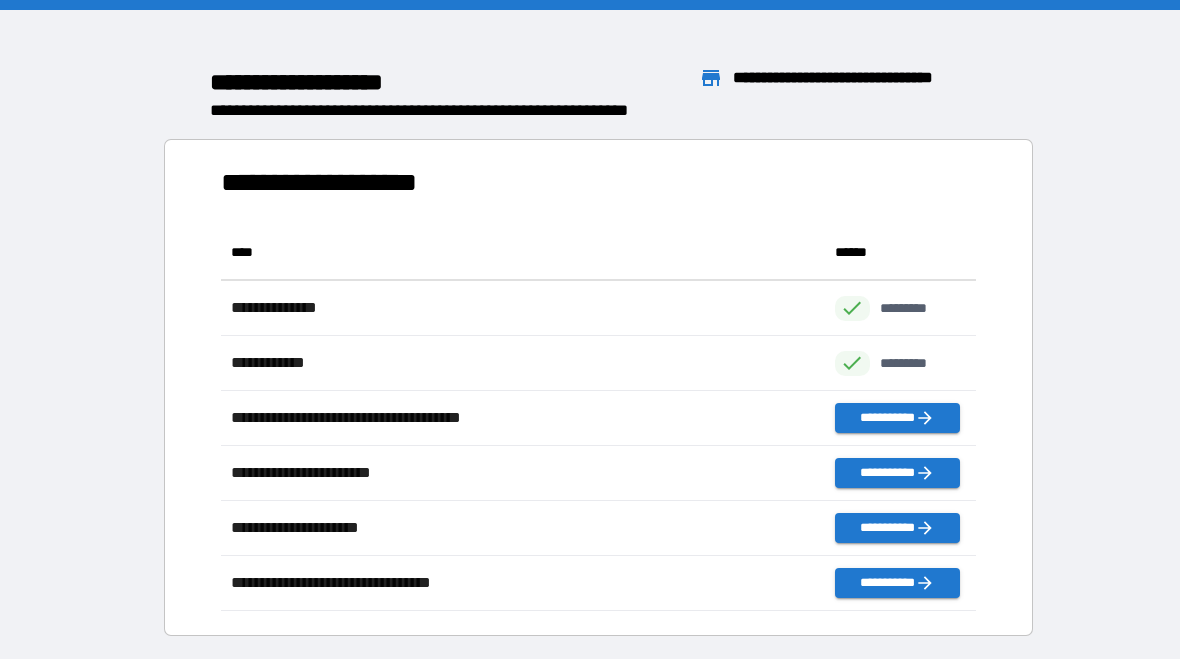 scroll, scrollTop: 386, scrollLeft: 755, axis: both 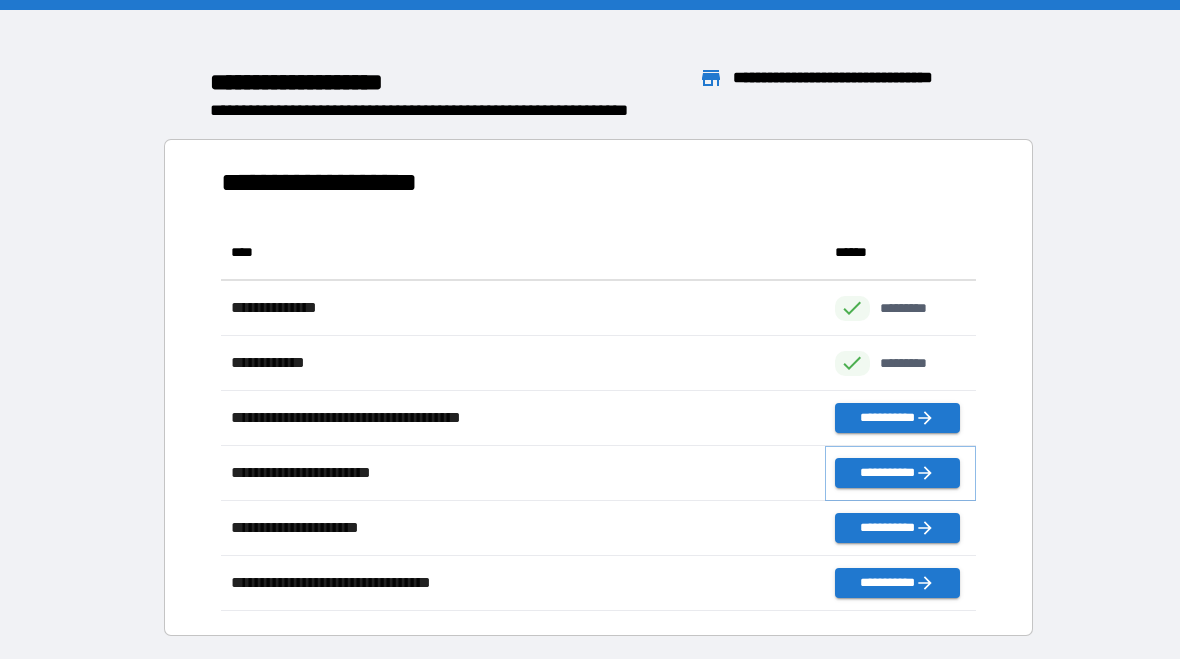 click 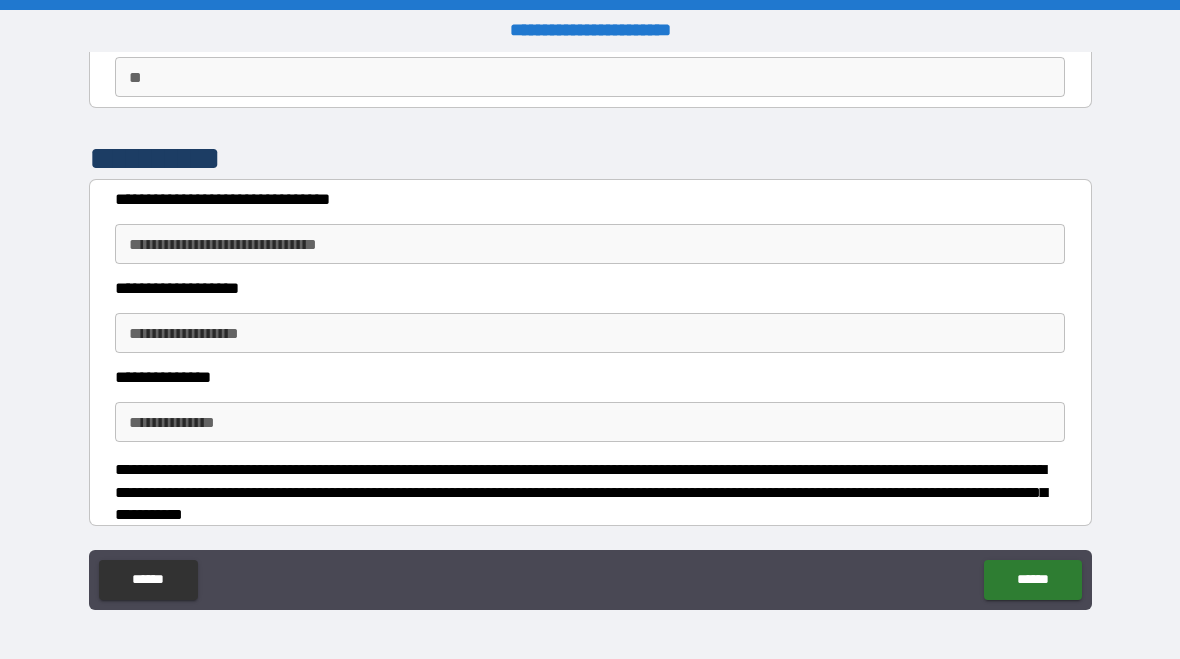 scroll, scrollTop: 186, scrollLeft: 0, axis: vertical 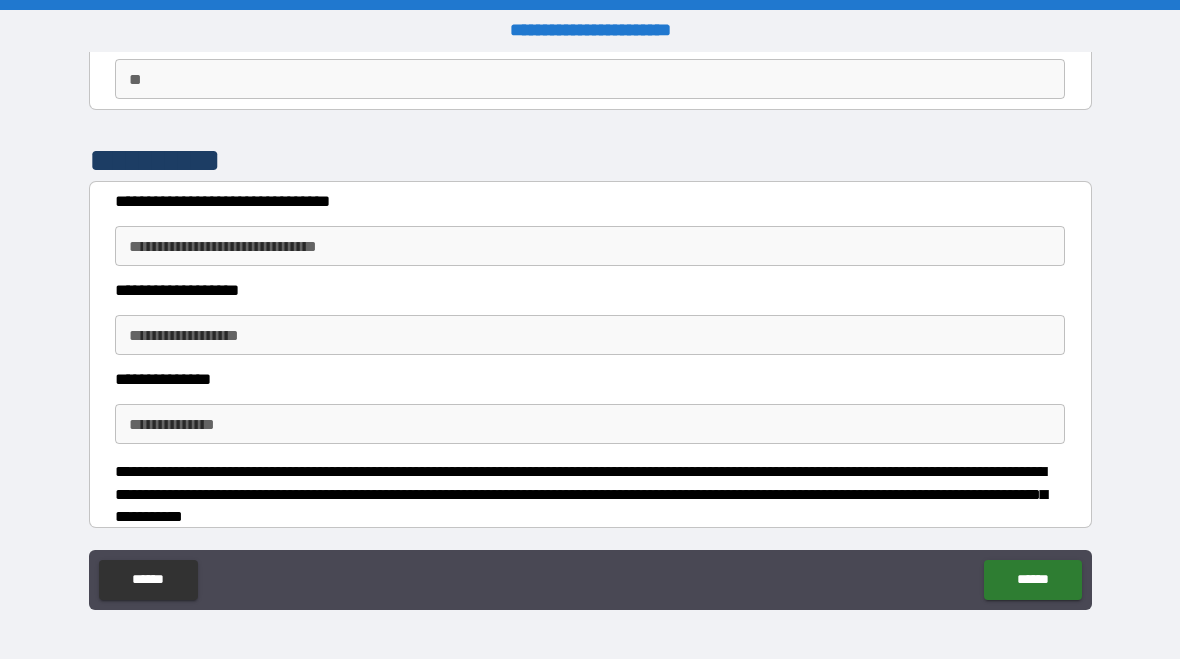 click on "**********" at bounding box center (590, 246) 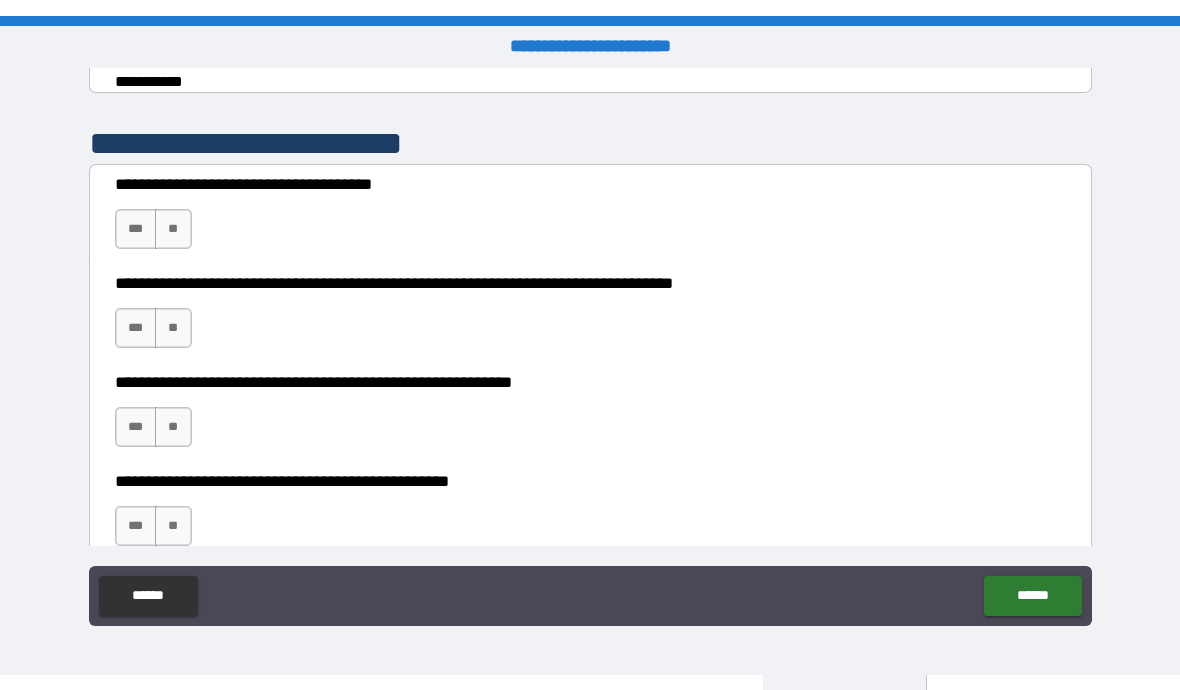 scroll, scrollTop: 638, scrollLeft: 0, axis: vertical 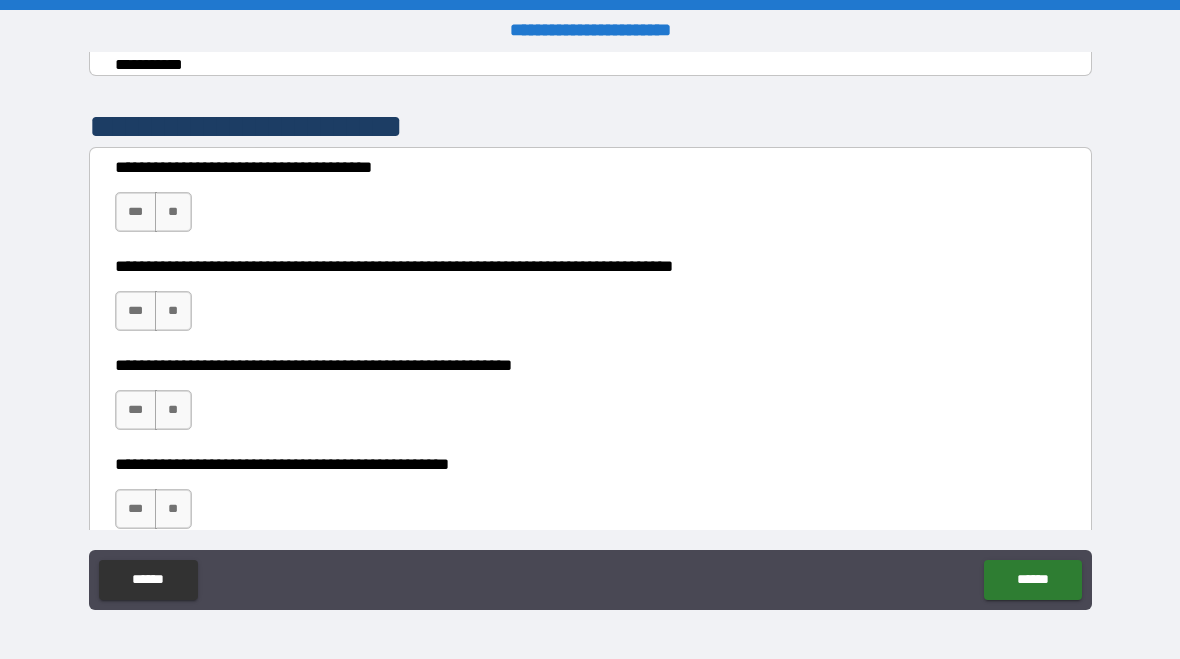 type on "**********" 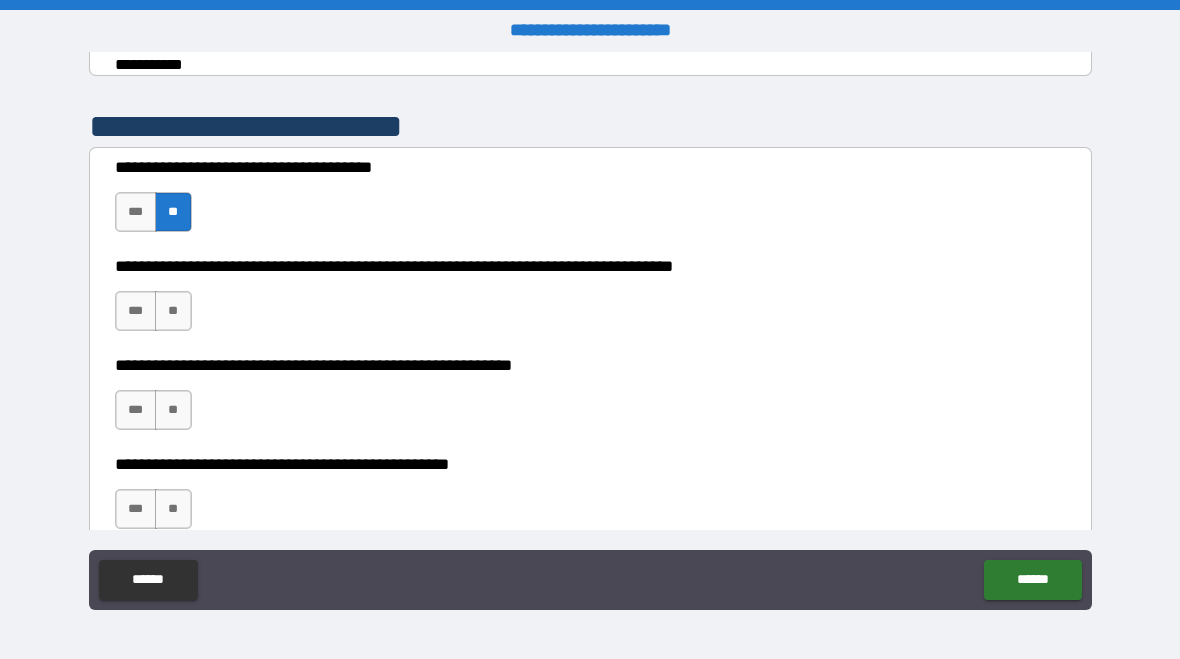 click on "***" at bounding box center [136, 311] 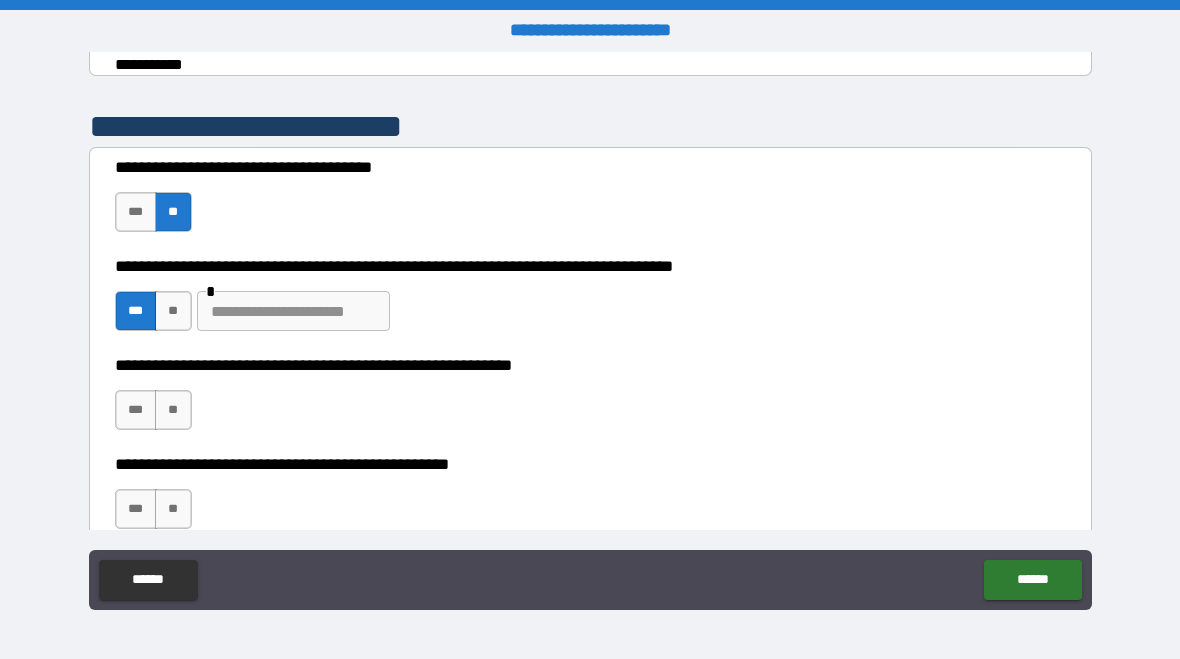 click at bounding box center [293, 311] 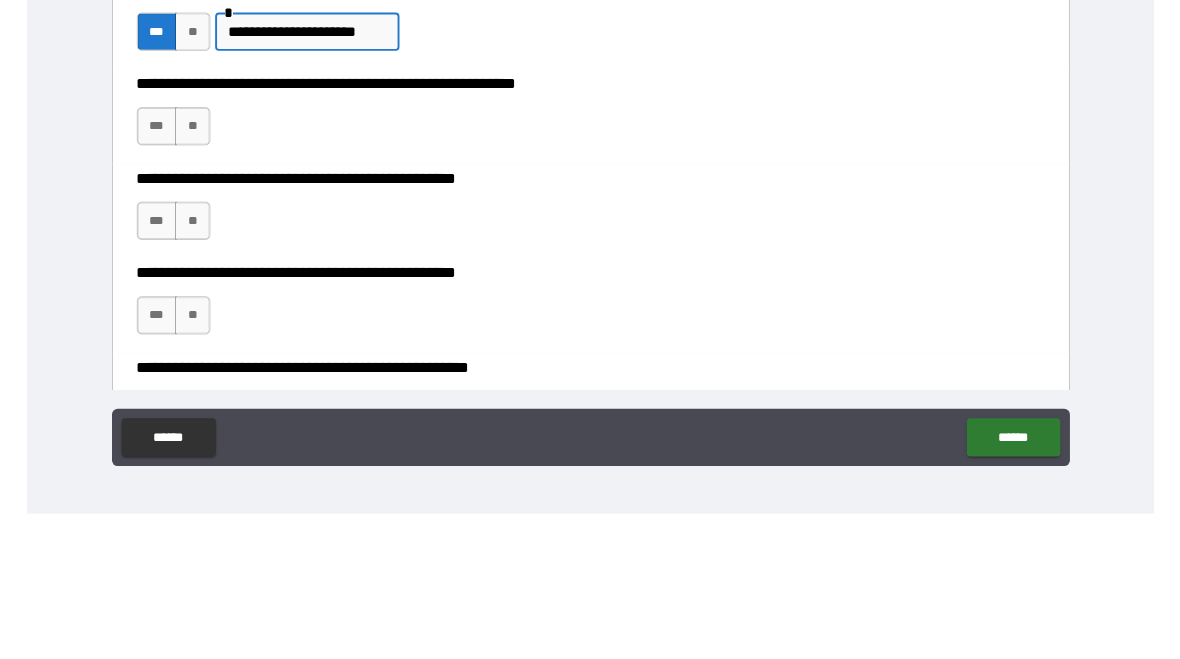 scroll, scrollTop: 767, scrollLeft: 0, axis: vertical 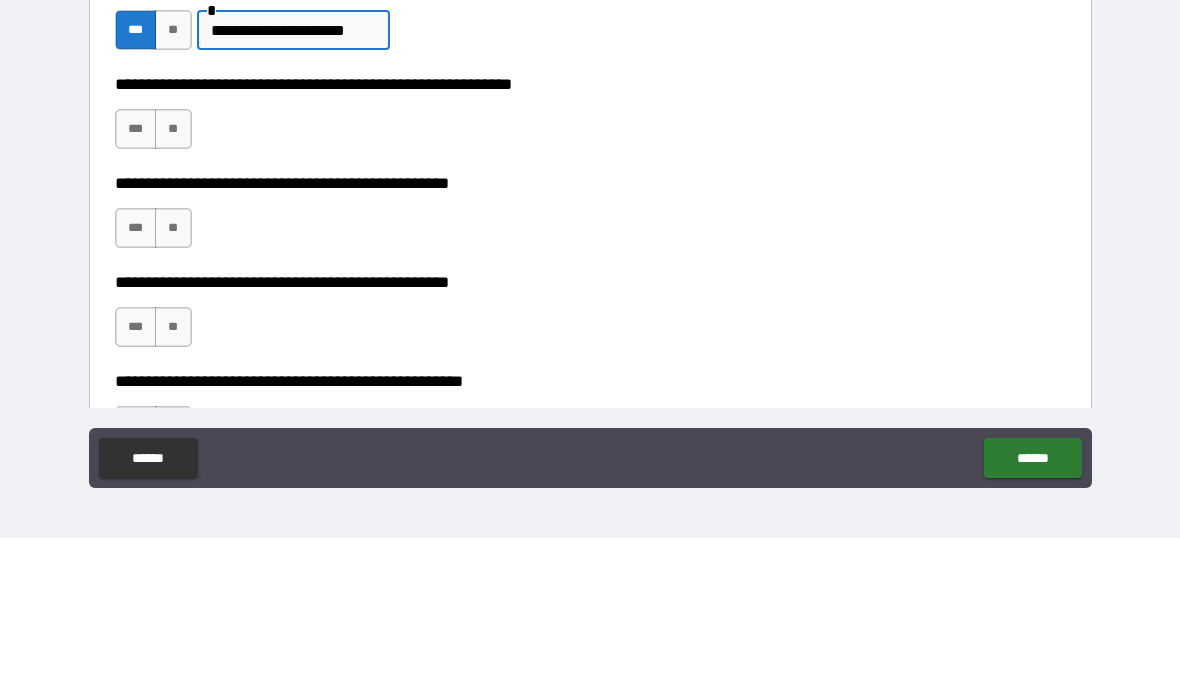 type on "**********" 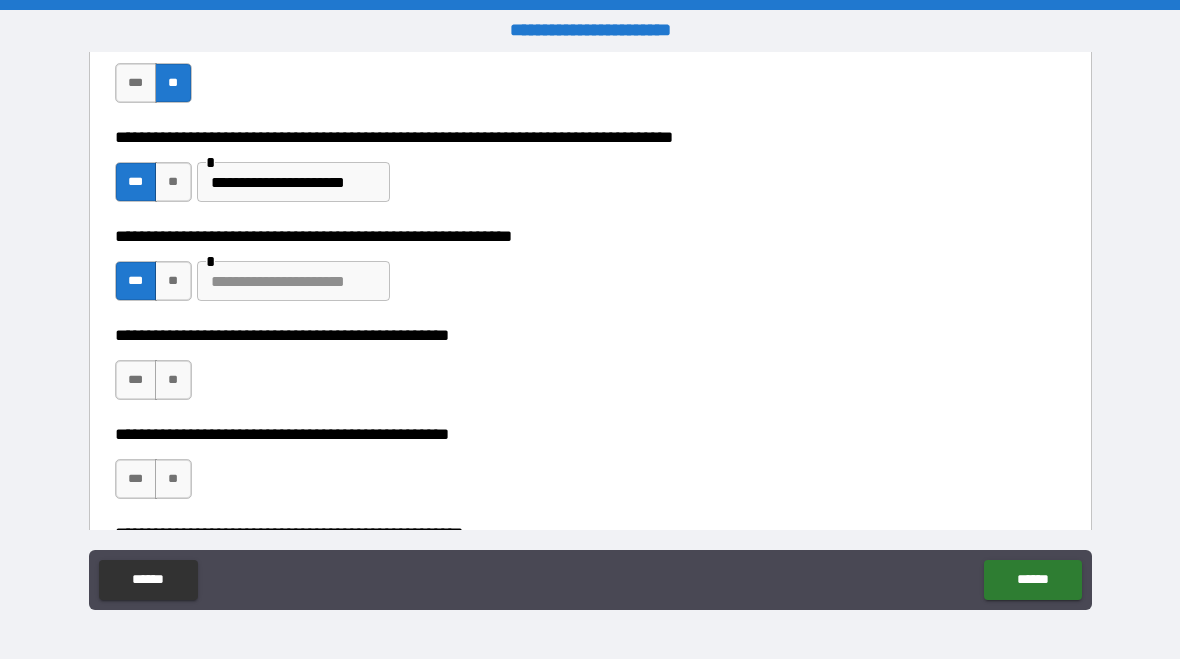 click at bounding box center [293, 281] 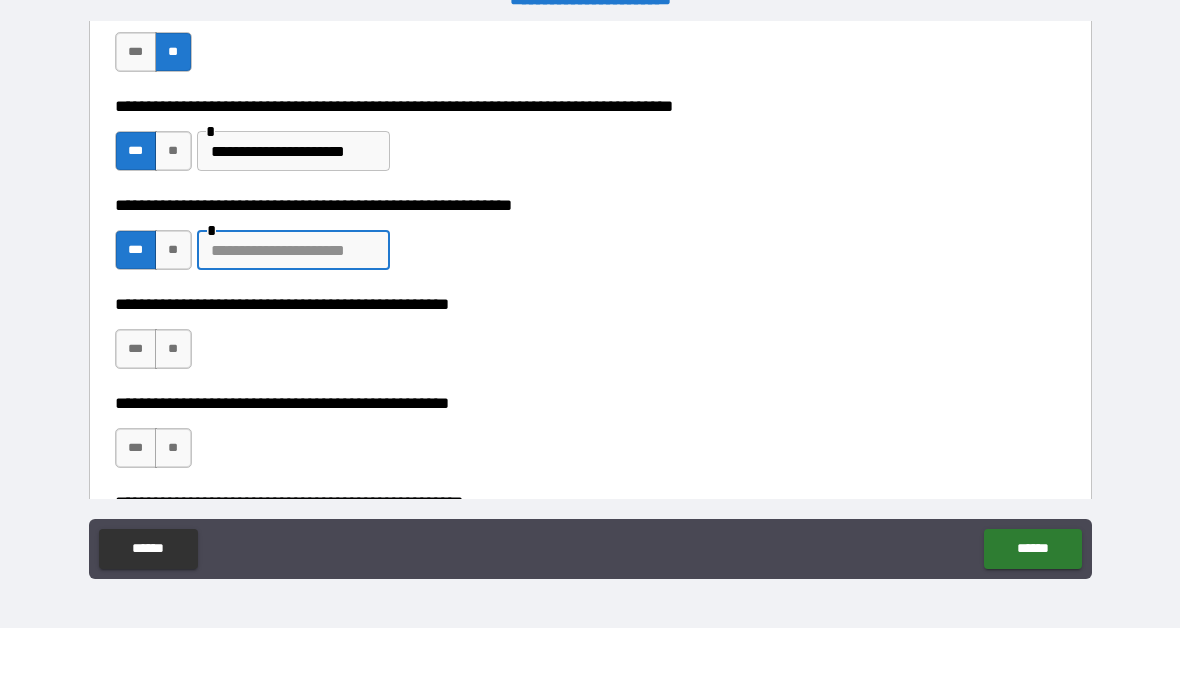 scroll, scrollTop: 0, scrollLeft: 0, axis: both 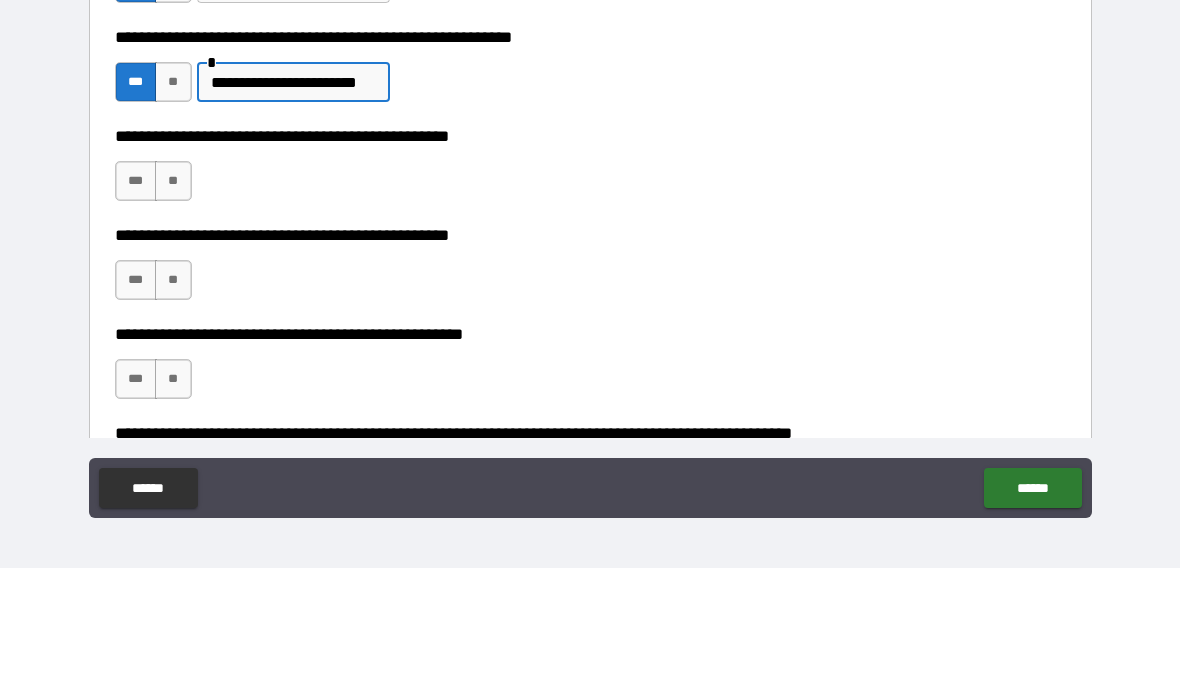 type on "**********" 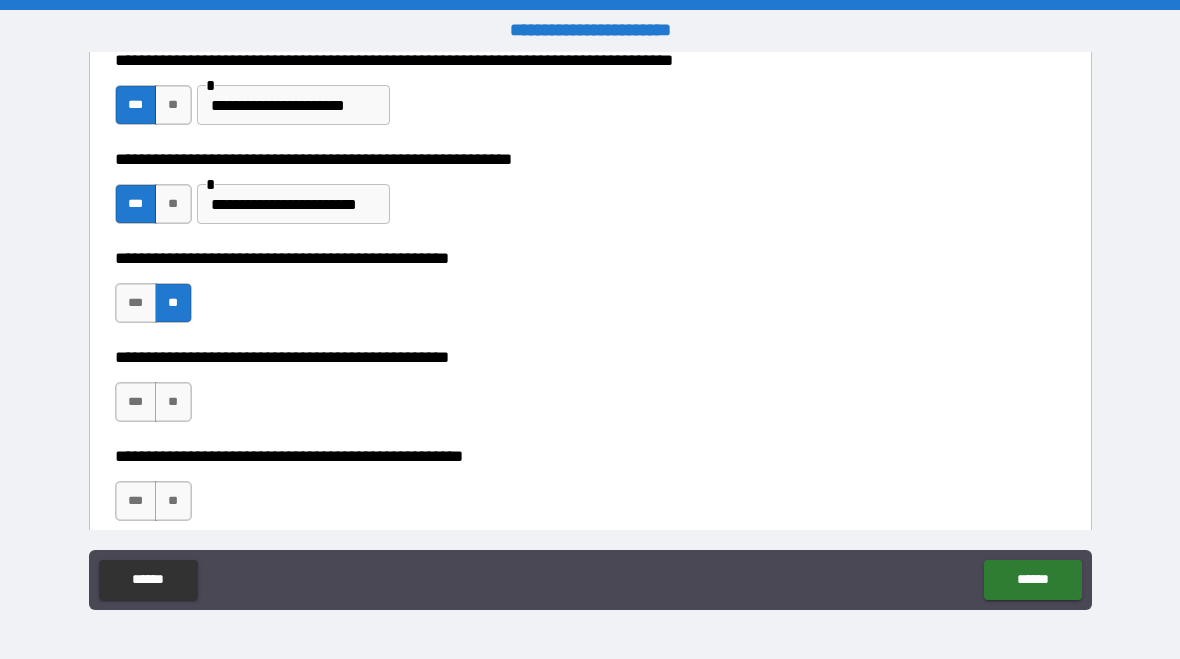 click on "***" at bounding box center [136, 402] 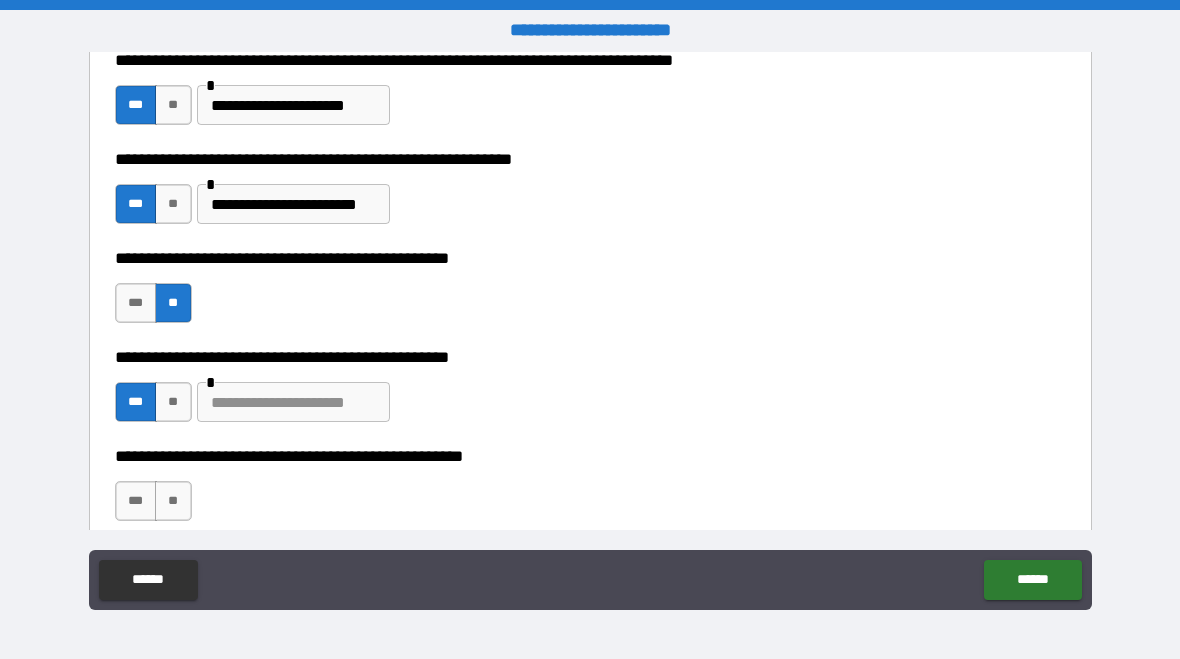 click at bounding box center [293, 402] 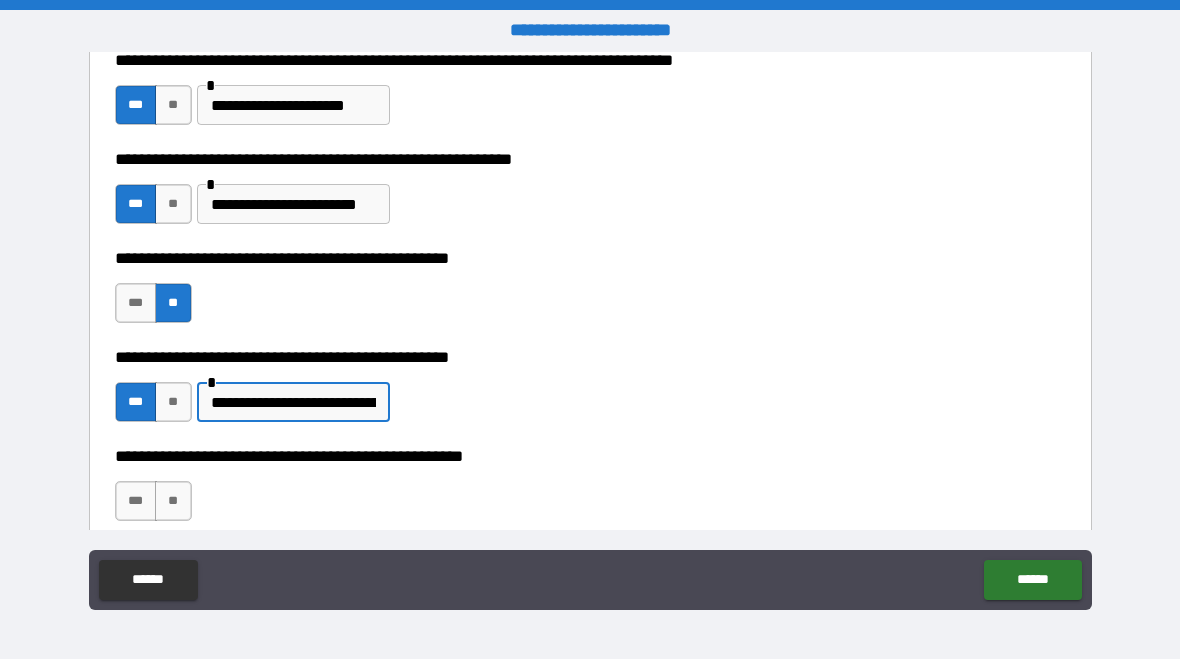 click on "**********" at bounding box center (293, 402) 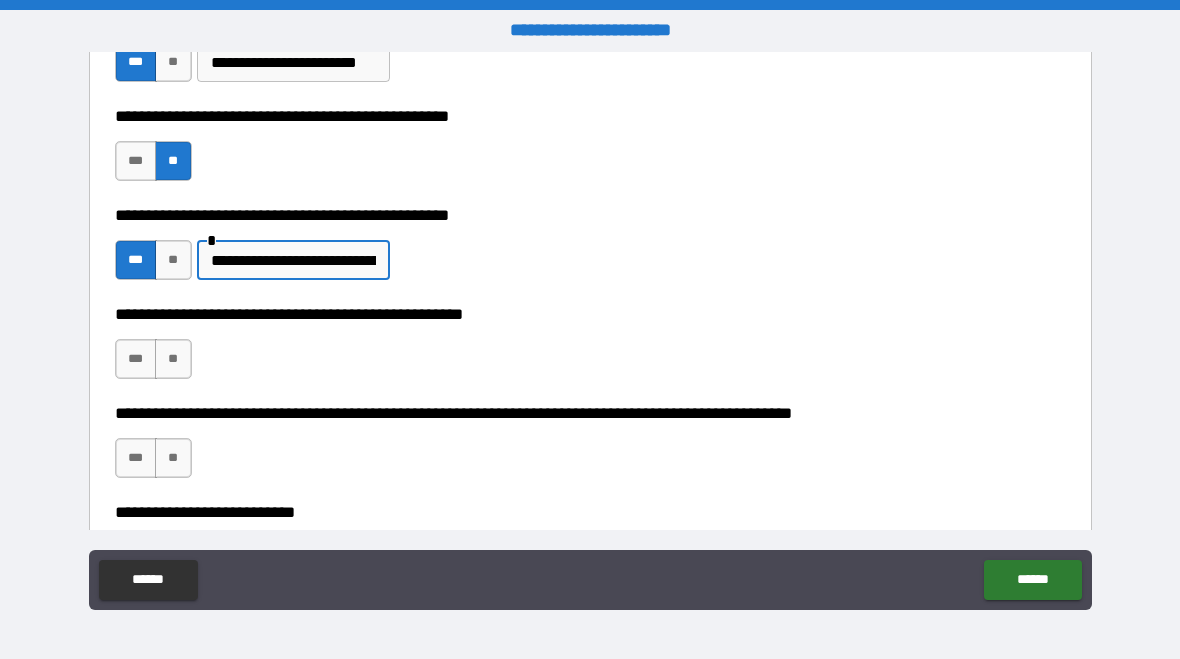 scroll, scrollTop: 981, scrollLeft: 0, axis: vertical 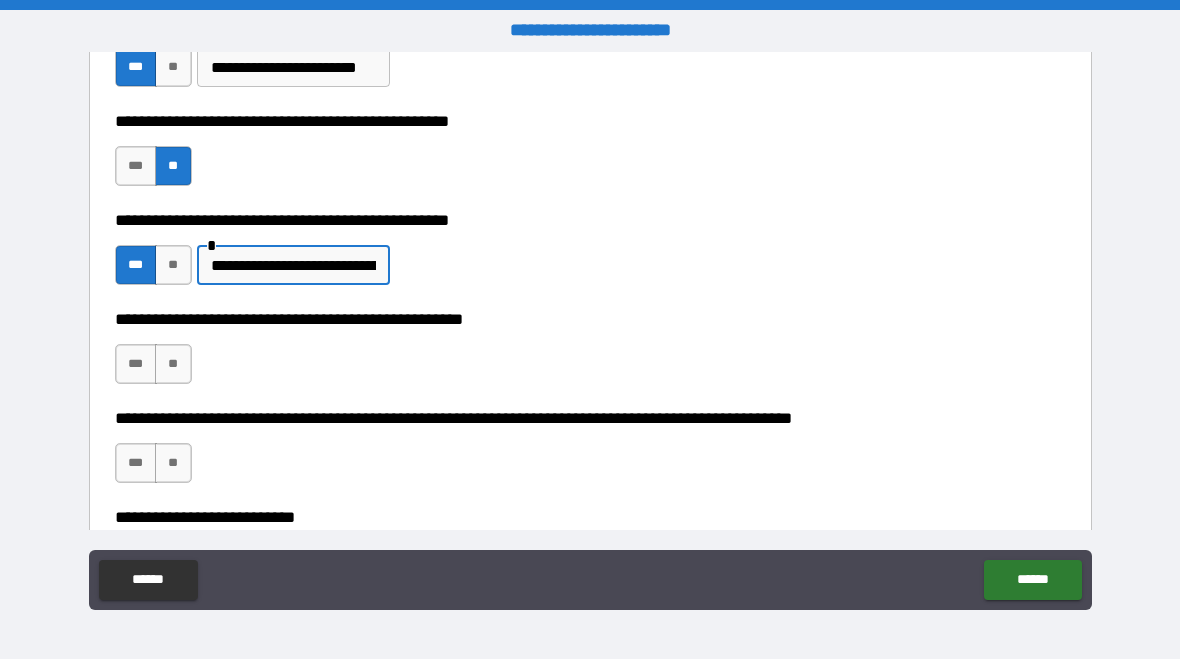 click on "**" at bounding box center (173, 364) 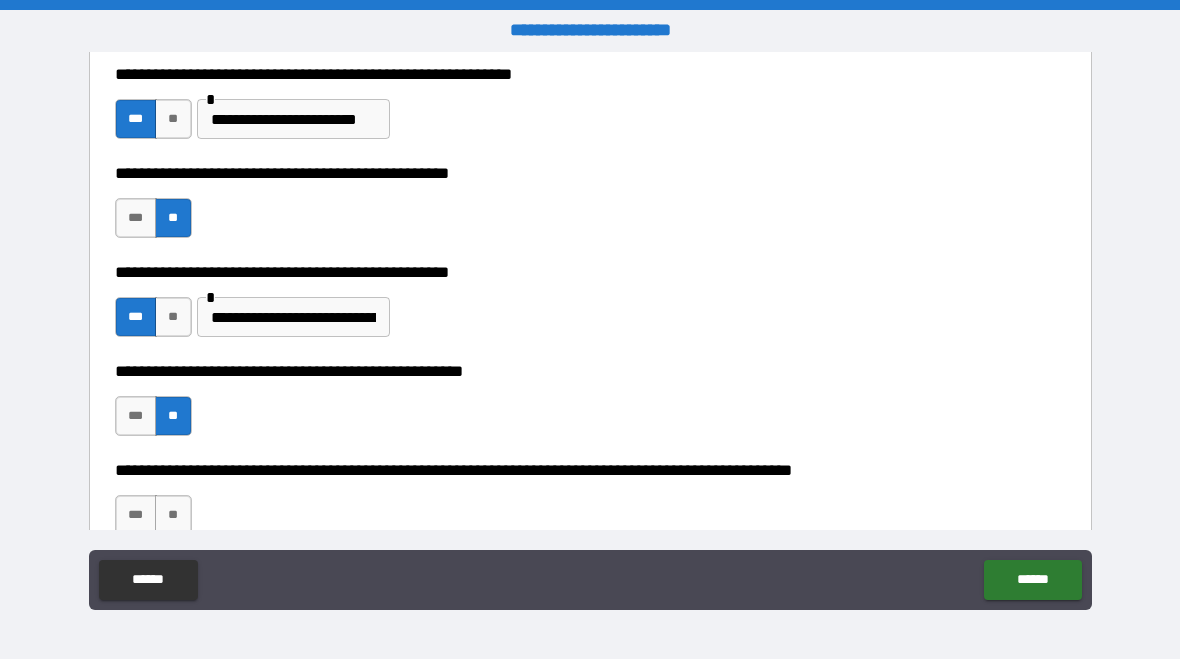 scroll, scrollTop: 931, scrollLeft: 0, axis: vertical 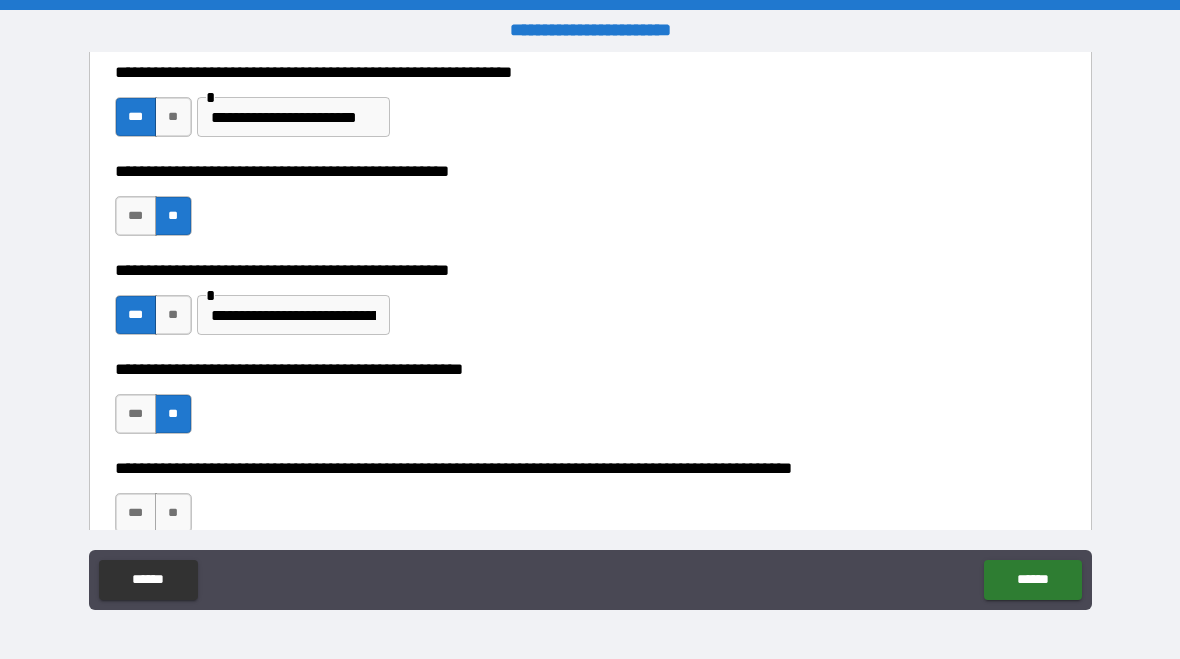 click on "**********" at bounding box center (293, 315) 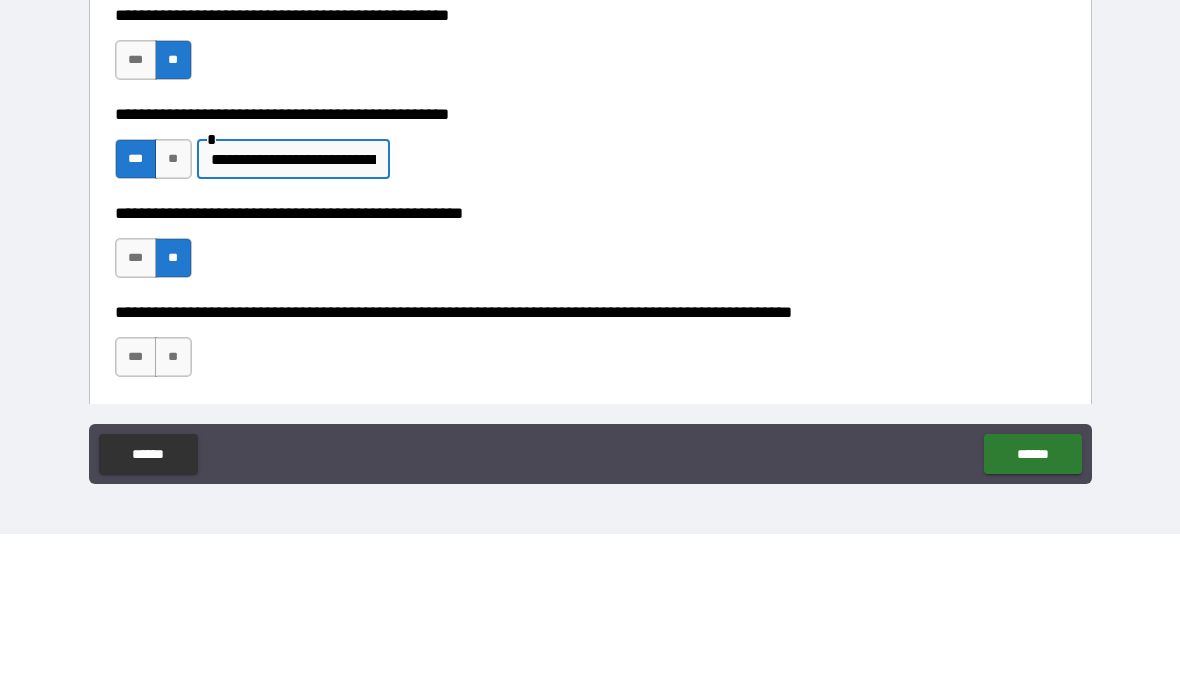 click on "**********" at bounding box center [293, 315] 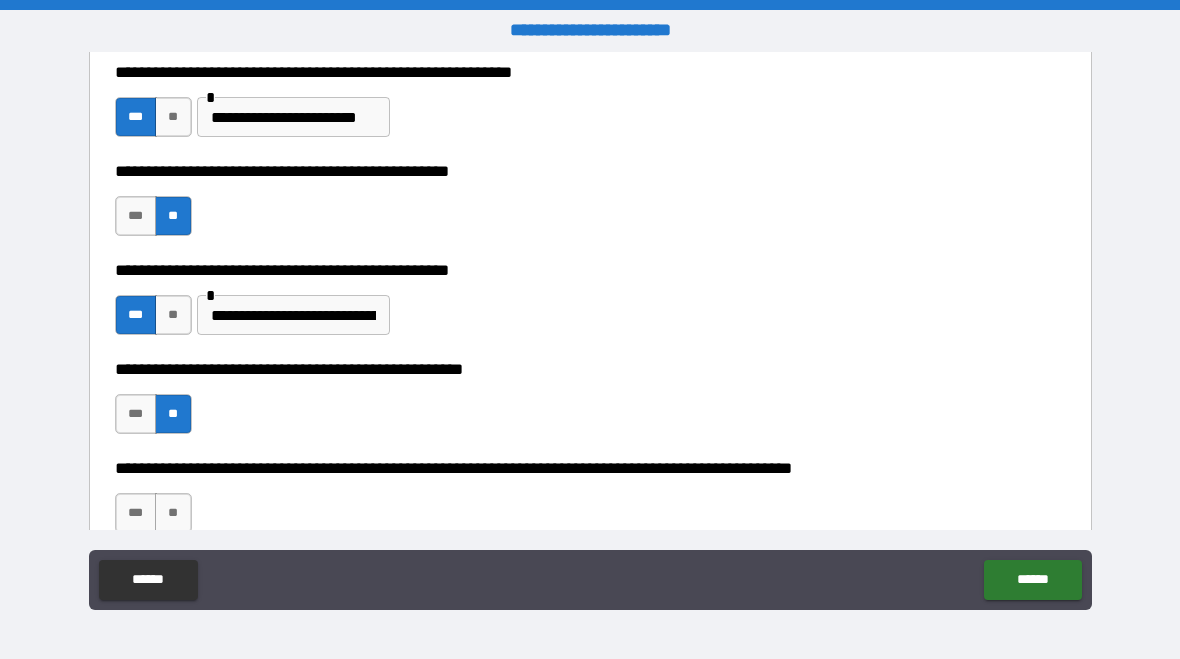 click on "**********" at bounding box center [293, 315] 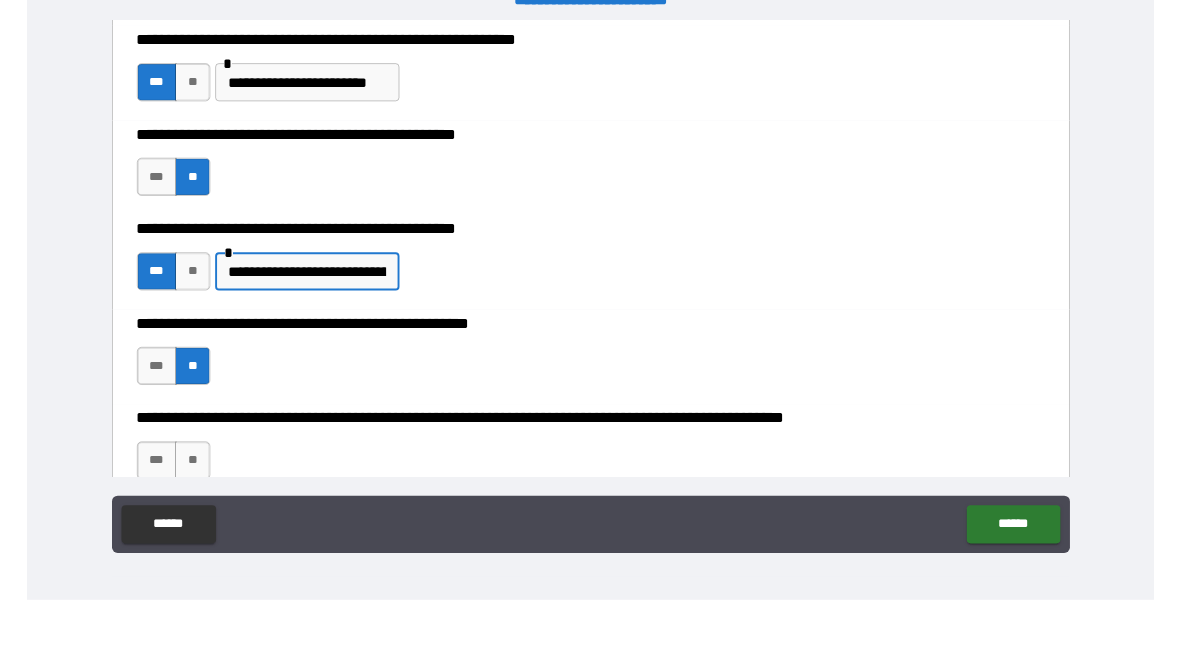 scroll, scrollTop: 0, scrollLeft: 0, axis: both 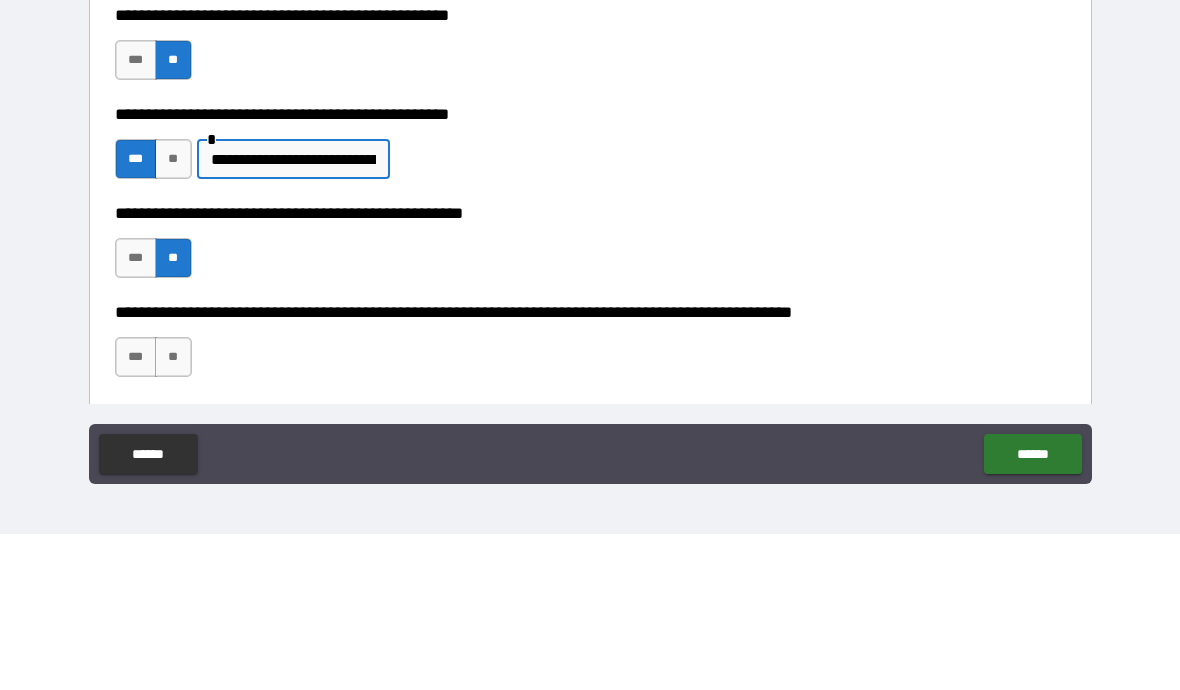 click on "**********" at bounding box center [293, 315] 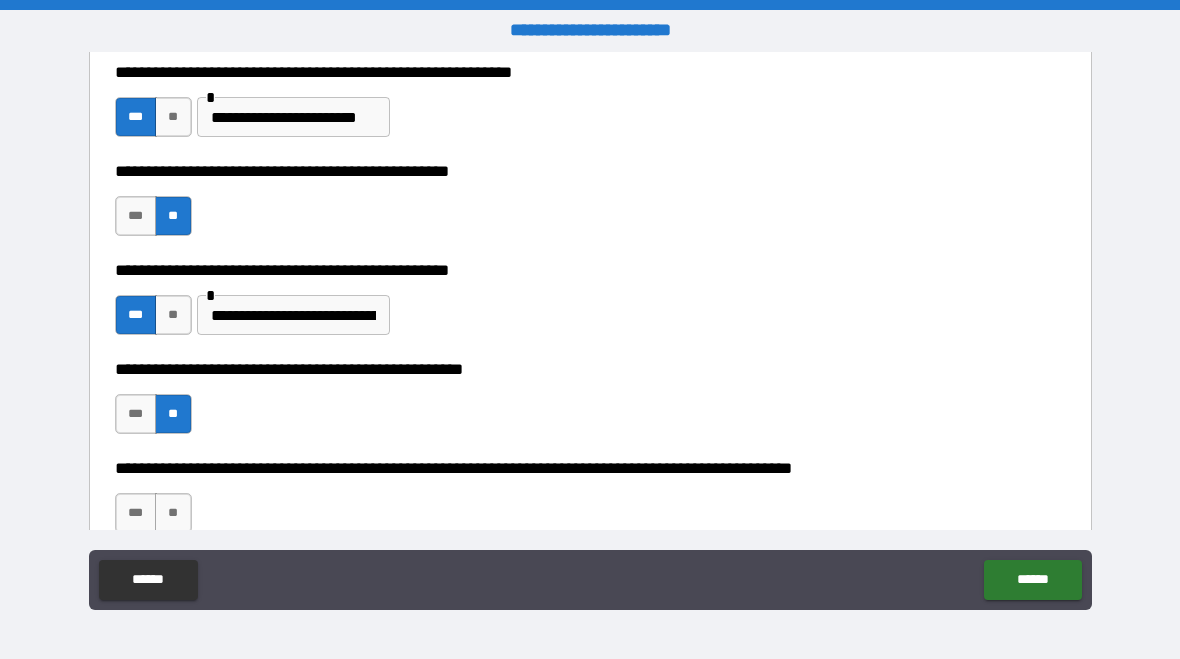 click on "**********" at bounding box center (293, 315) 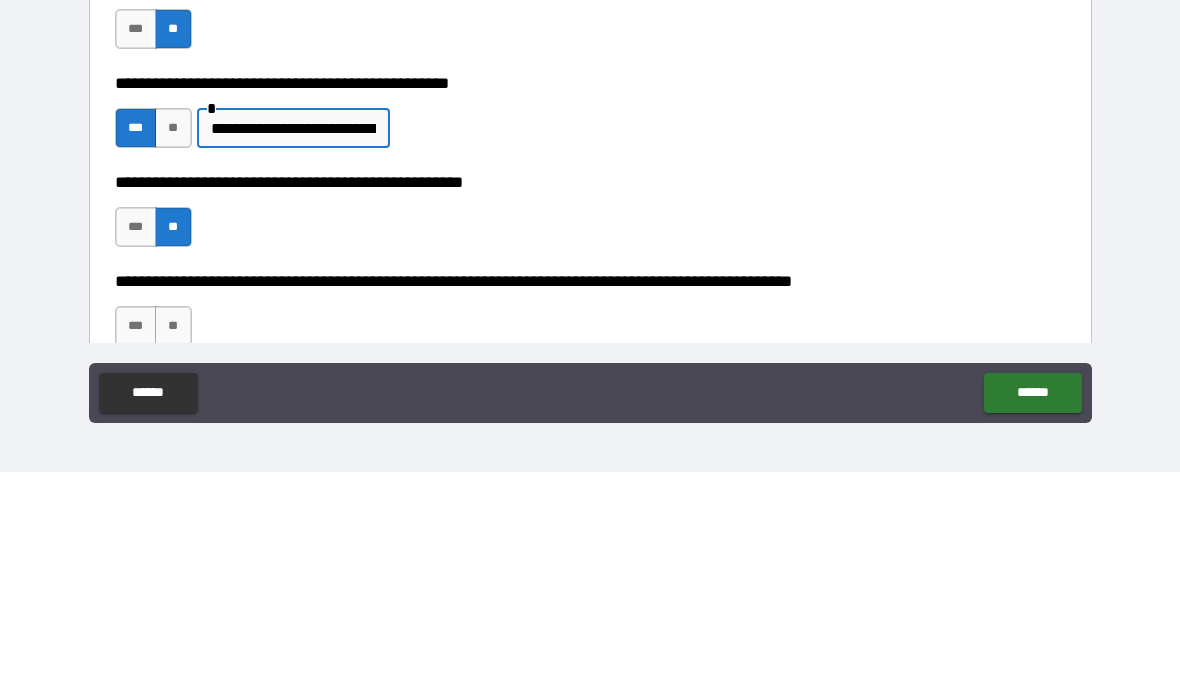 scroll, scrollTop: 0, scrollLeft: 0, axis: both 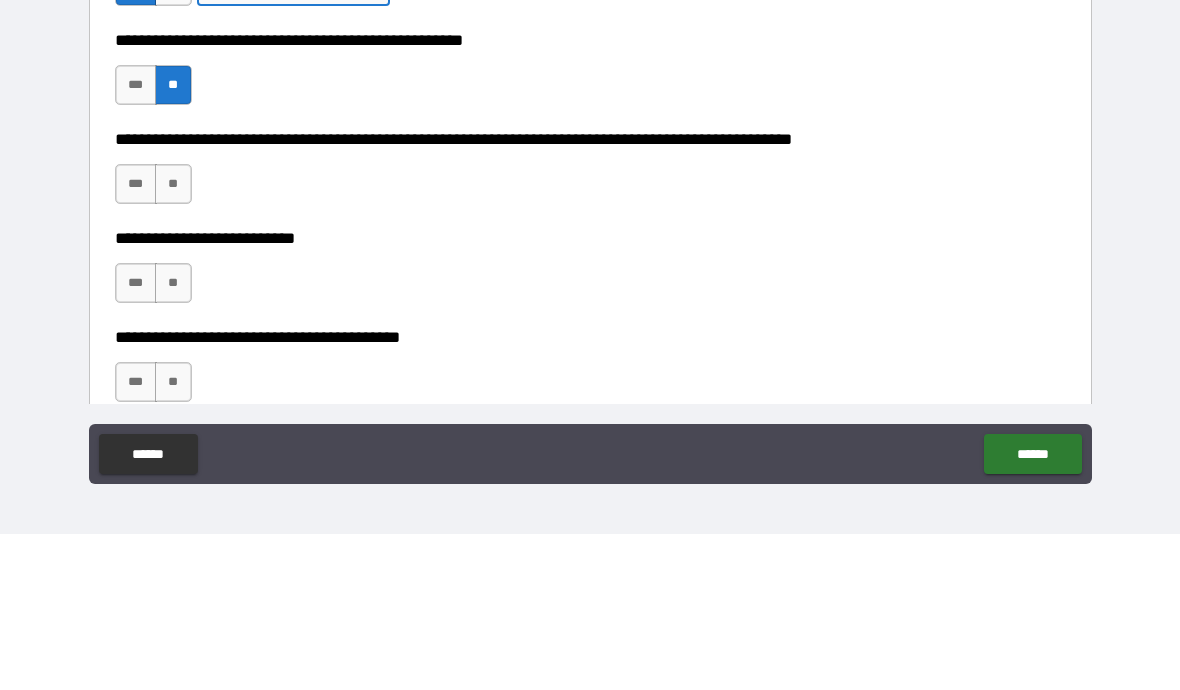 type on "**********" 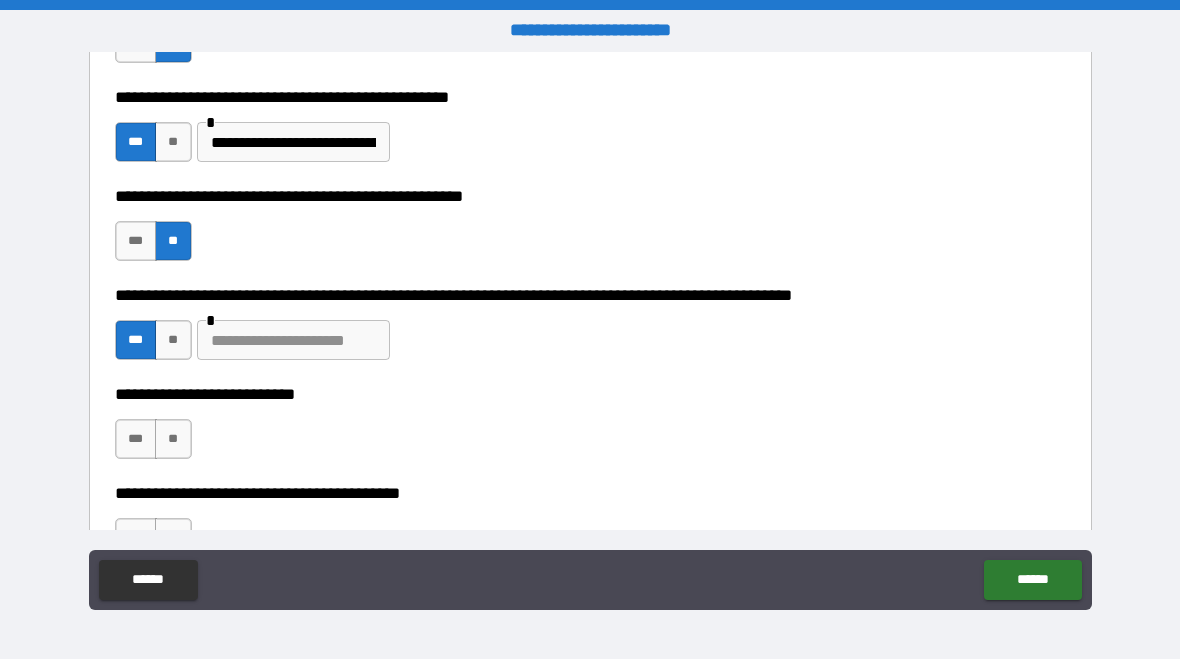 click on "**" at bounding box center (173, 439) 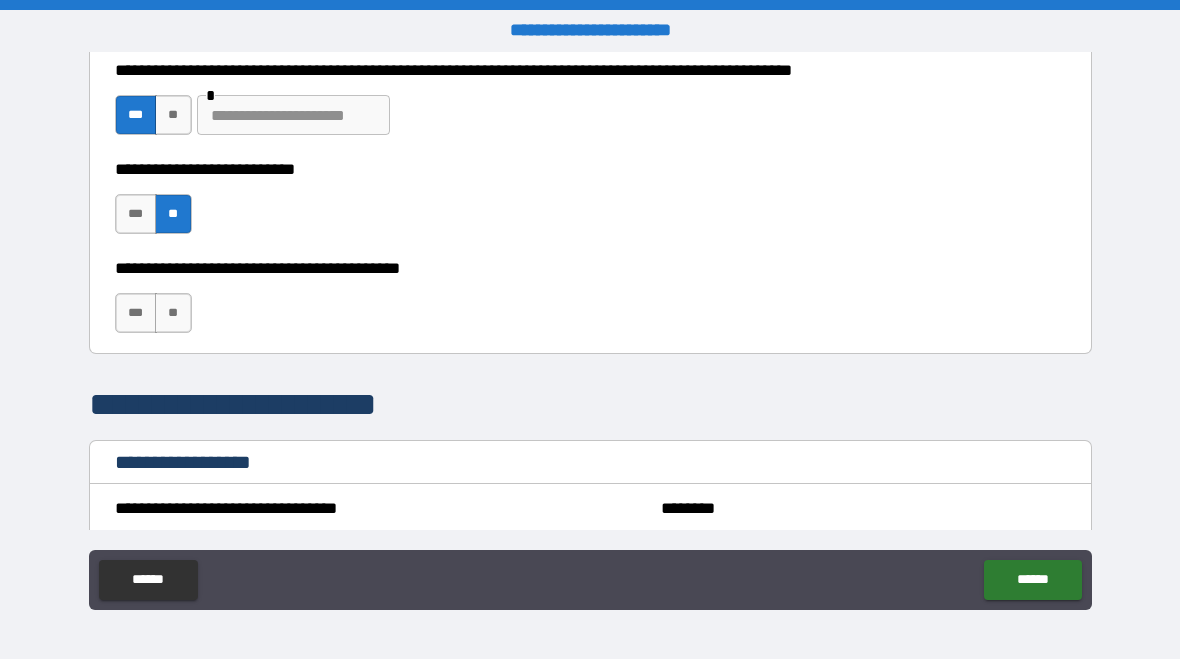 scroll, scrollTop: 1332, scrollLeft: 0, axis: vertical 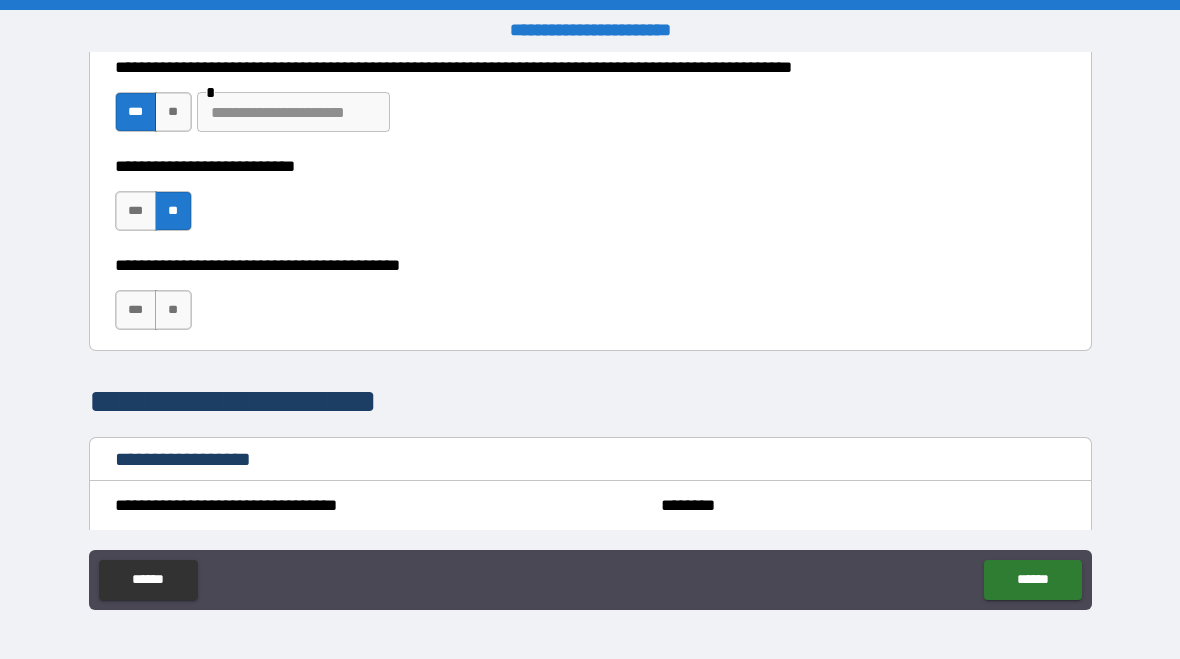 click on "**" at bounding box center [173, 310] 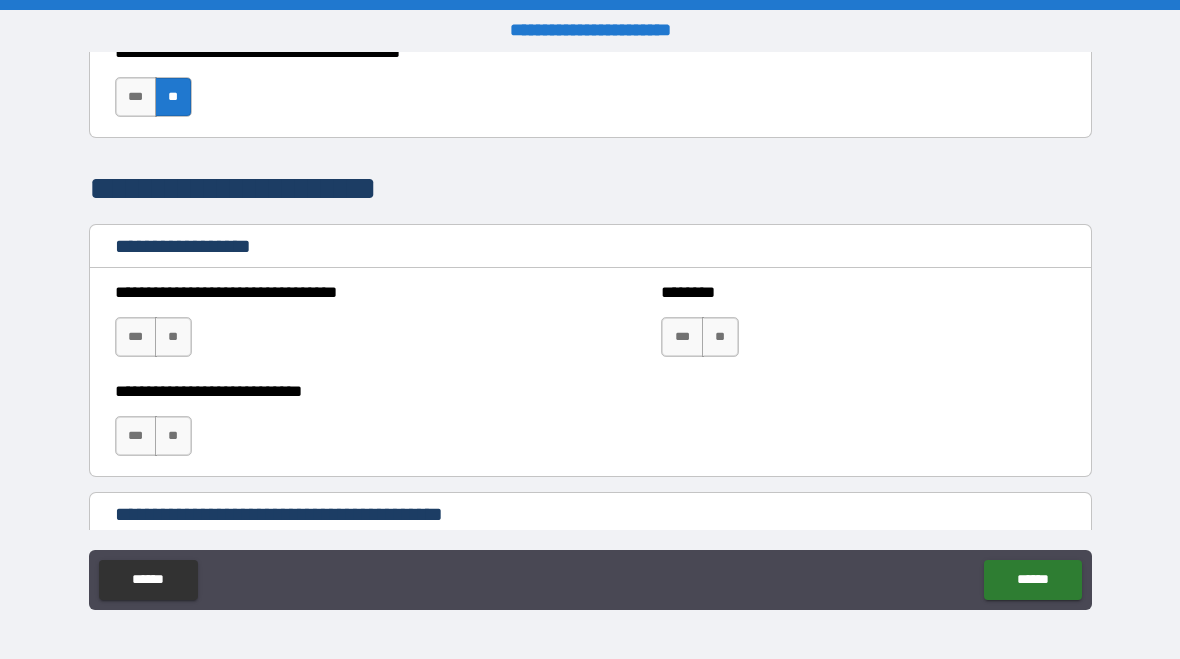 scroll, scrollTop: 1543, scrollLeft: 0, axis: vertical 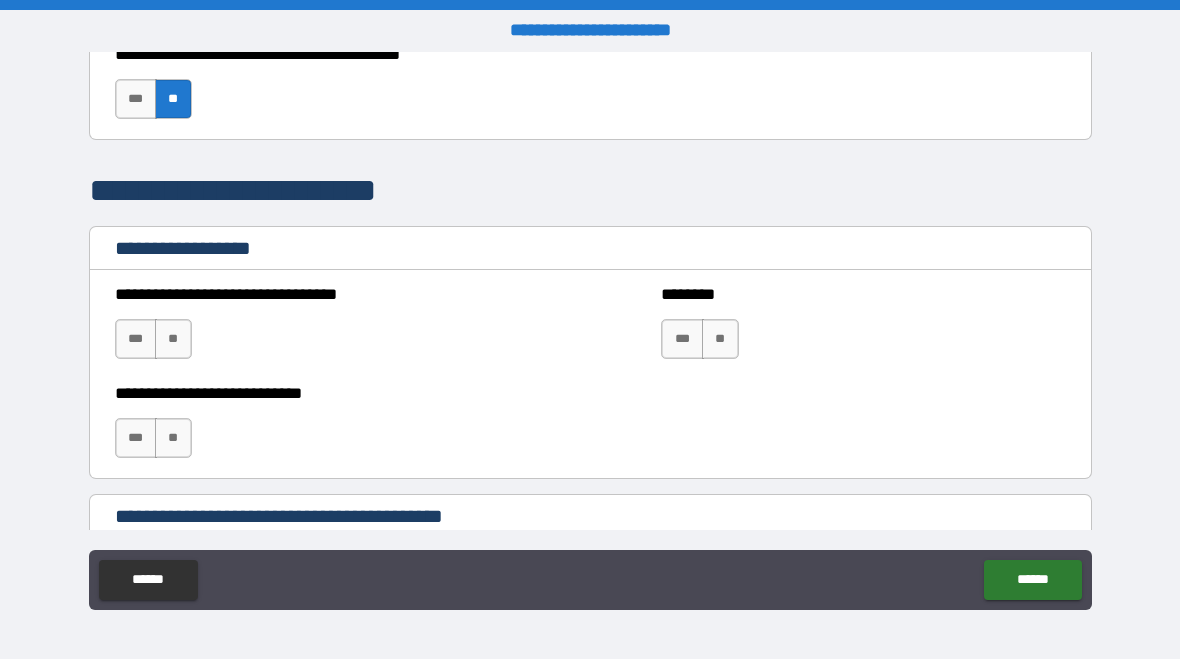 click on "**" at bounding box center [173, 339] 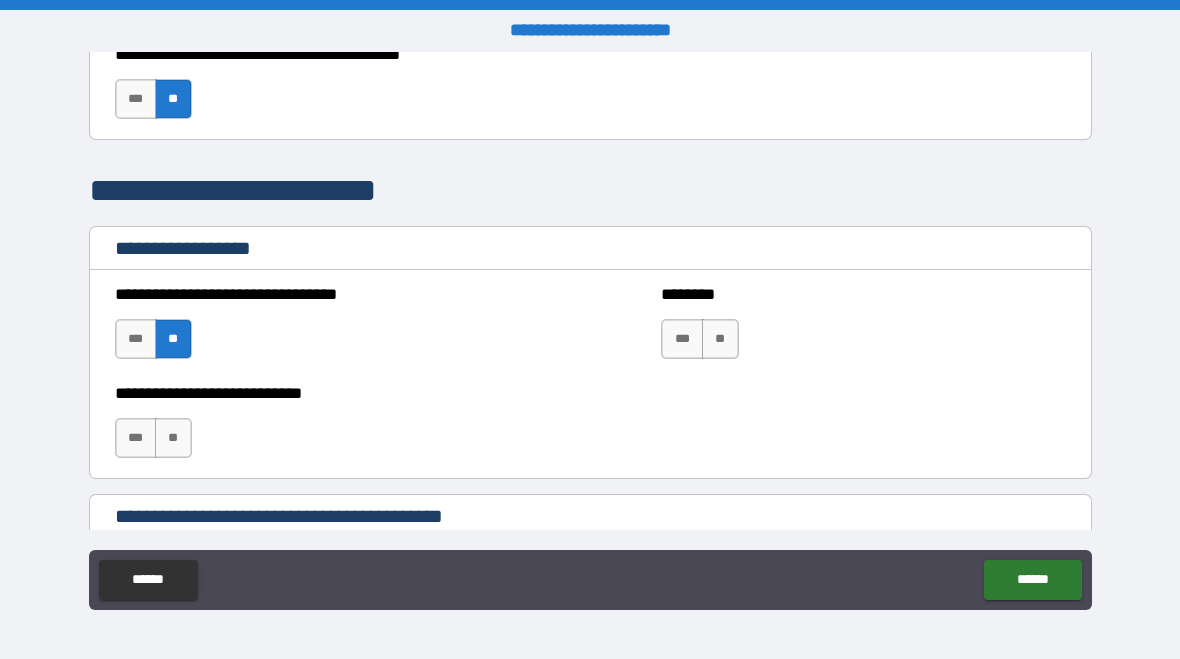 click on "**" at bounding box center (720, 339) 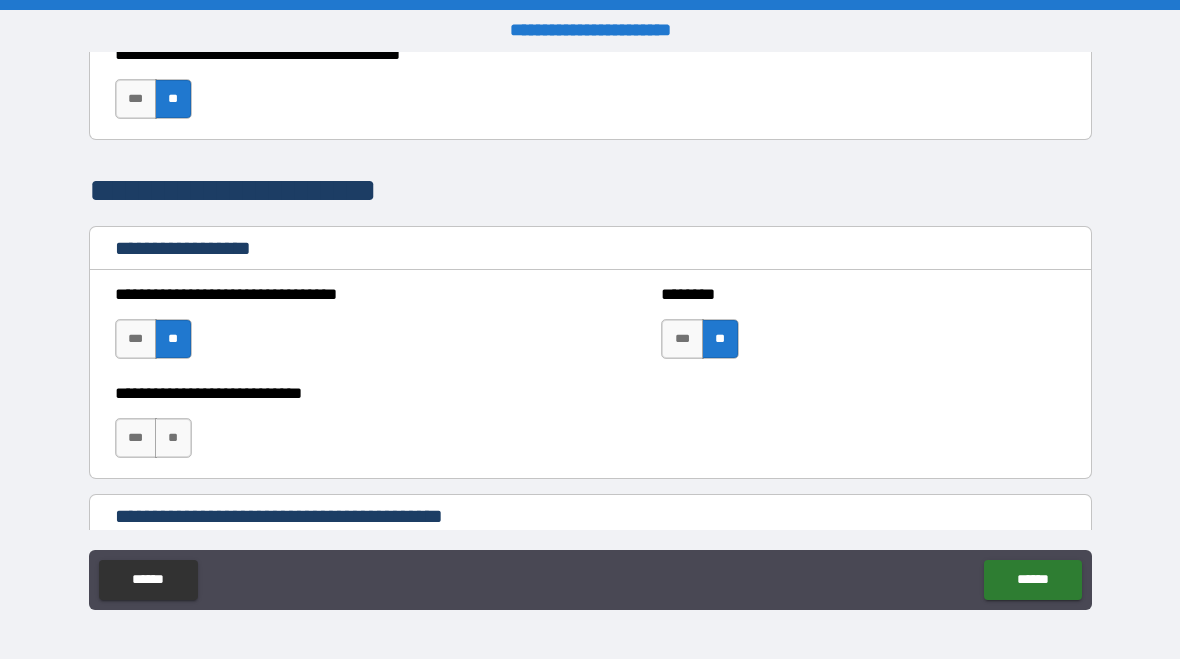 click on "**" at bounding box center [173, 438] 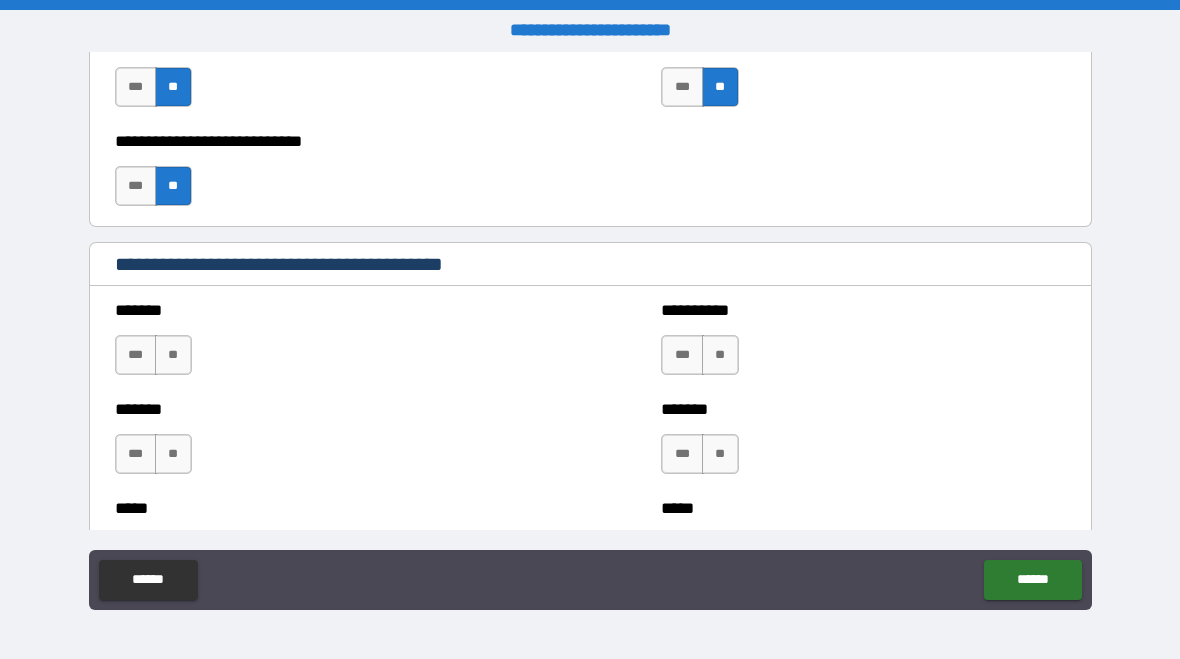 scroll, scrollTop: 1796, scrollLeft: 0, axis: vertical 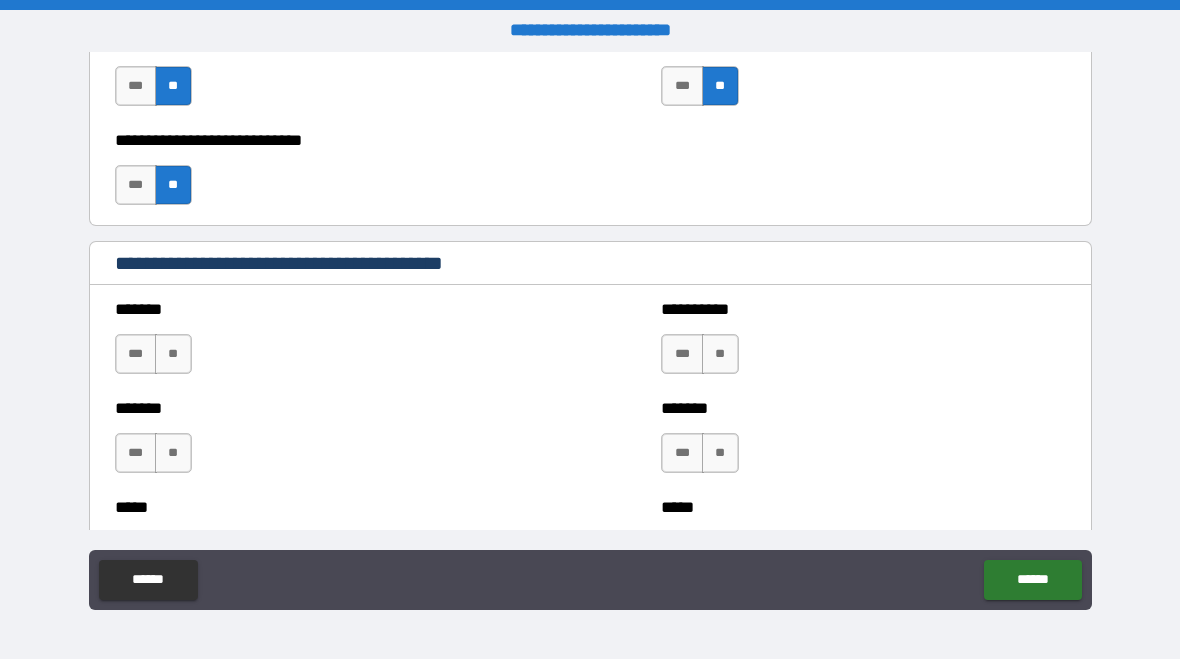 click on "**" at bounding box center (173, 354) 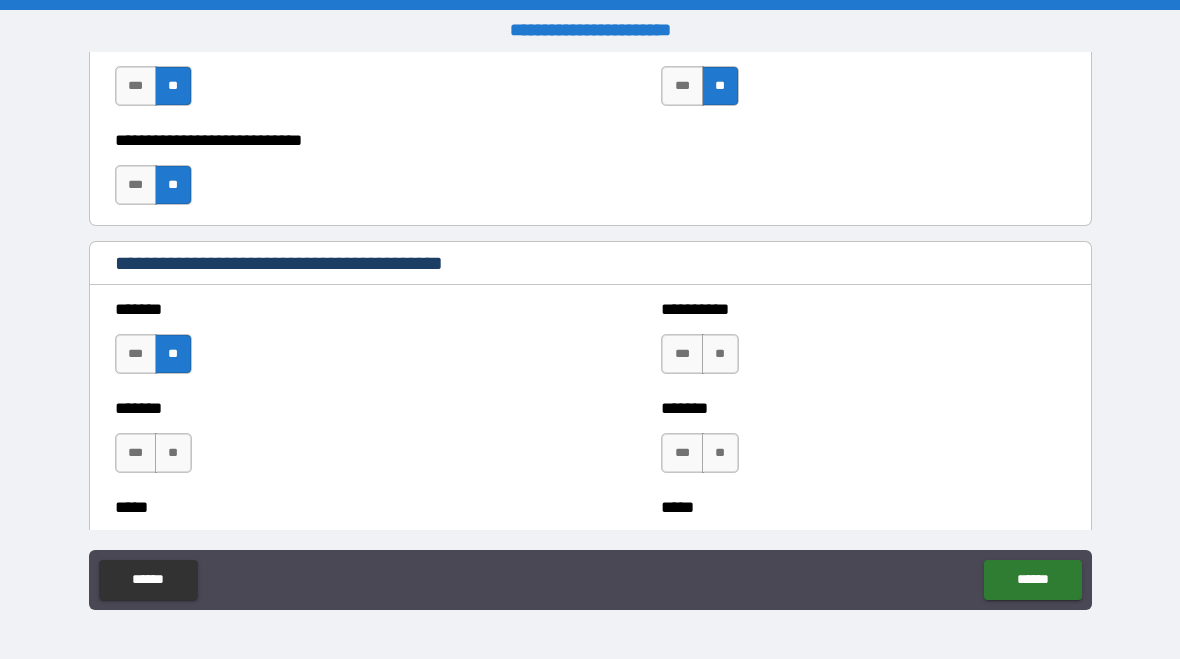click on "**" at bounding box center (173, 453) 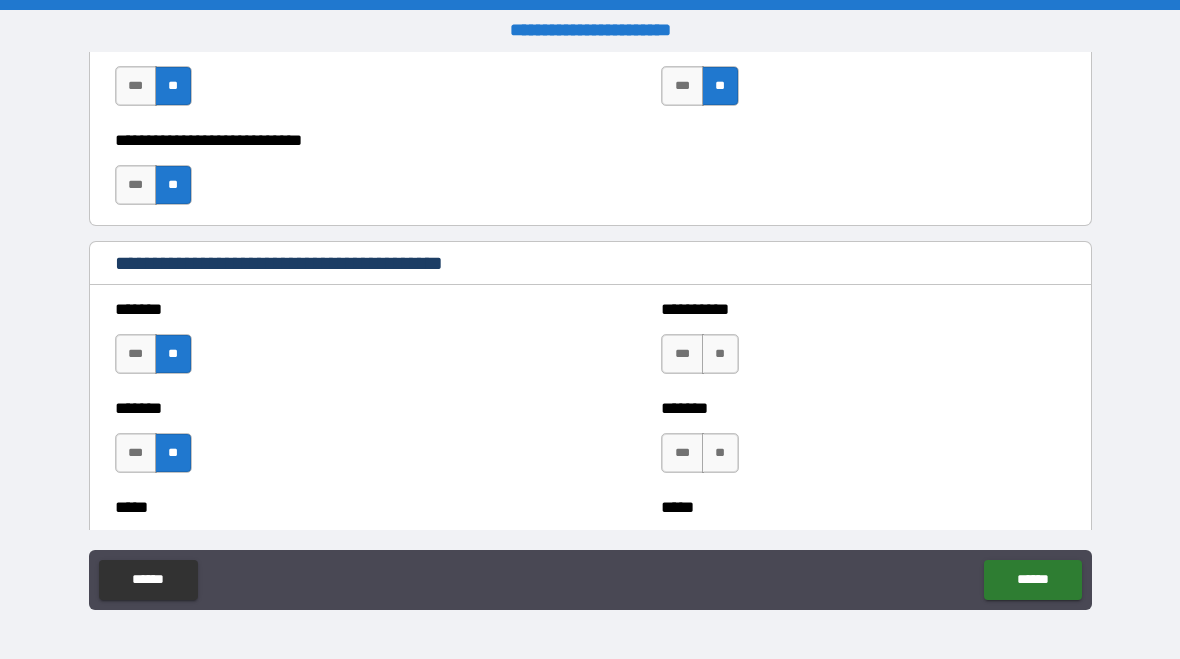 click on "**" at bounding box center (720, 354) 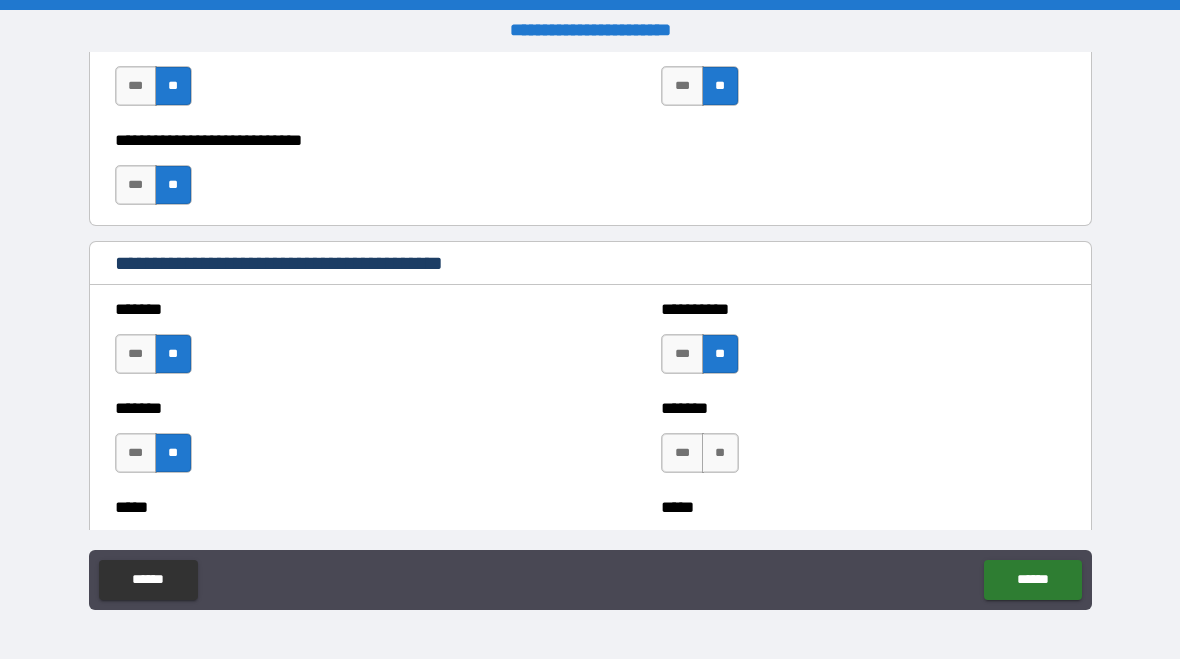 click on "**" at bounding box center (720, 453) 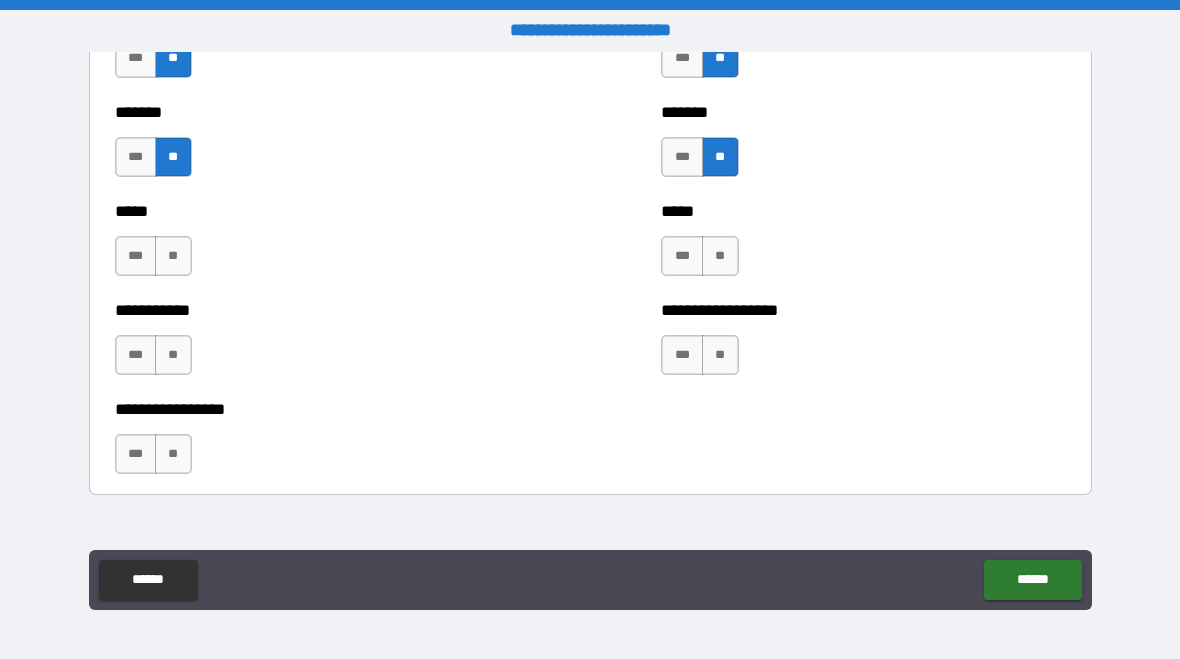 scroll, scrollTop: 2091, scrollLeft: 0, axis: vertical 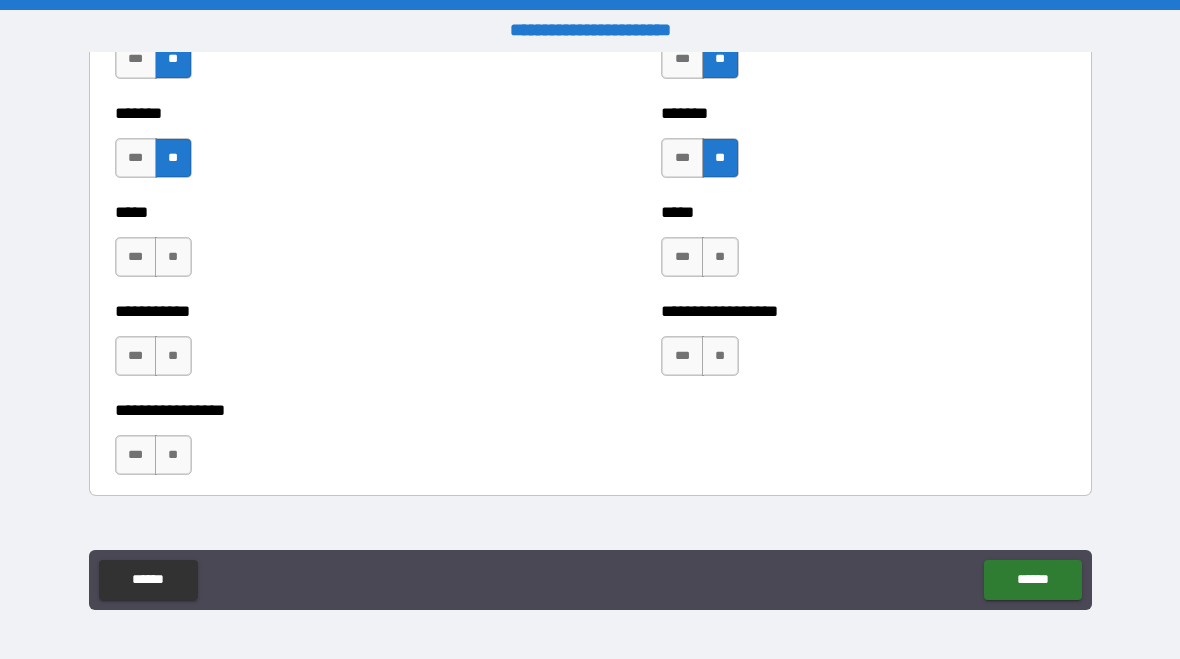 click on "**" at bounding box center [720, 257] 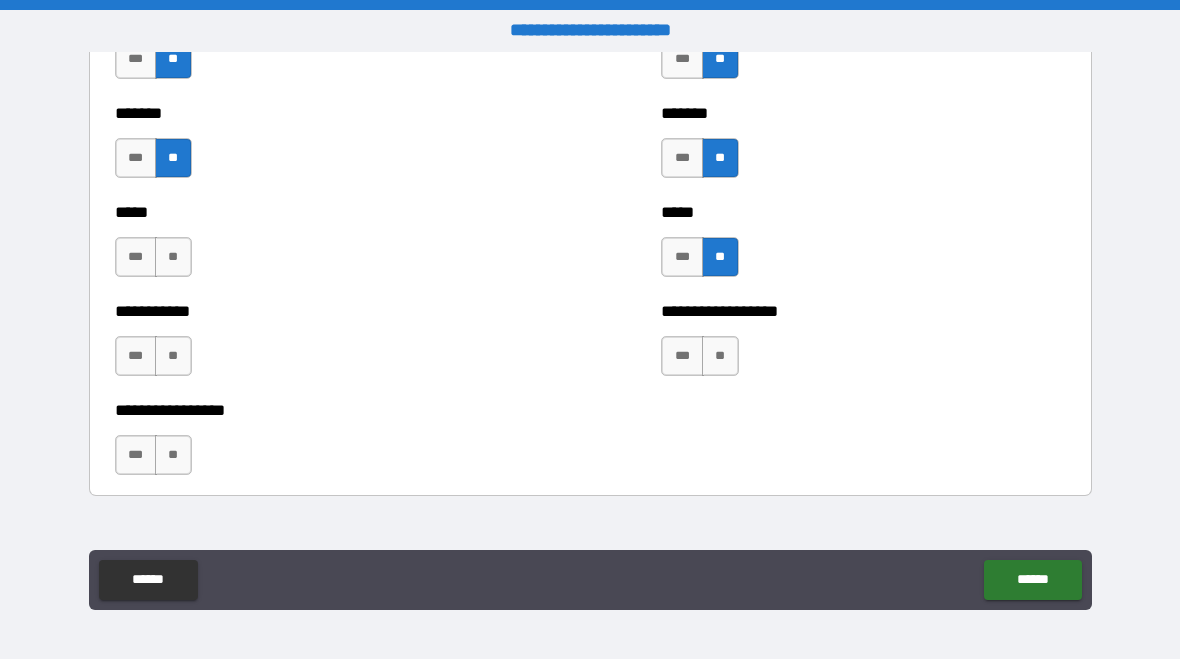 click on "**" at bounding box center (720, 356) 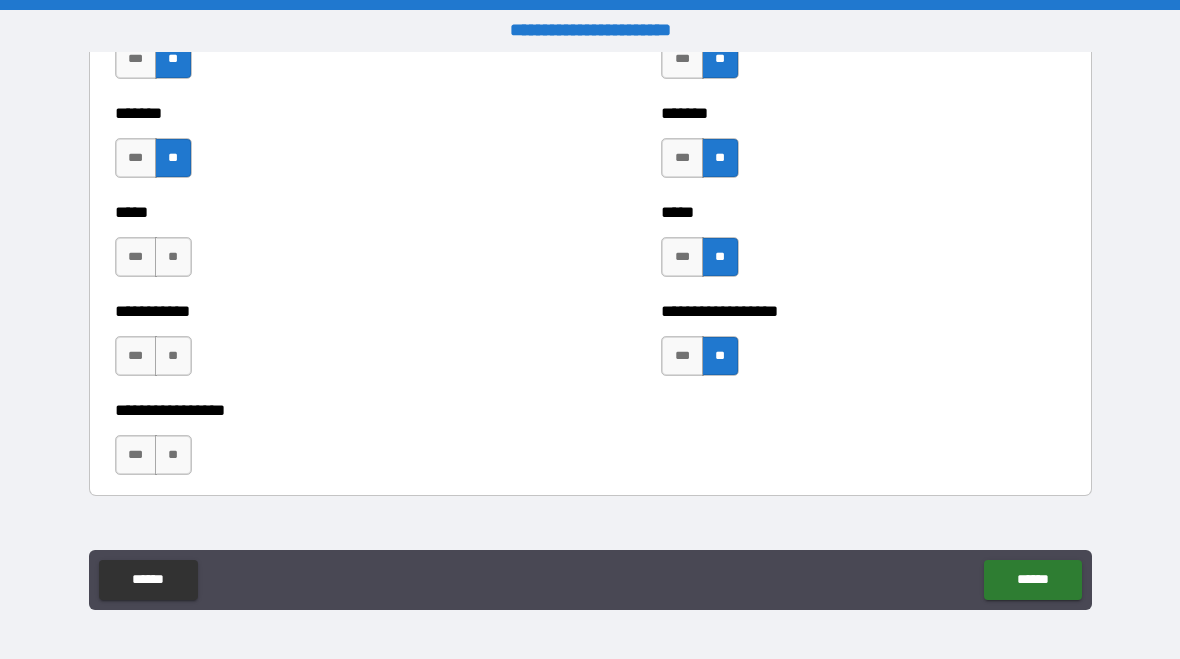 click on "**" at bounding box center (173, 257) 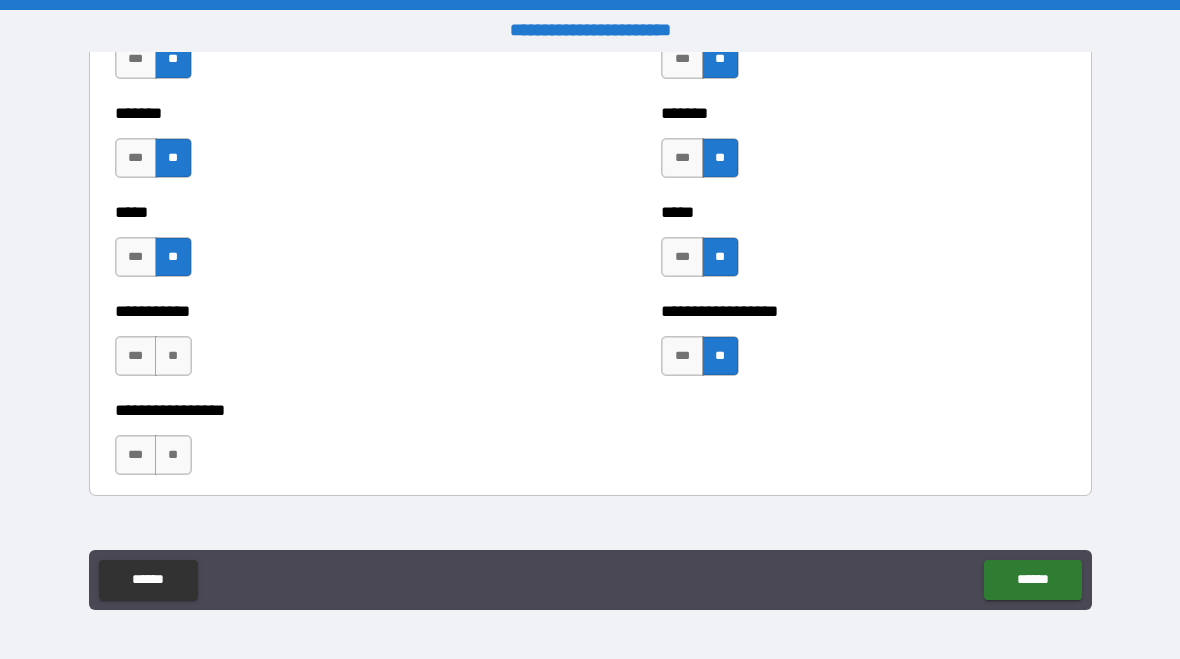 click on "**" at bounding box center (173, 356) 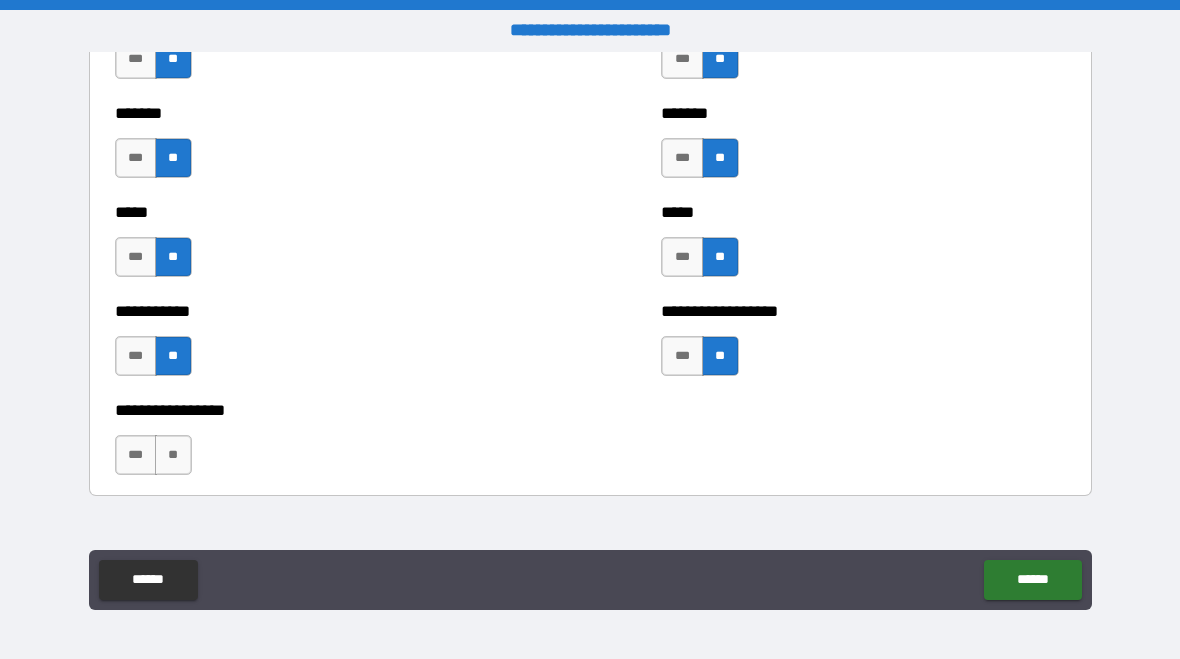 click on "**" at bounding box center [173, 455] 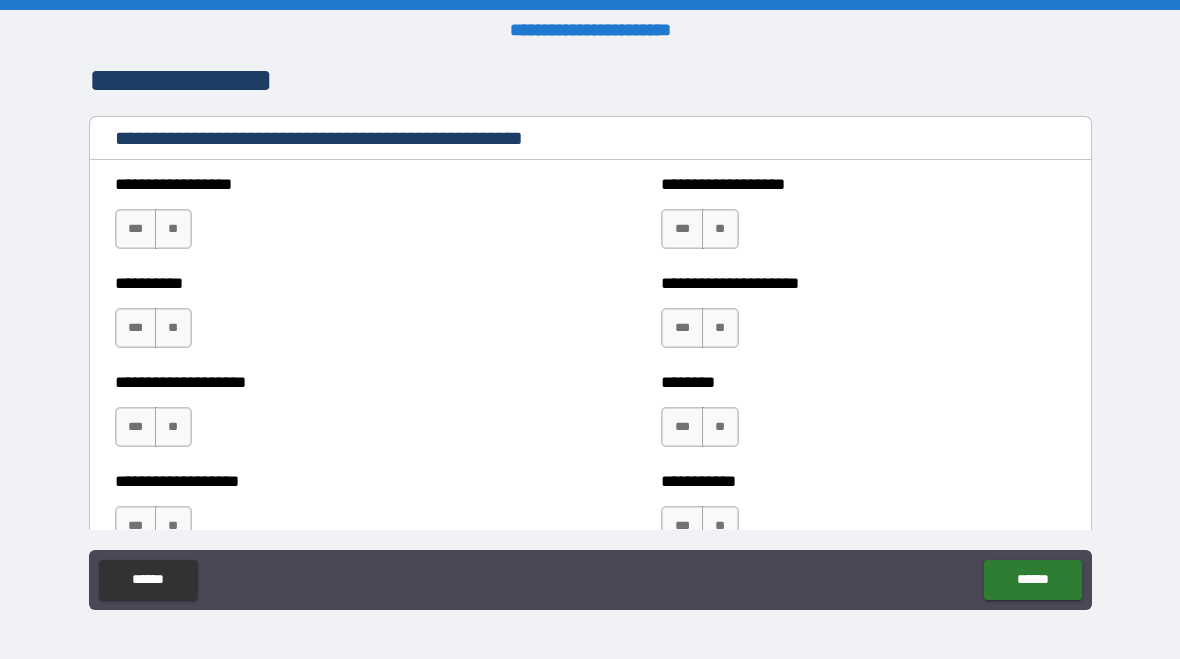 scroll, scrollTop: 2558, scrollLeft: 0, axis: vertical 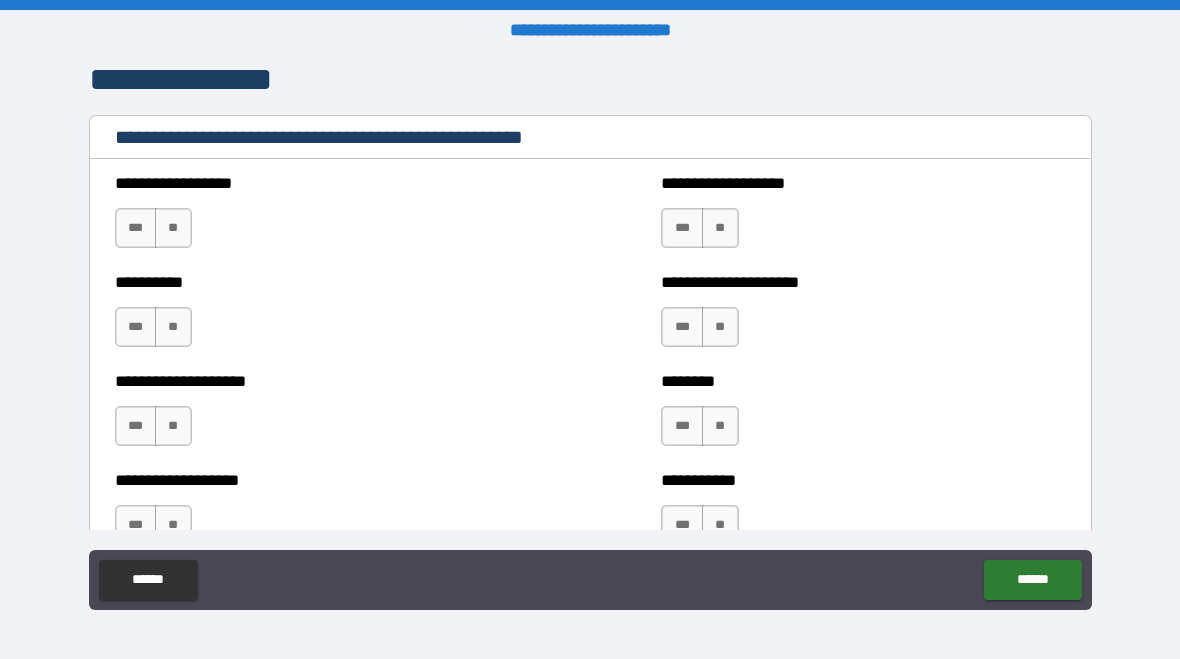 click on "**" at bounding box center (173, 228) 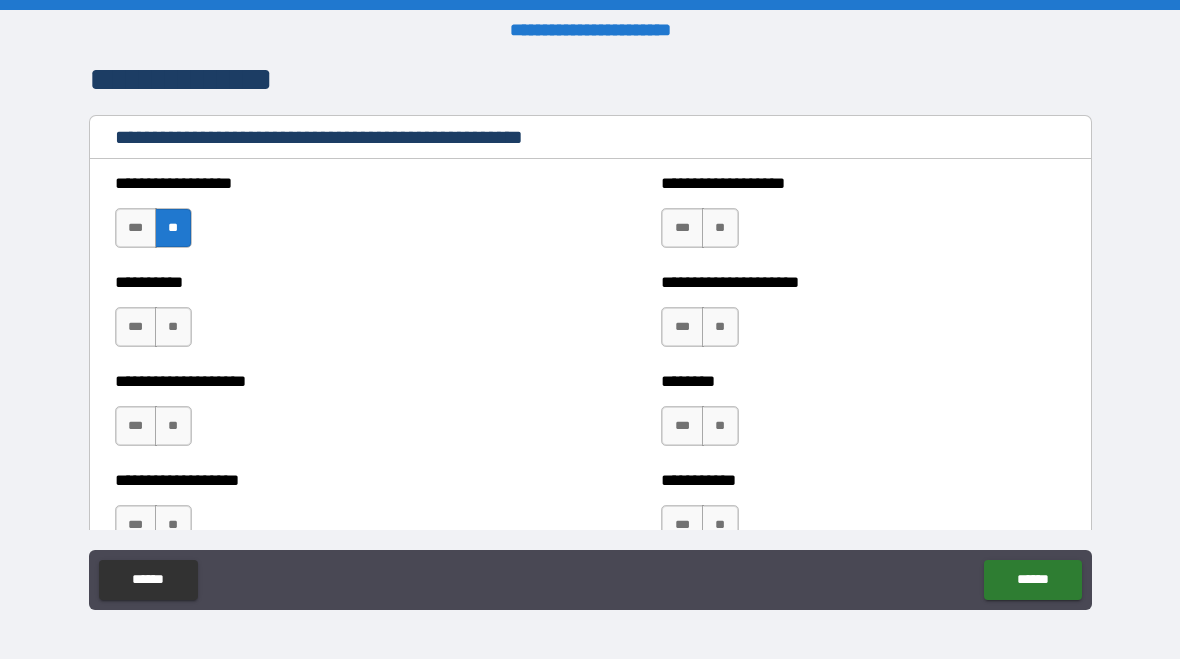click on "***" at bounding box center (682, 228) 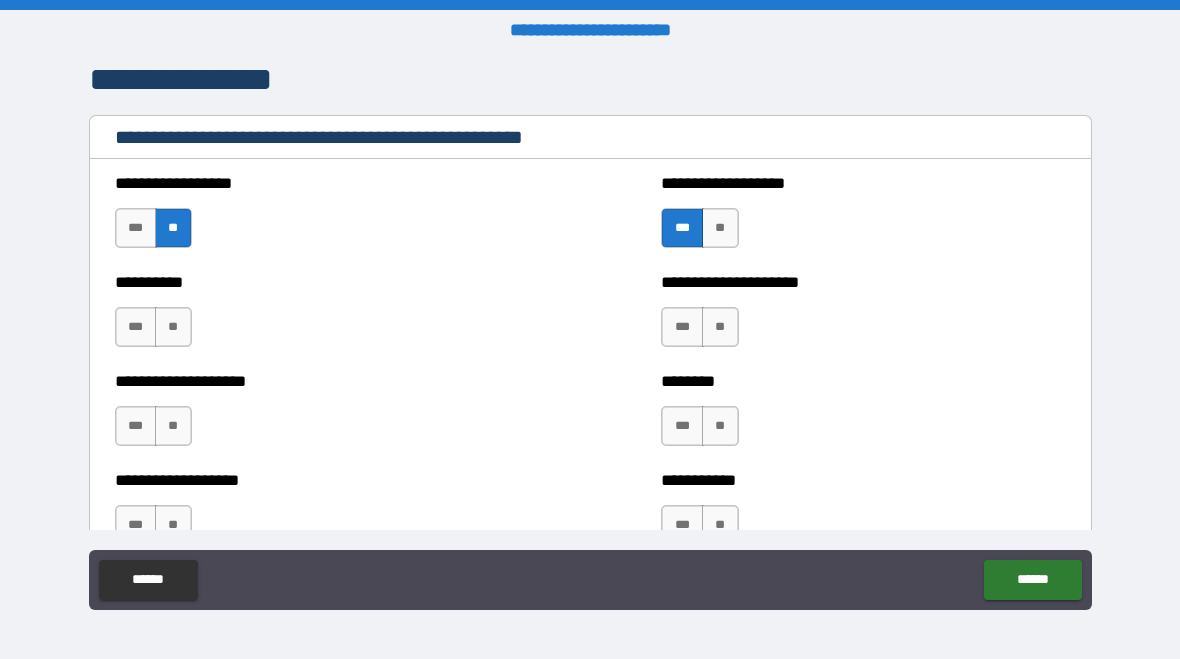 click on "**********" at bounding box center [863, 317] 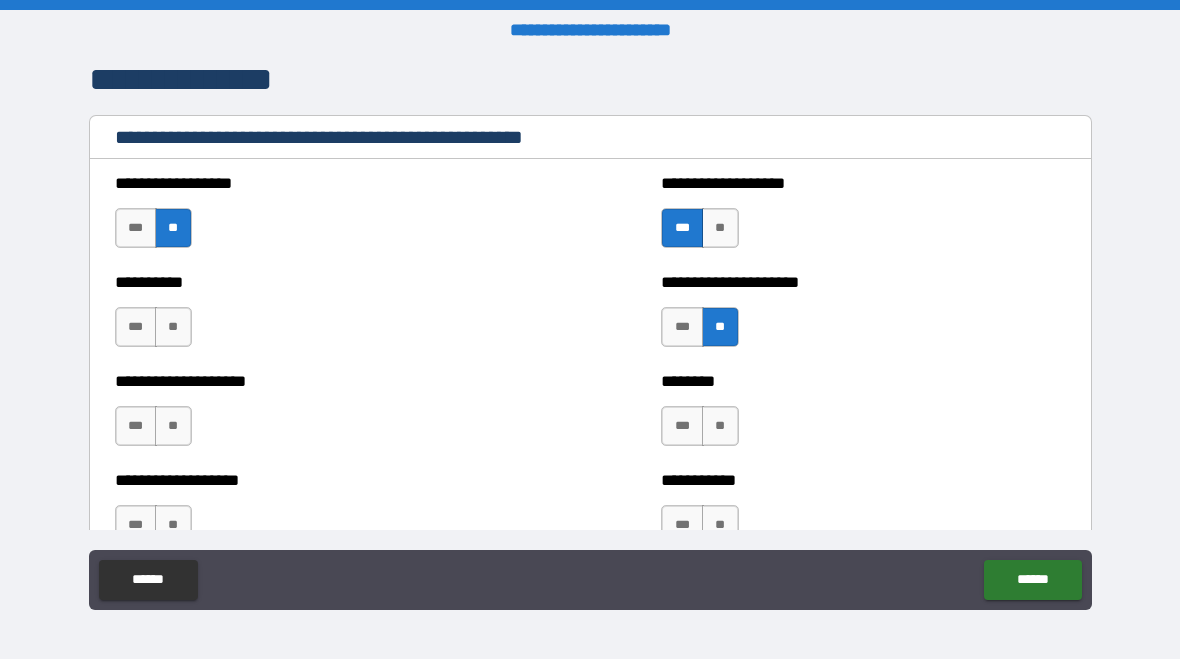 click on "**" at bounding box center (720, 426) 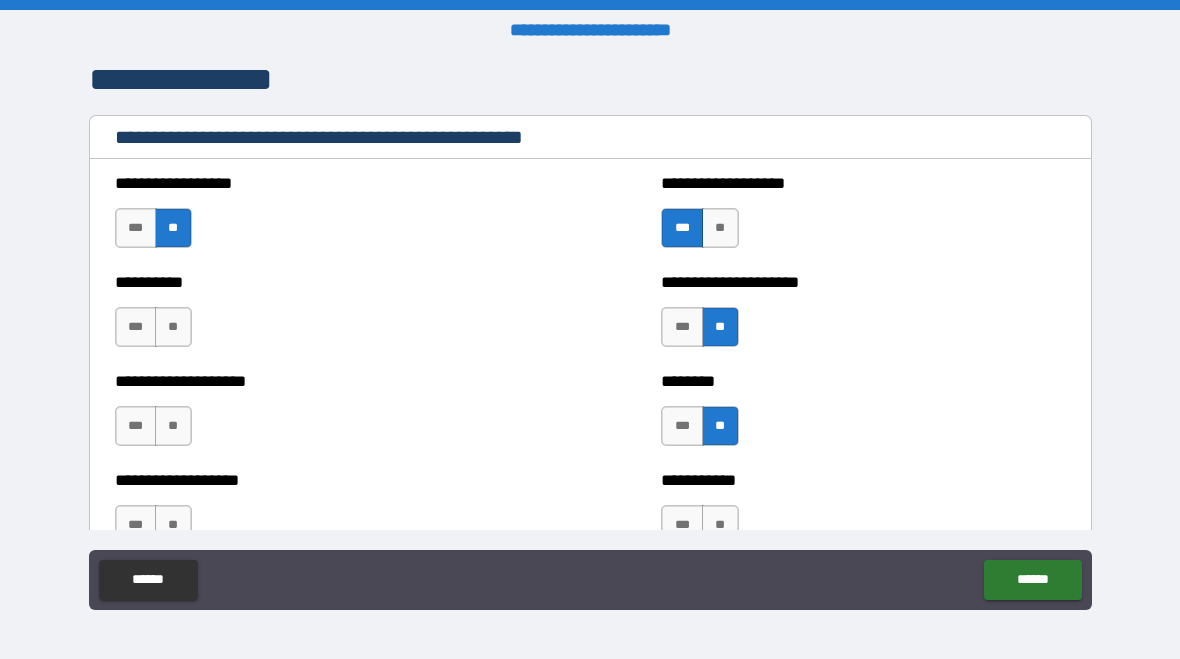 click on "**" at bounding box center [173, 327] 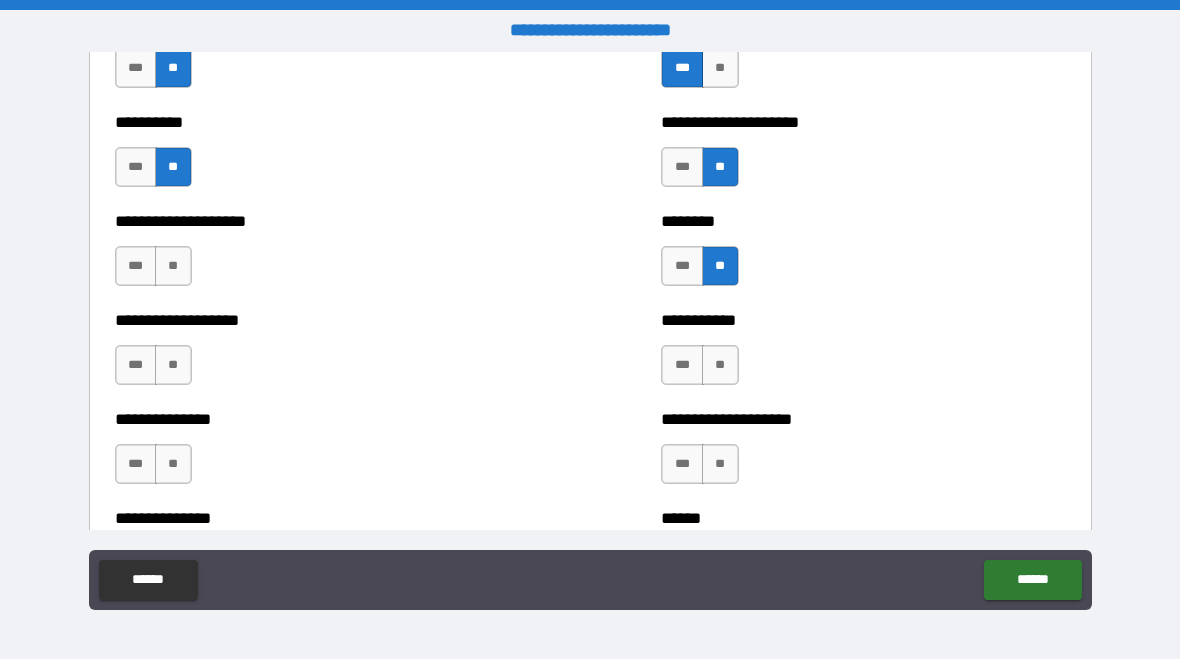 scroll, scrollTop: 2712, scrollLeft: 0, axis: vertical 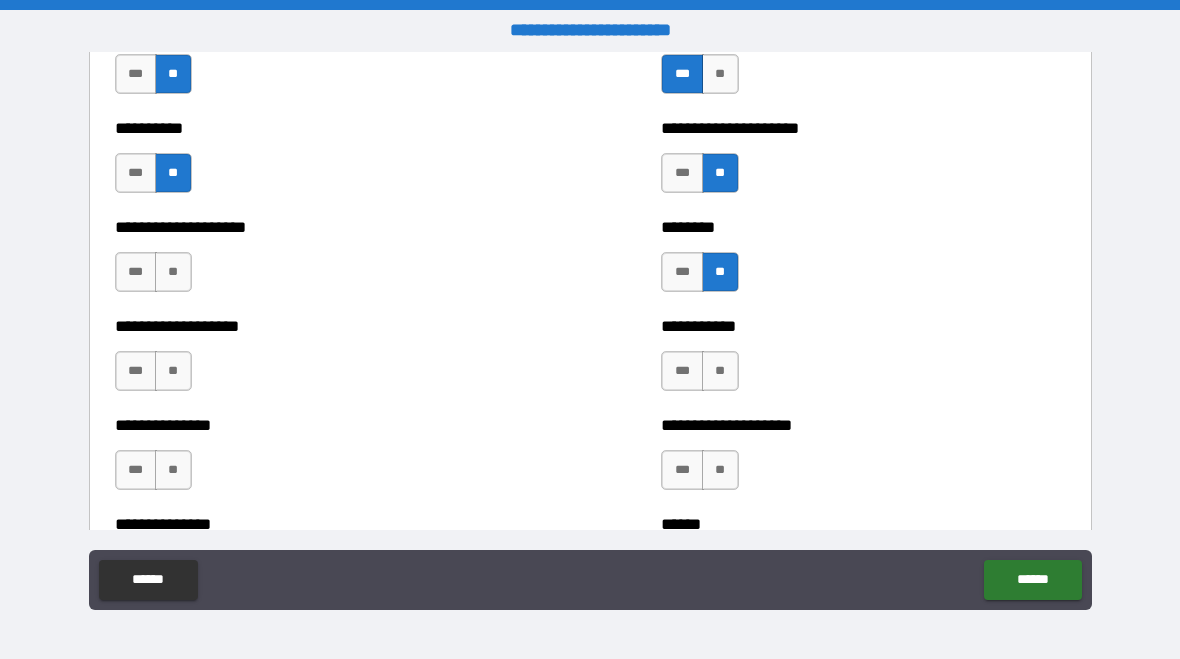 click on "**" at bounding box center (173, 272) 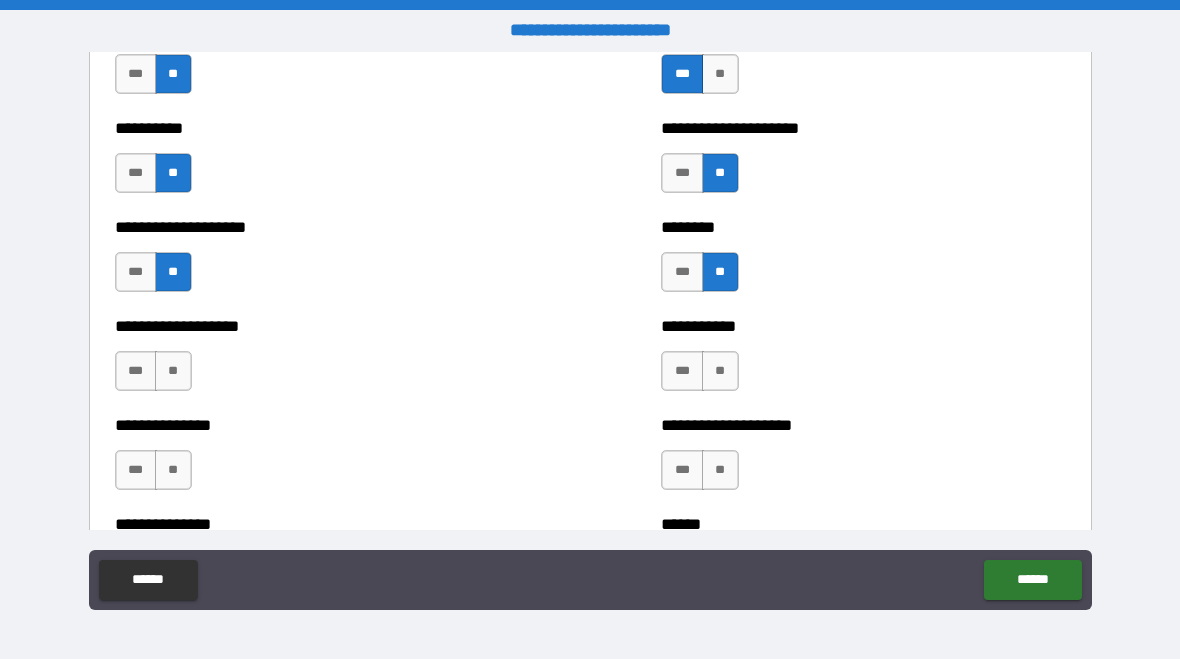 click on "**" at bounding box center [173, 371] 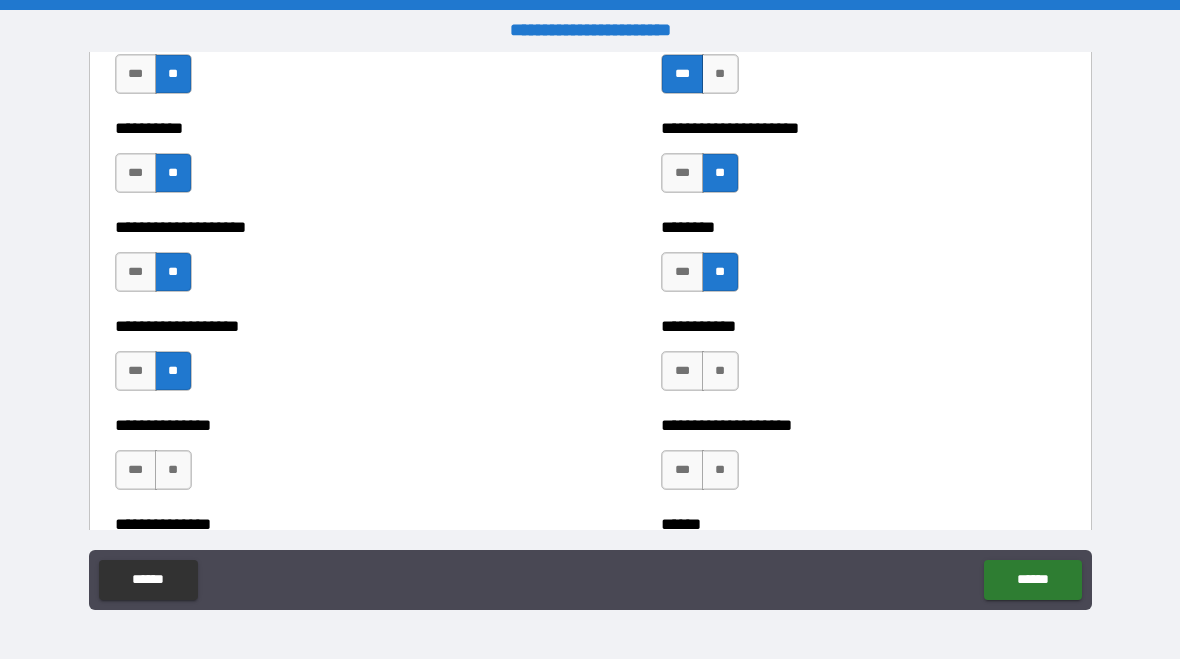 click on "**" at bounding box center (173, 470) 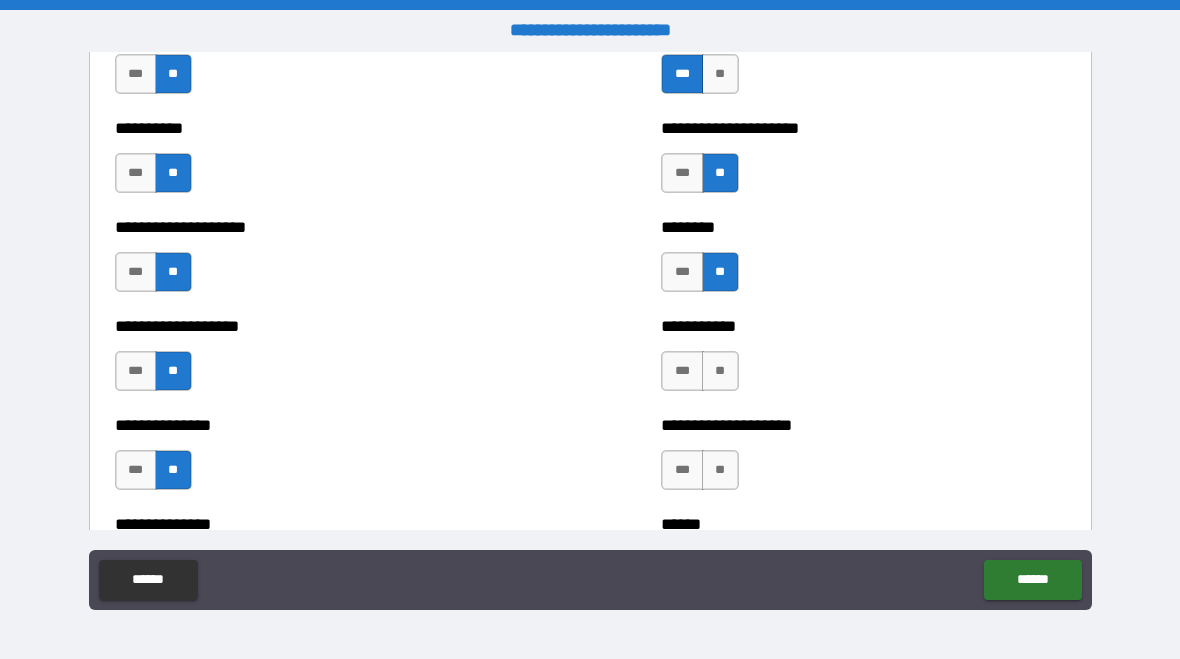 click on "**" at bounding box center (720, 371) 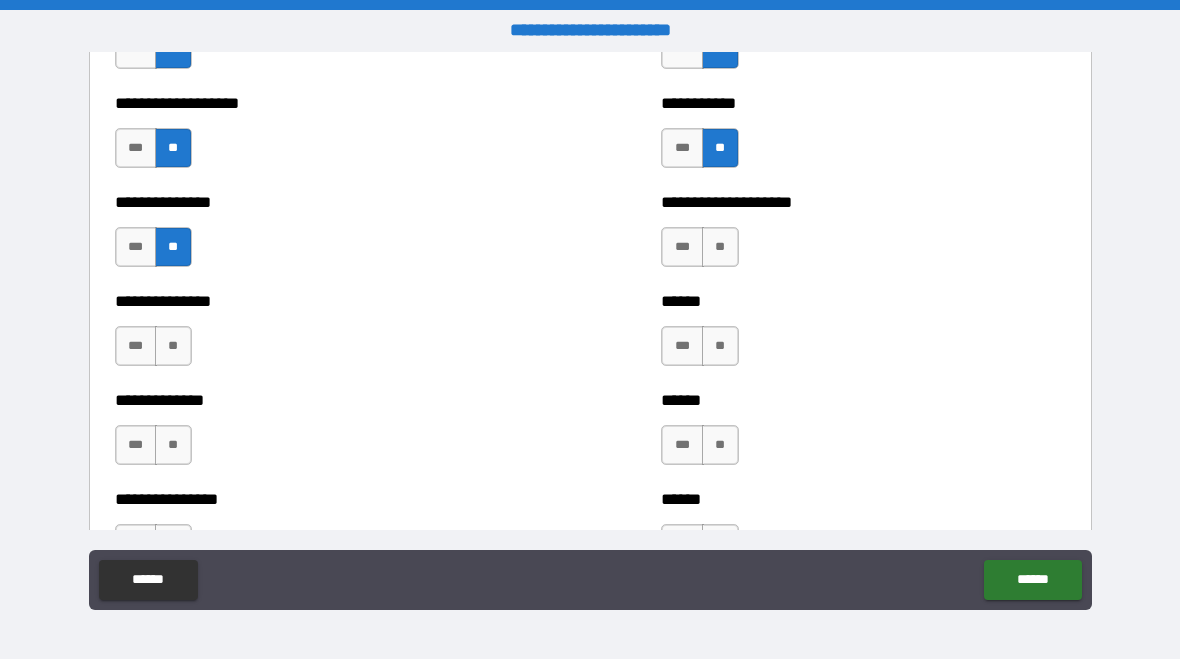 scroll, scrollTop: 2944, scrollLeft: 0, axis: vertical 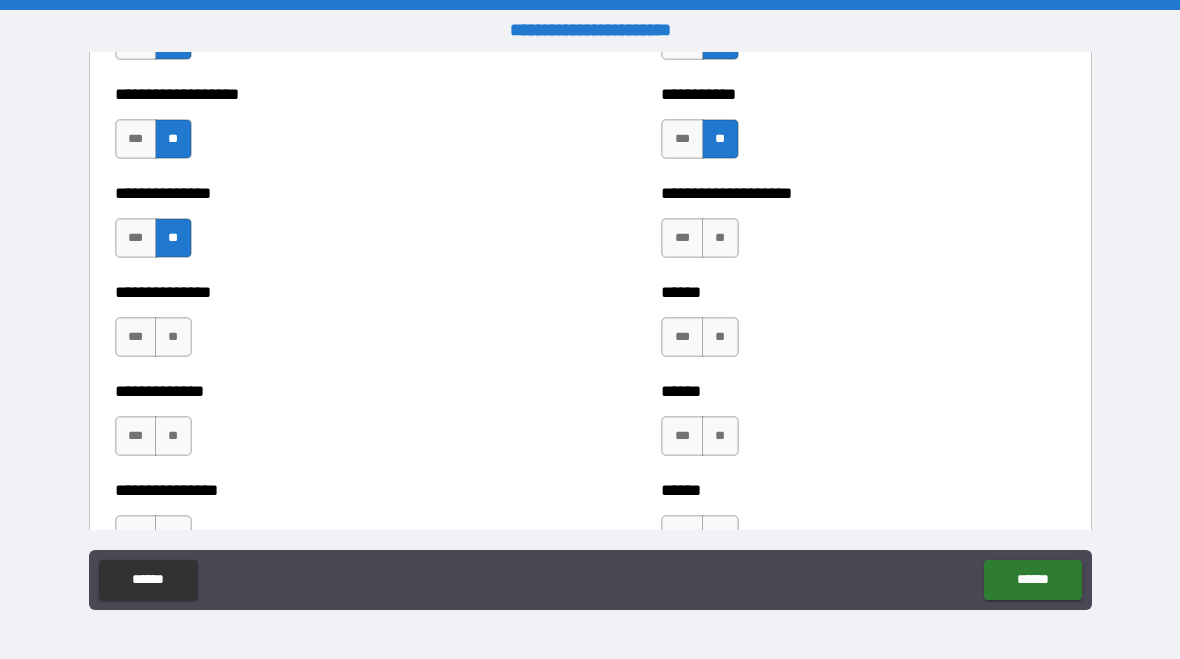 click on "**" at bounding box center (720, 238) 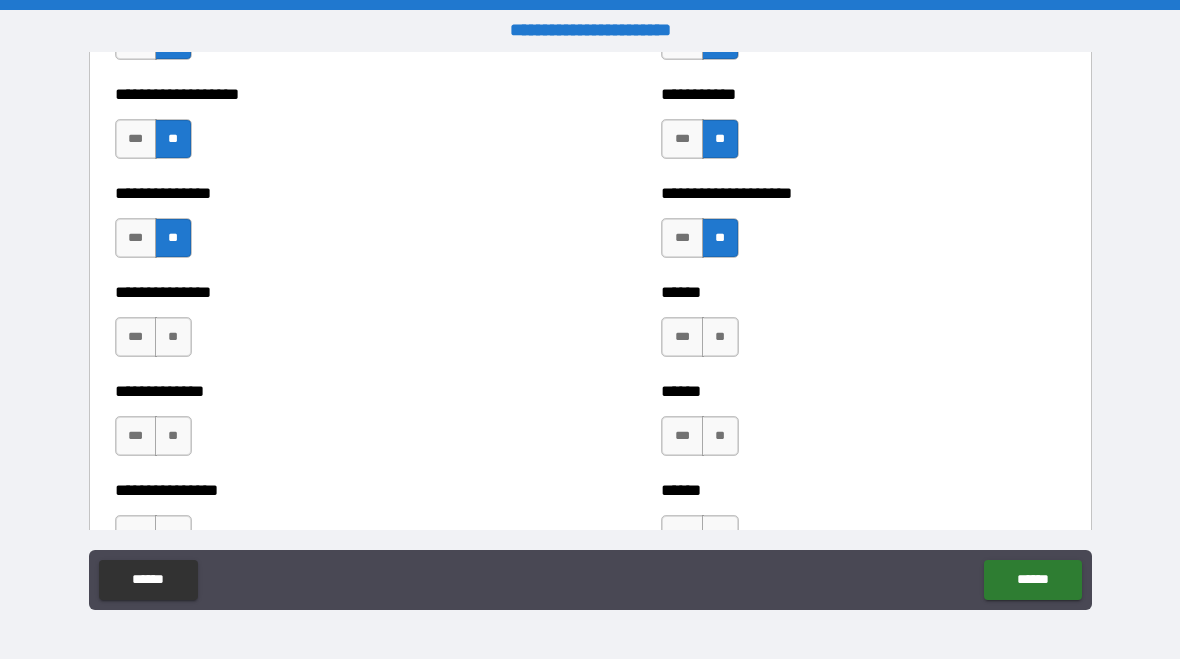 click on "**" at bounding box center (720, 337) 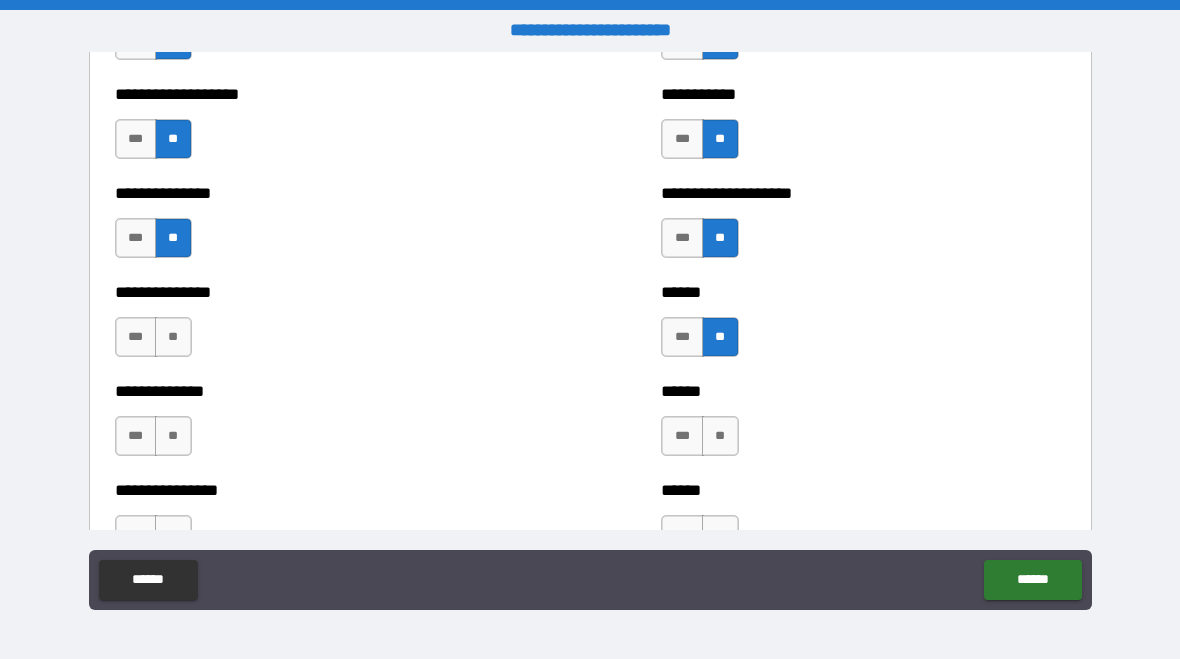 click on "**" at bounding box center [173, 337] 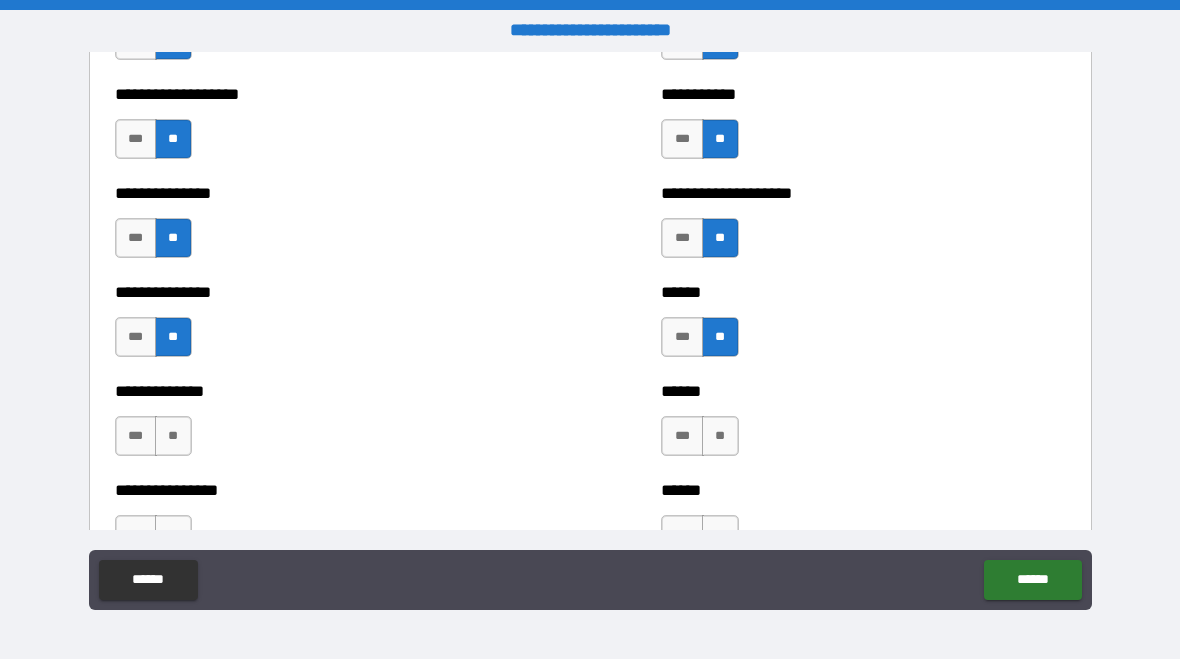 click on "**" at bounding box center (173, 436) 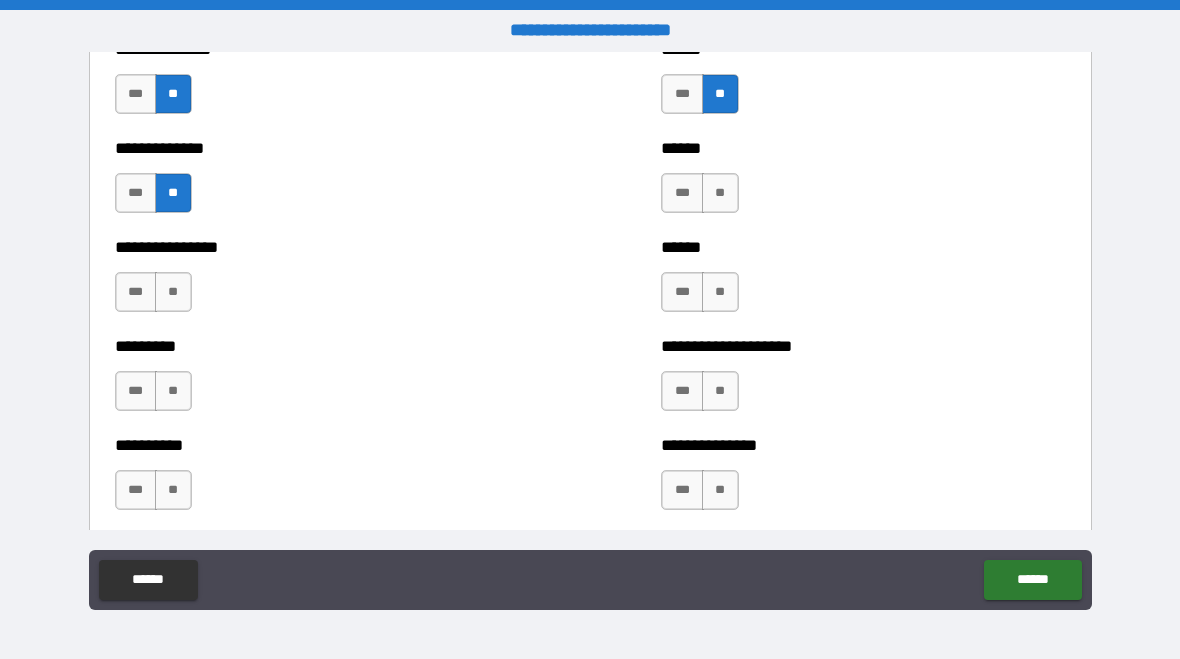 scroll, scrollTop: 3184, scrollLeft: 0, axis: vertical 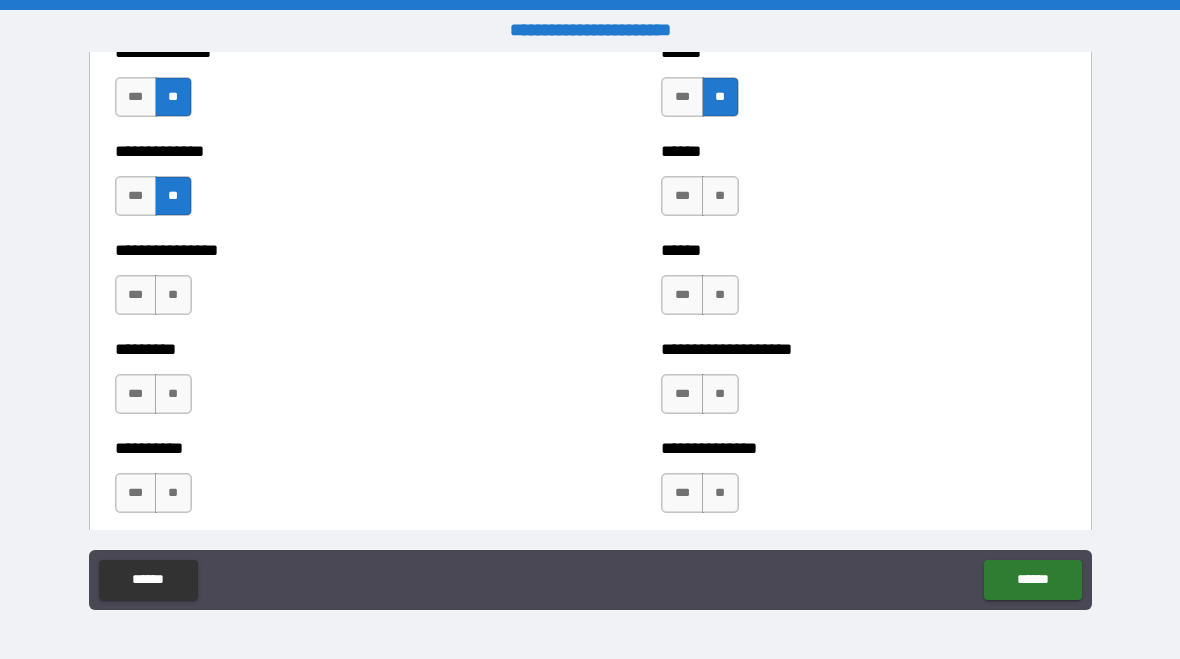 click on "**" at bounding box center (173, 295) 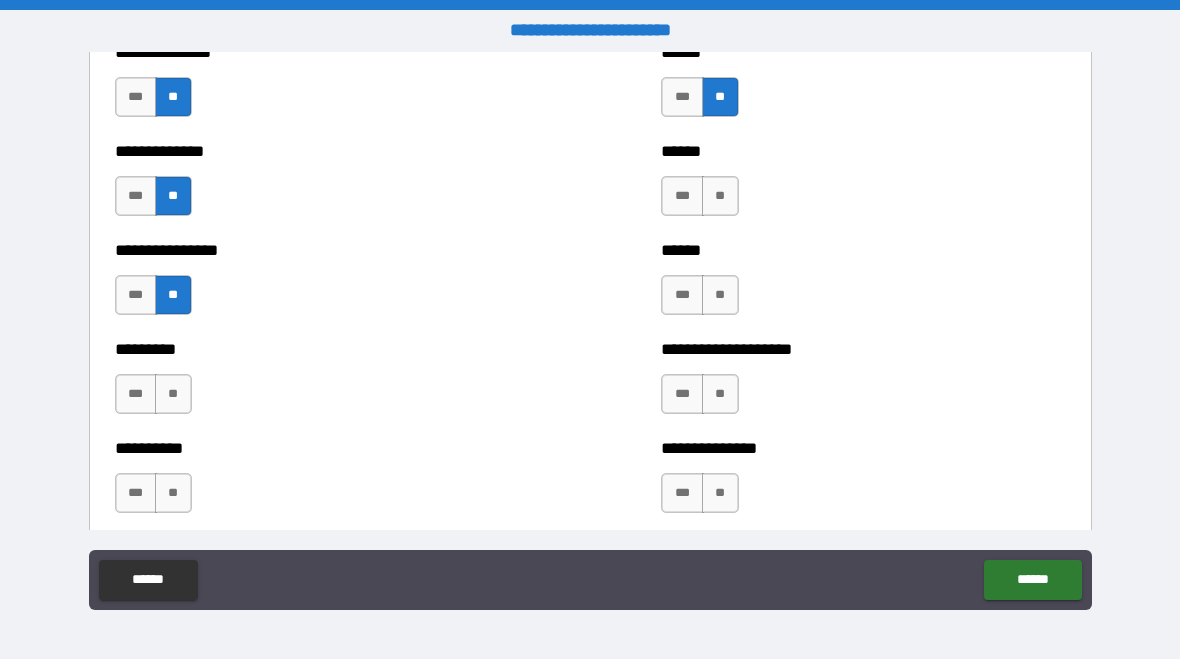 click on "**" at bounding box center (173, 394) 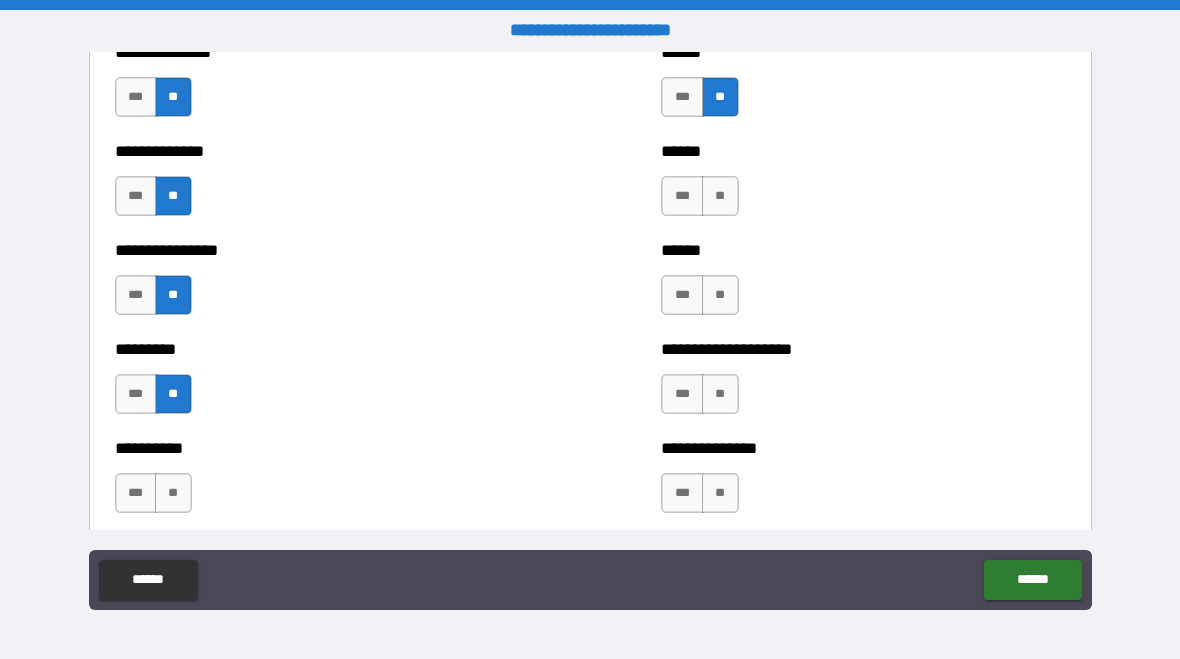 click on "**" at bounding box center (173, 493) 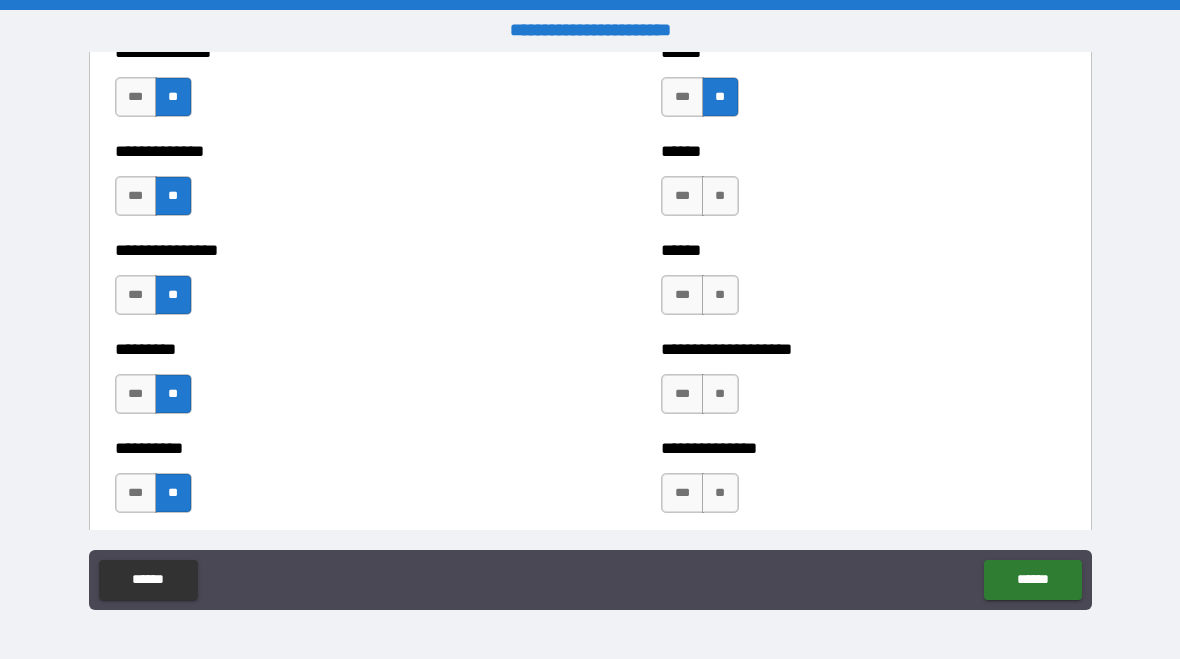 click on "***" at bounding box center (682, 493) 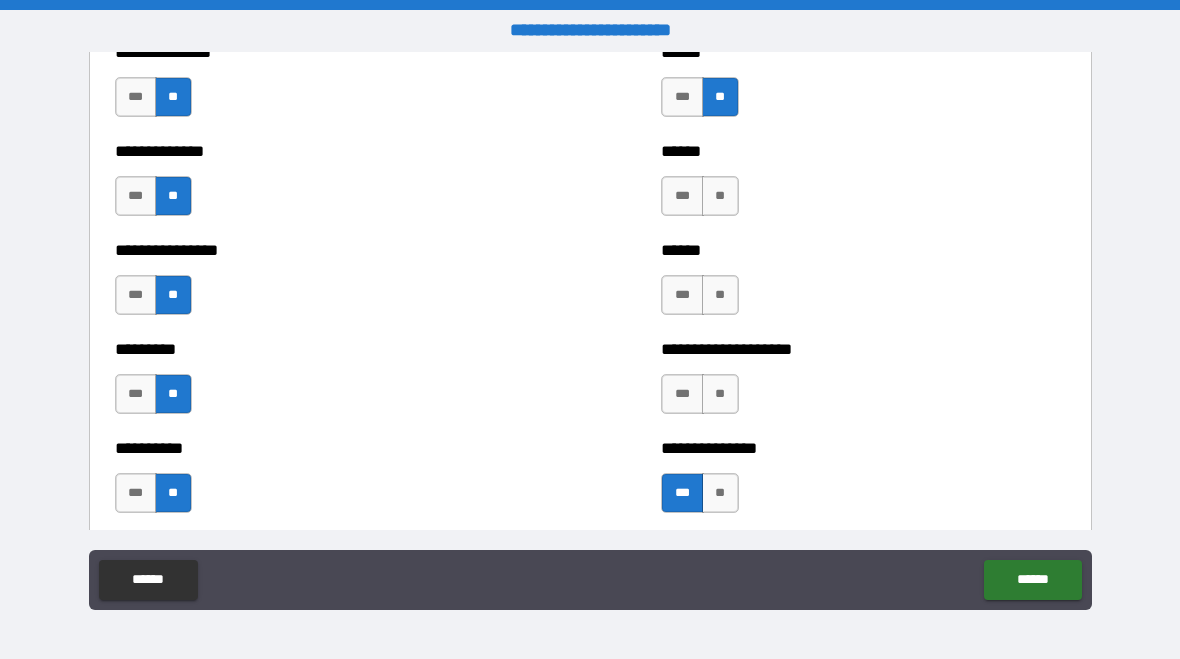 click on "***" at bounding box center [682, 394] 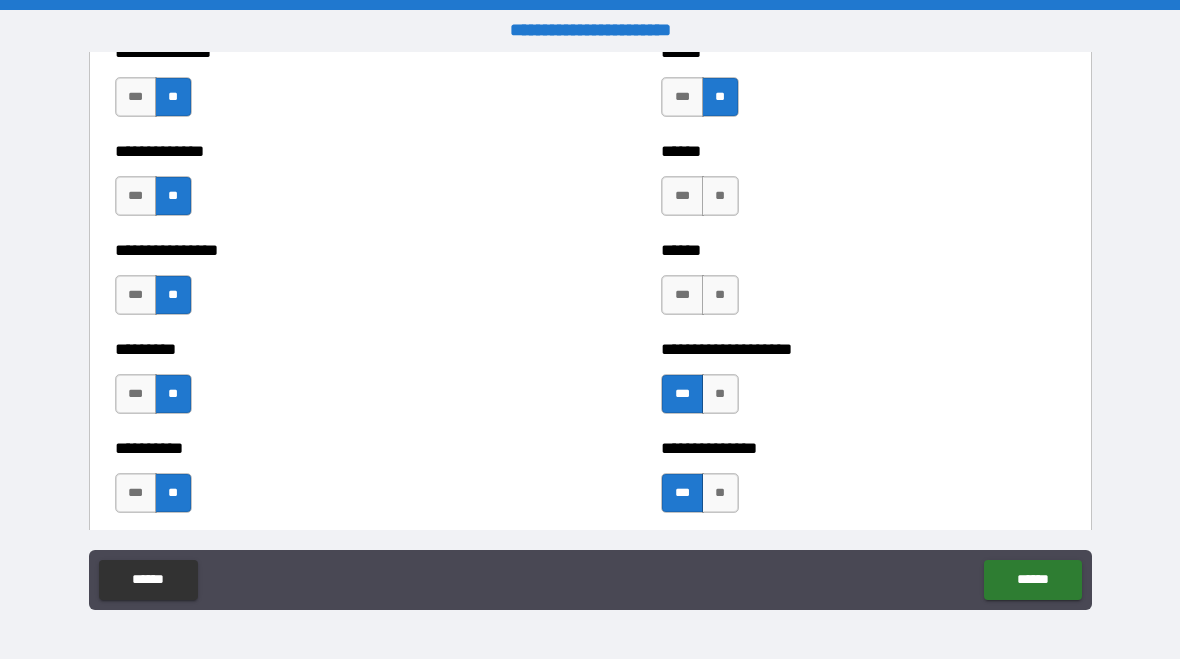 click on "**" at bounding box center (720, 295) 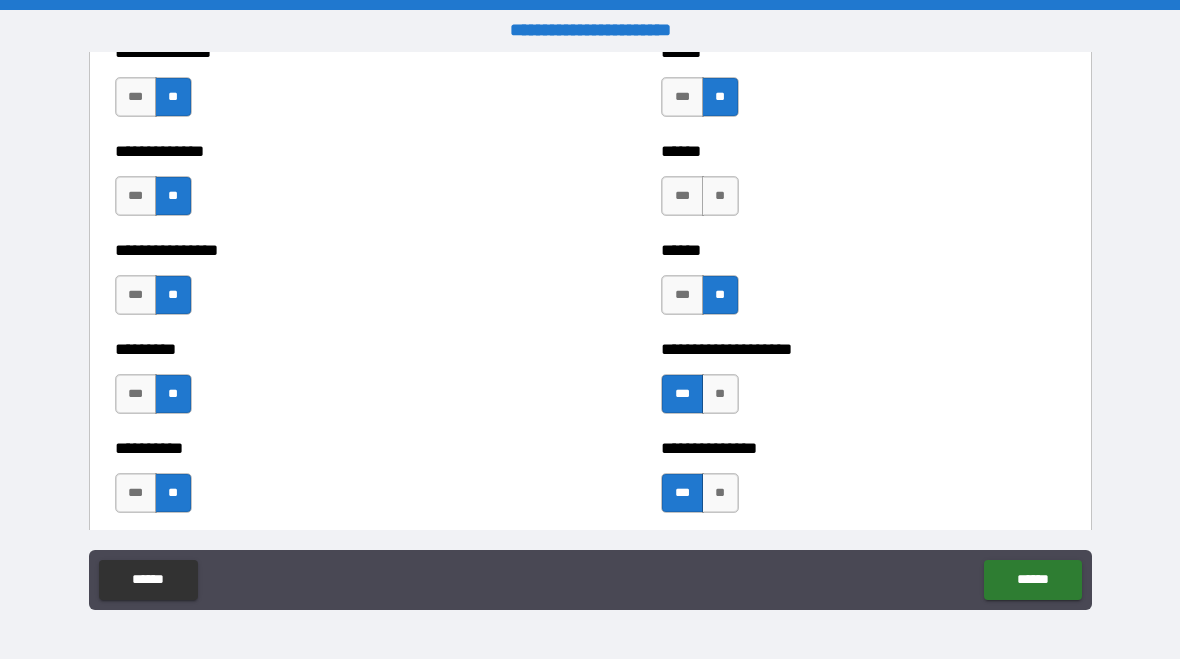 click on "**" at bounding box center (720, 196) 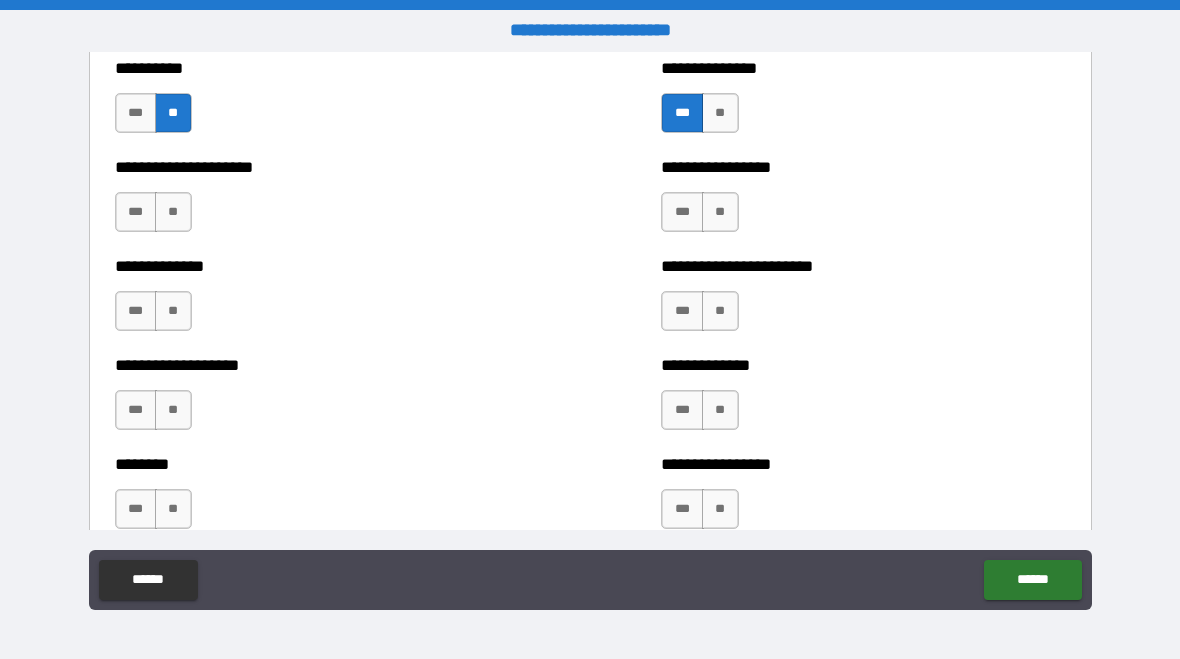 scroll, scrollTop: 3582, scrollLeft: 0, axis: vertical 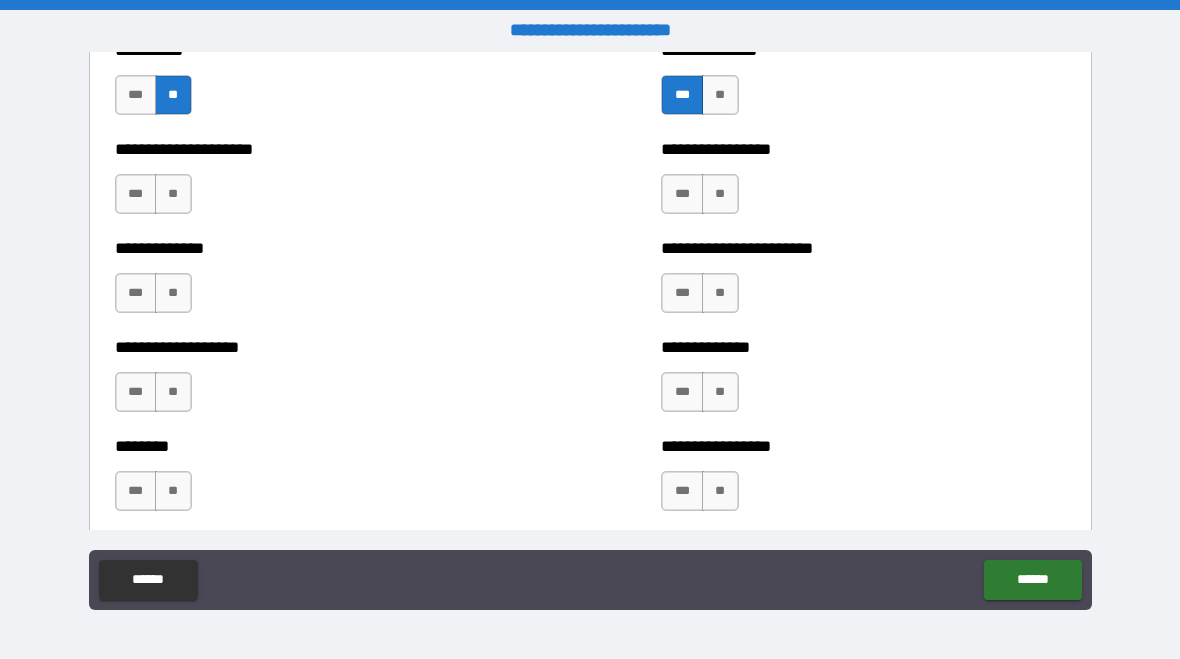 click on "**" at bounding box center [173, 194] 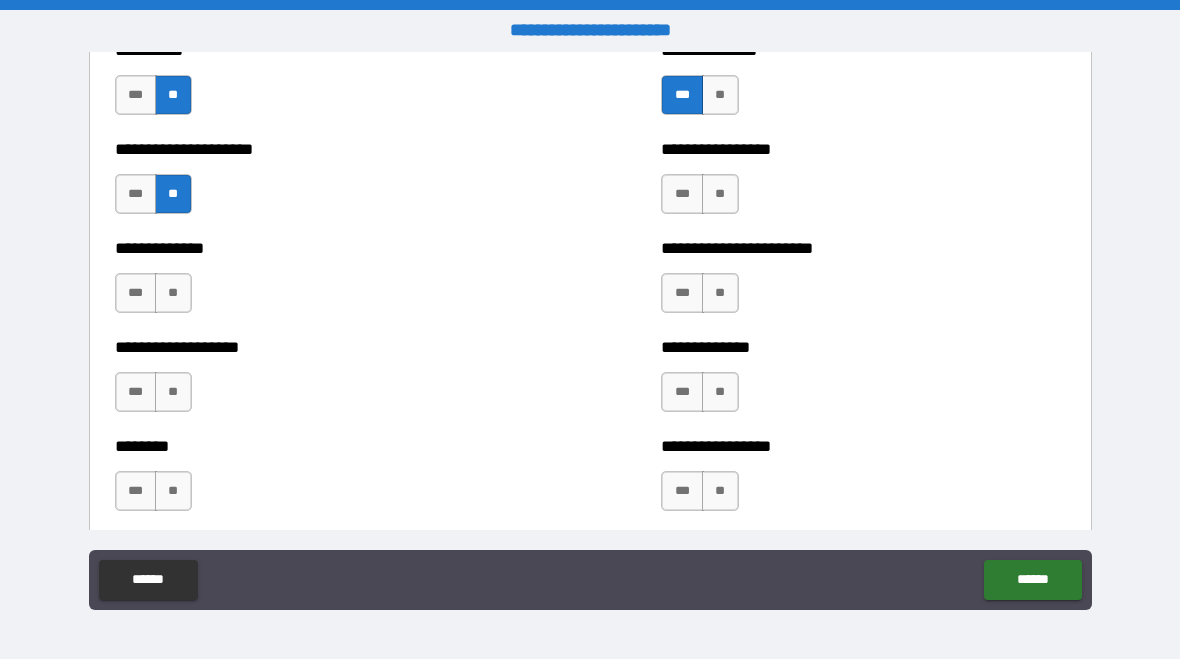 click on "**" at bounding box center [173, 293] 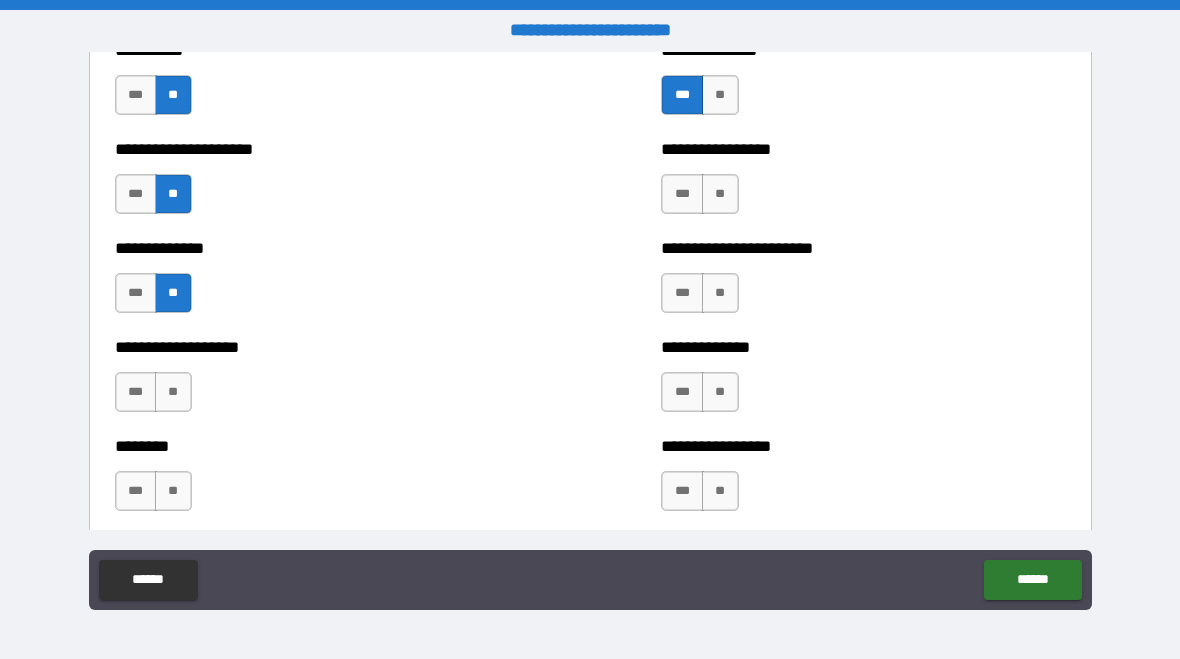 click on "**" at bounding box center (173, 392) 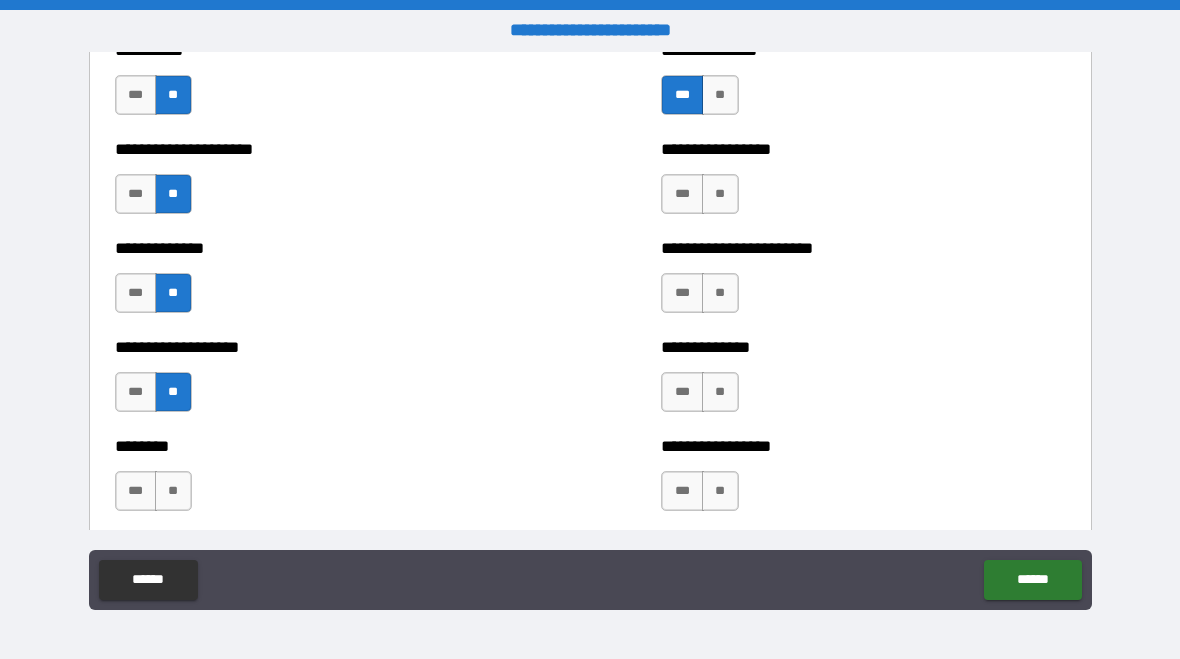 click on "**" at bounding box center [173, 491] 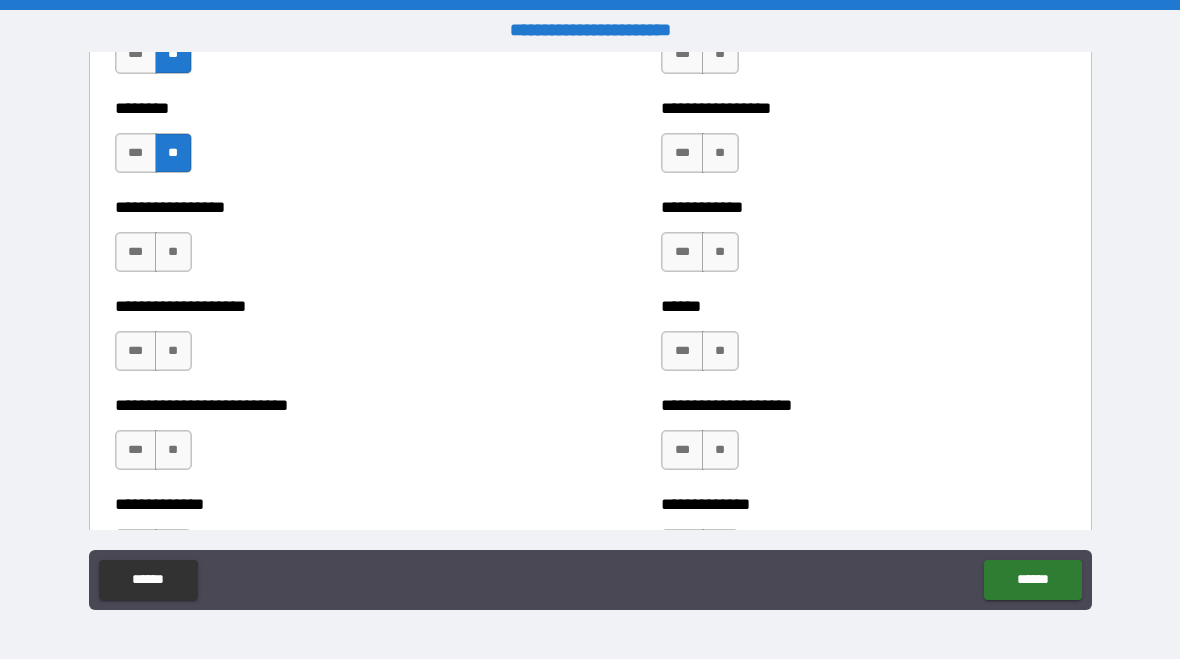 scroll, scrollTop: 3919, scrollLeft: 0, axis: vertical 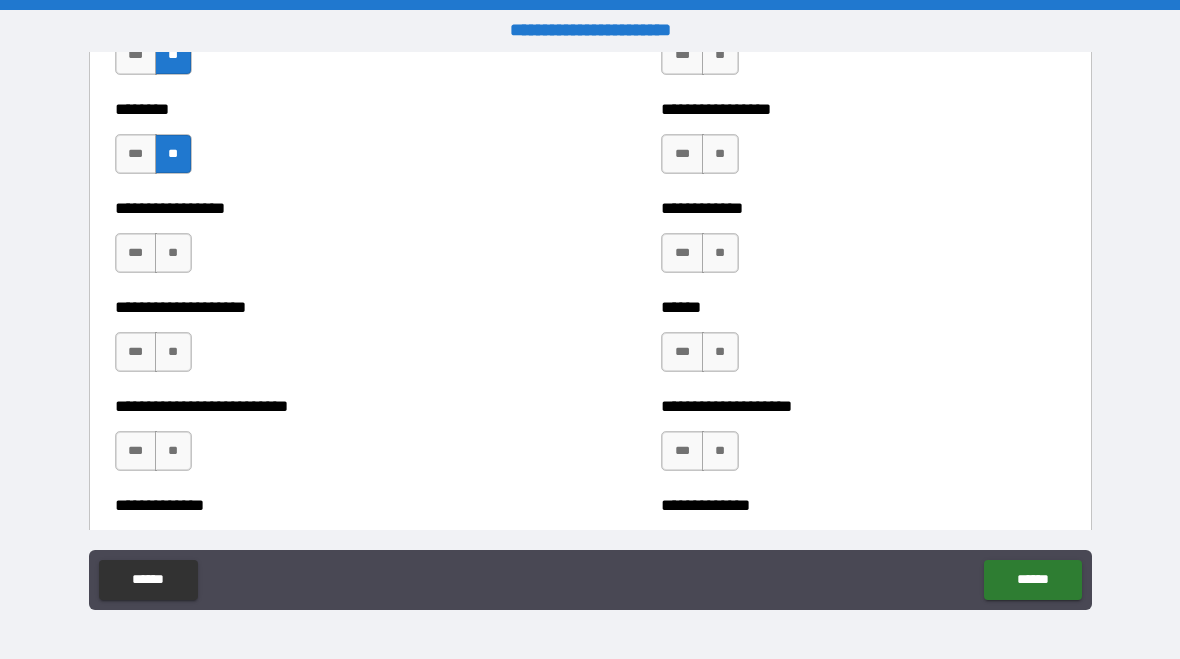 click on "**" at bounding box center [173, 253] 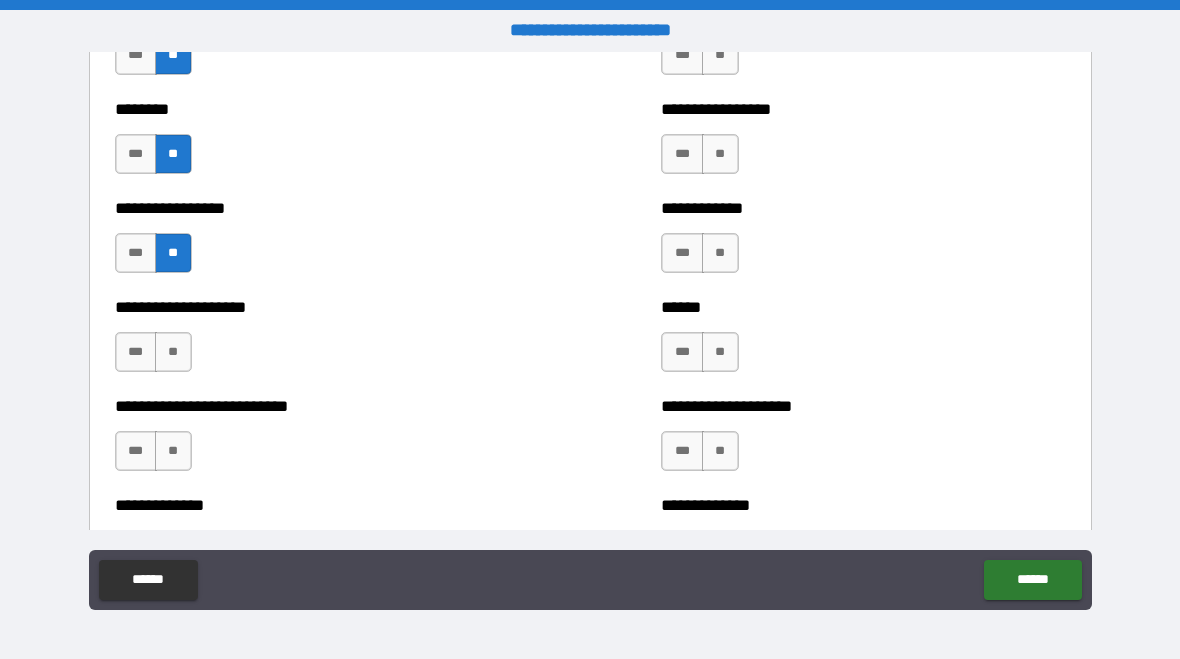 click on "**" at bounding box center (173, 352) 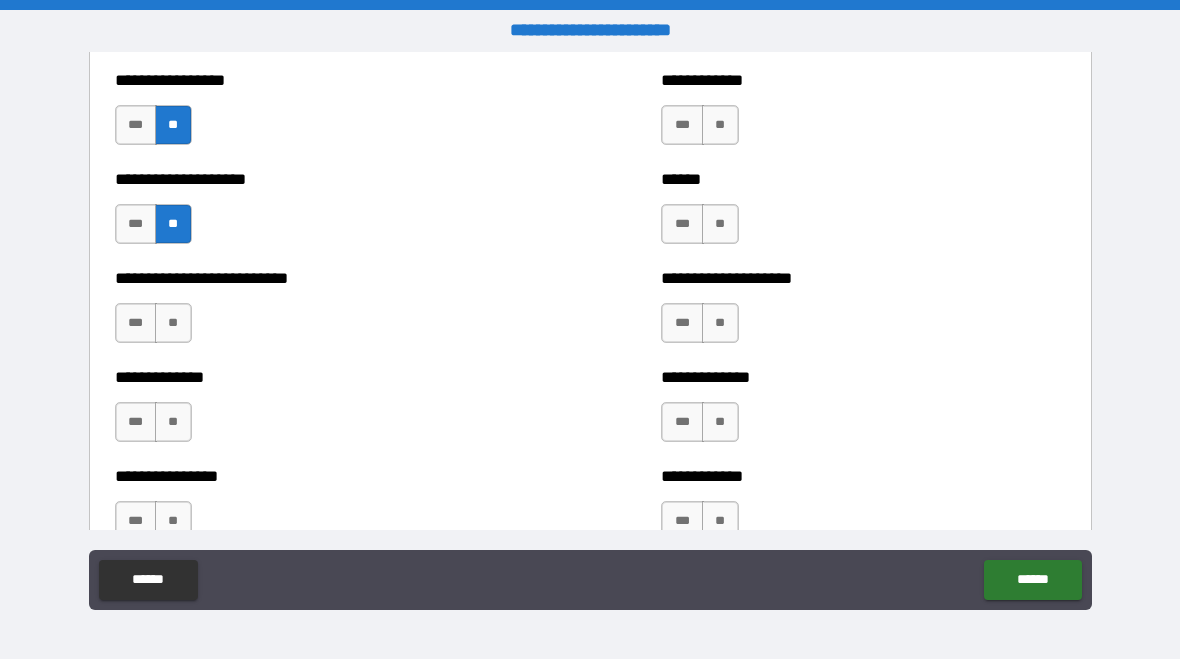 click on "**" at bounding box center [173, 323] 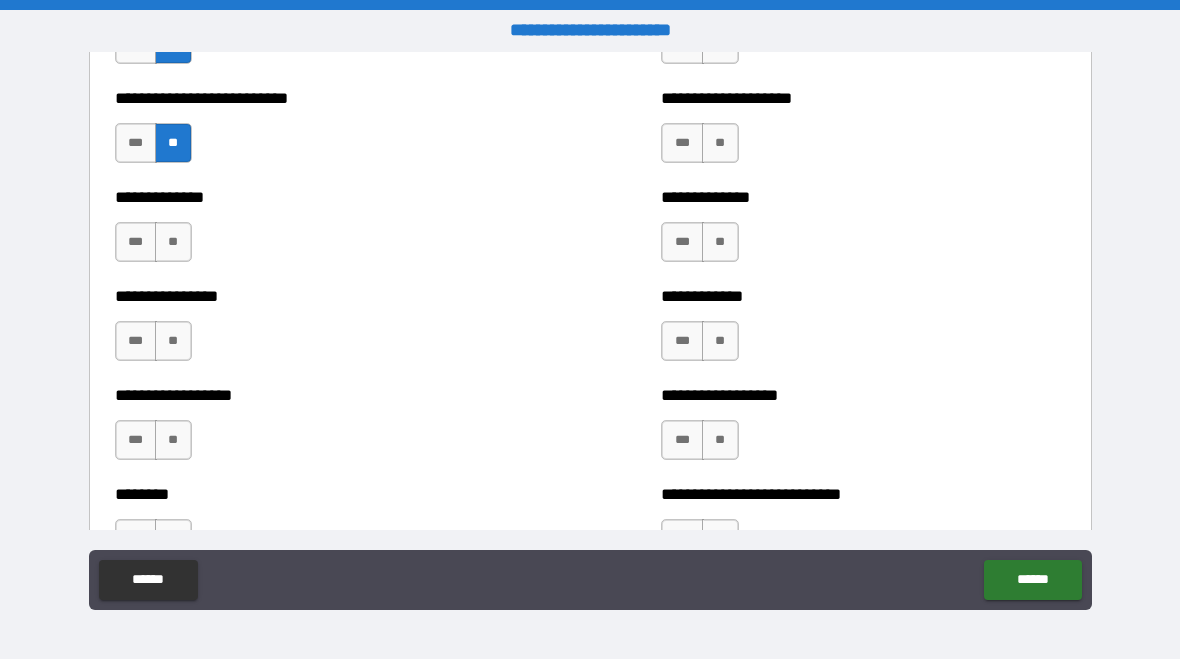 scroll, scrollTop: 4226, scrollLeft: 0, axis: vertical 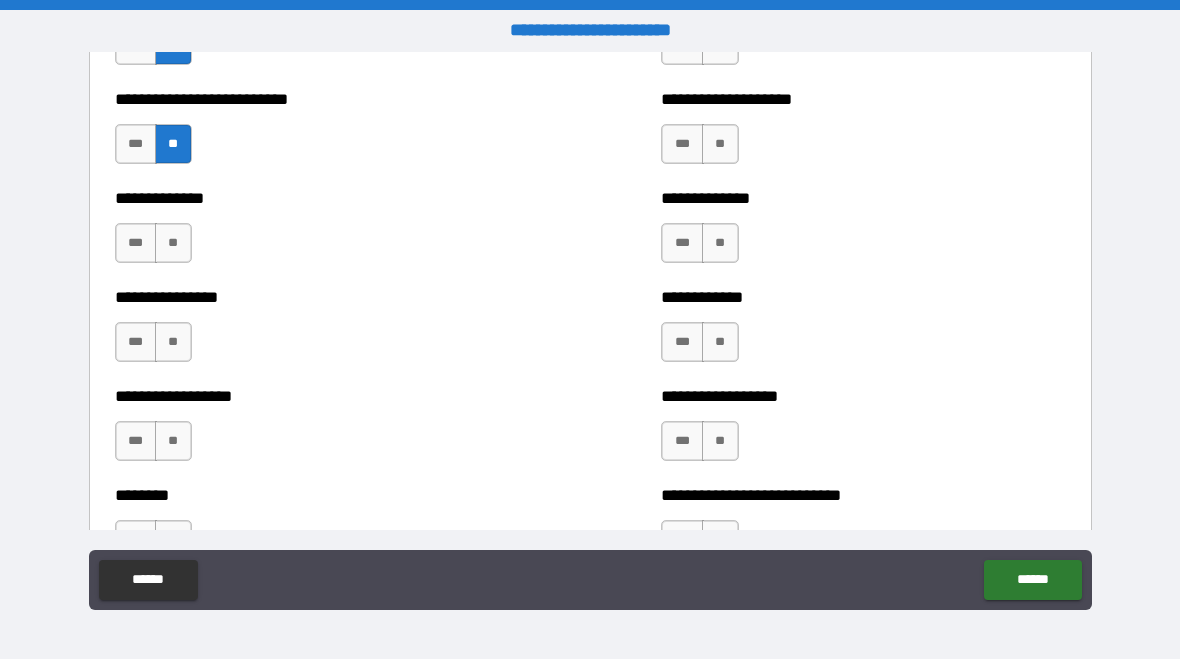 click on "**" at bounding box center [173, 243] 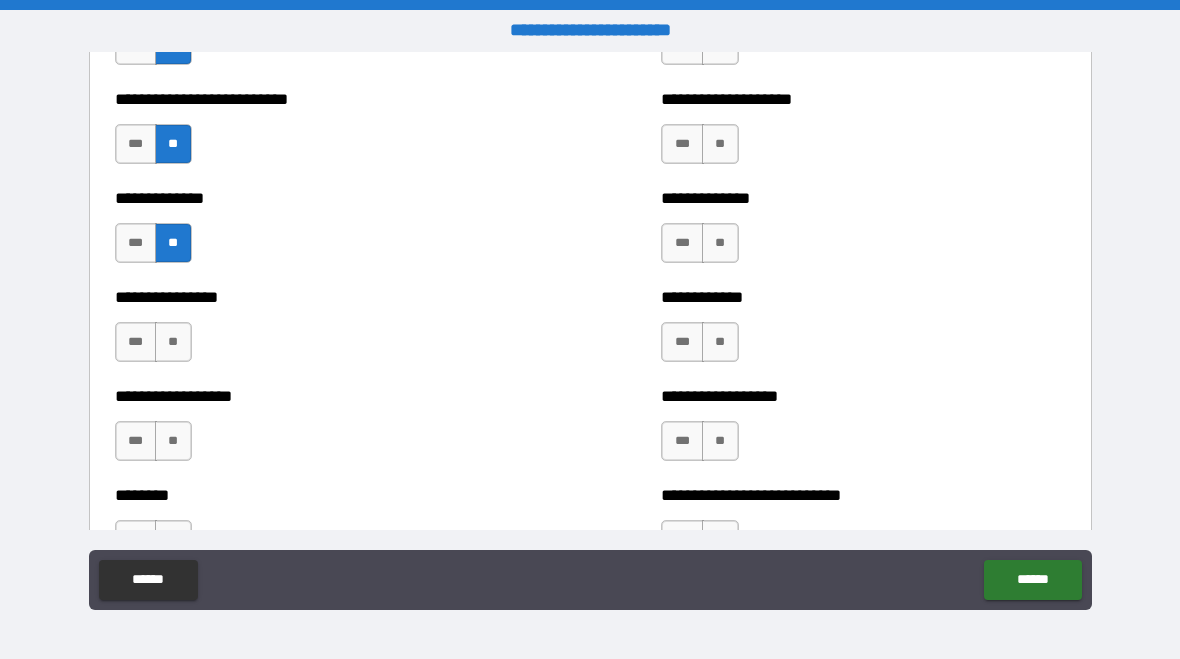 click on "***" at bounding box center (136, 342) 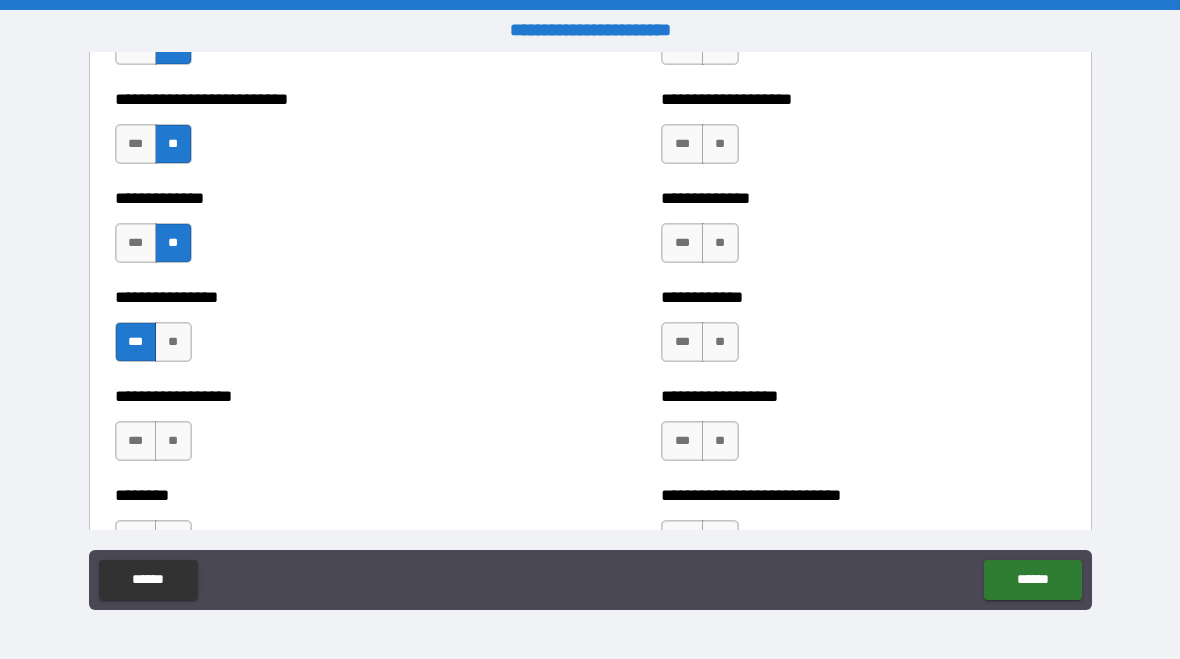 click on "**" at bounding box center [173, 342] 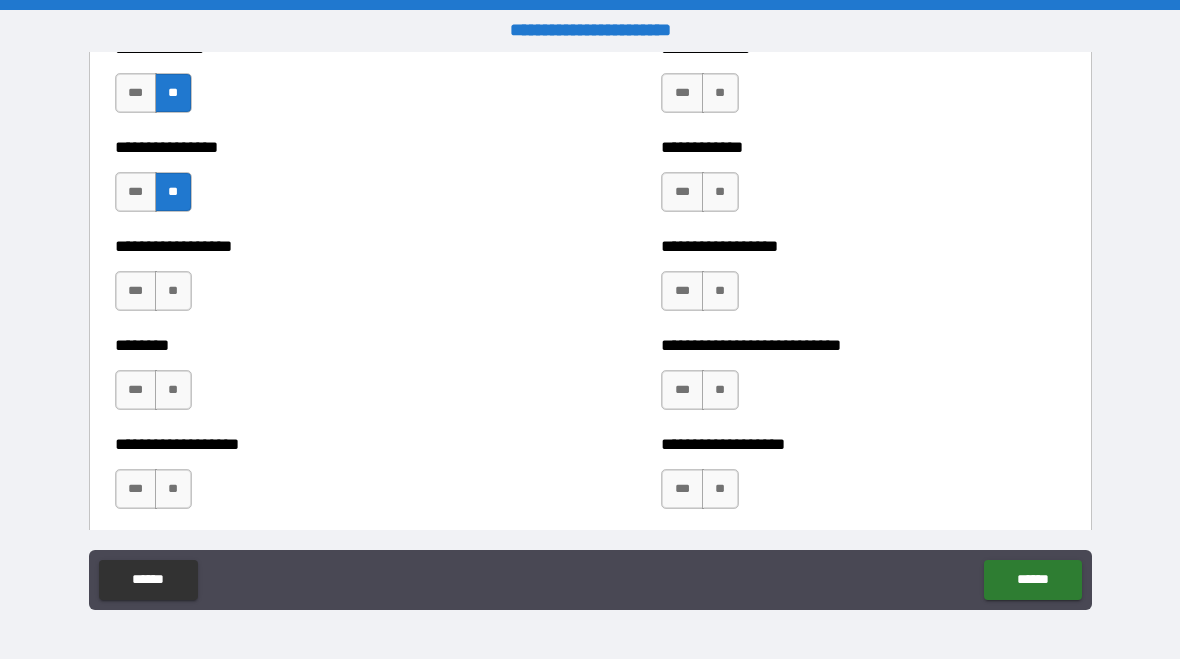 scroll, scrollTop: 4378, scrollLeft: 0, axis: vertical 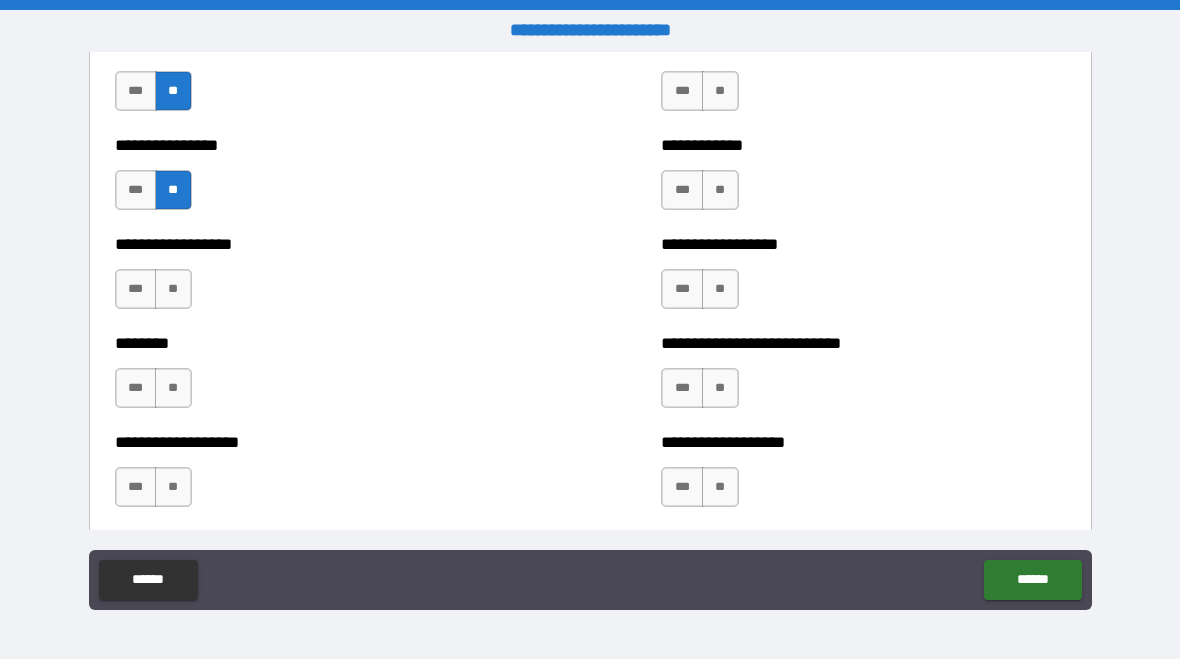 click on "**" at bounding box center [173, 289] 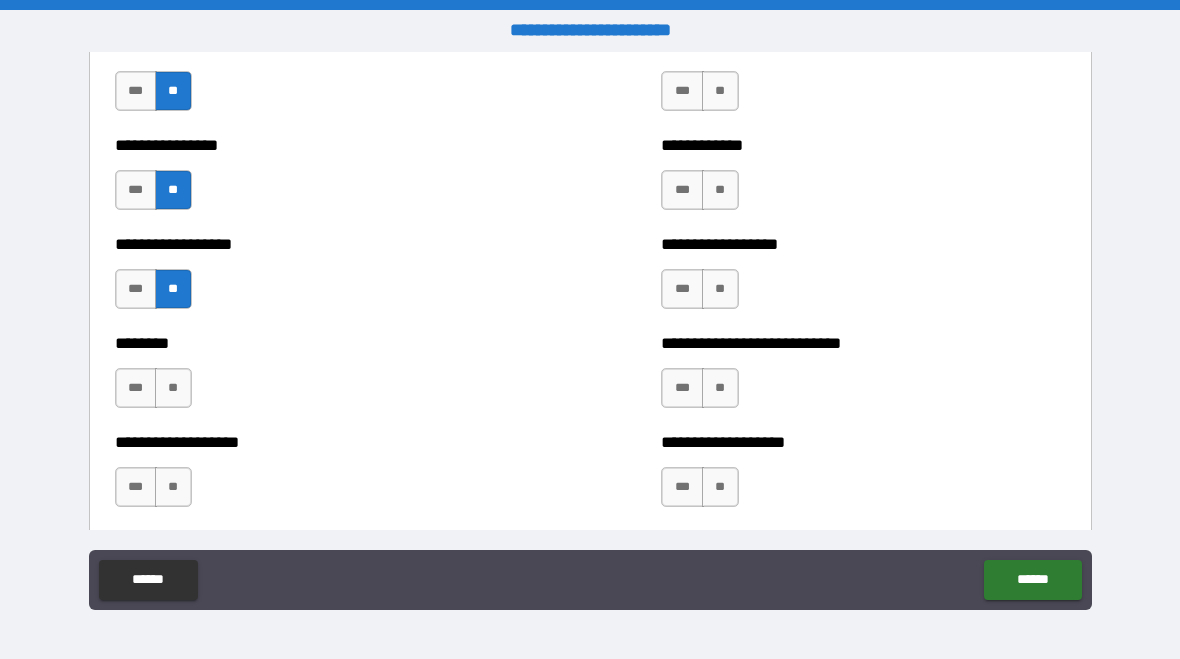 click on "**" at bounding box center [173, 388] 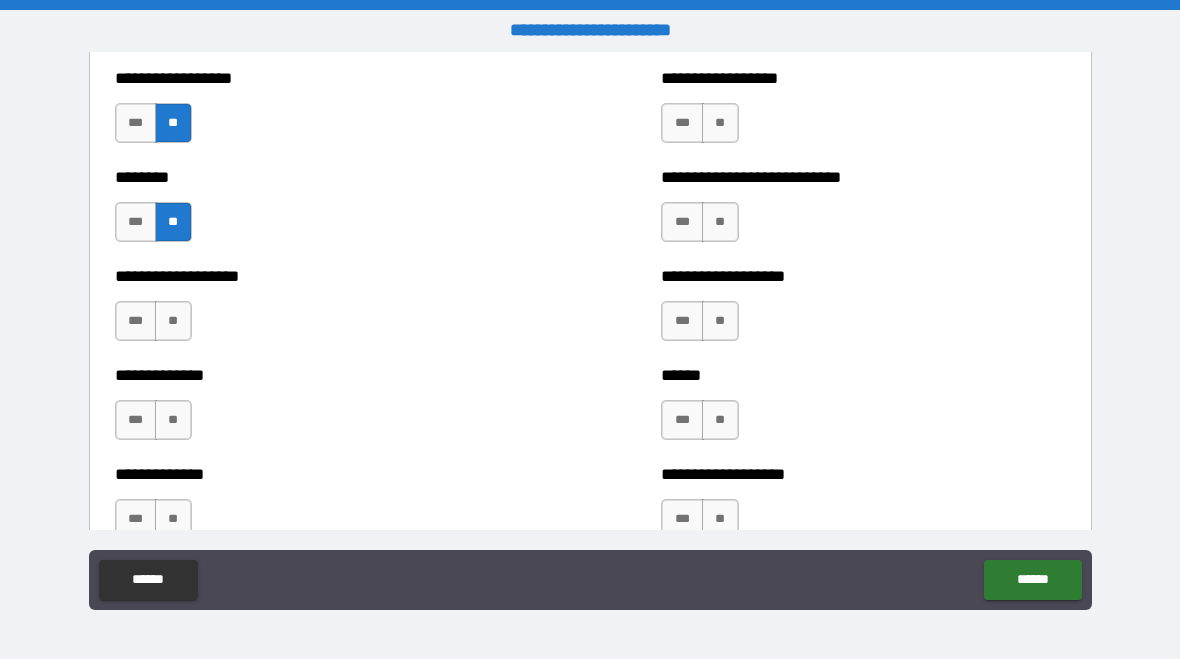 click on "**" at bounding box center (173, 321) 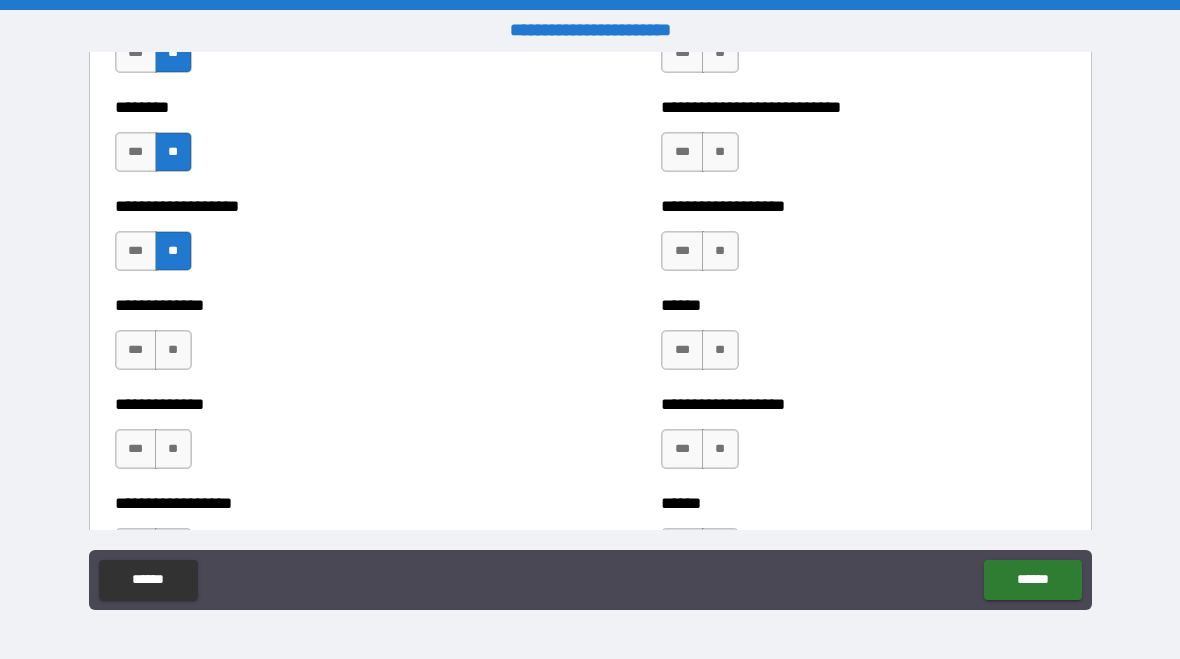 scroll, scrollTop: 4711, scrollLeft: 0, axis: vertical 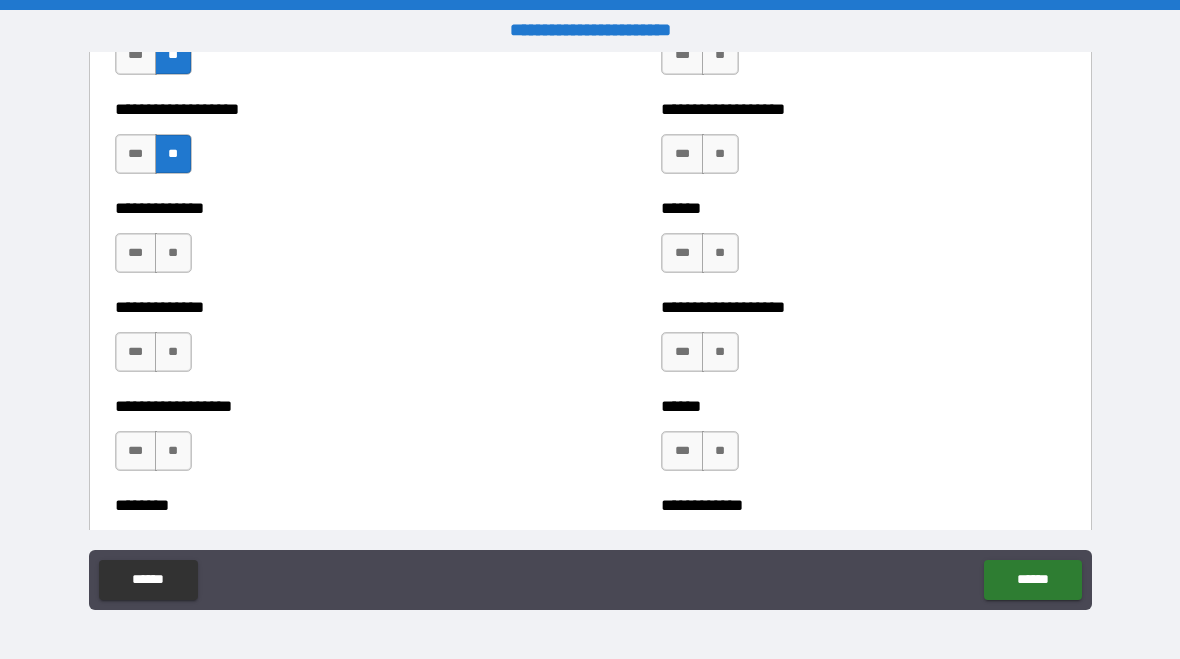 click on "**" at bounding box center (173, 253) 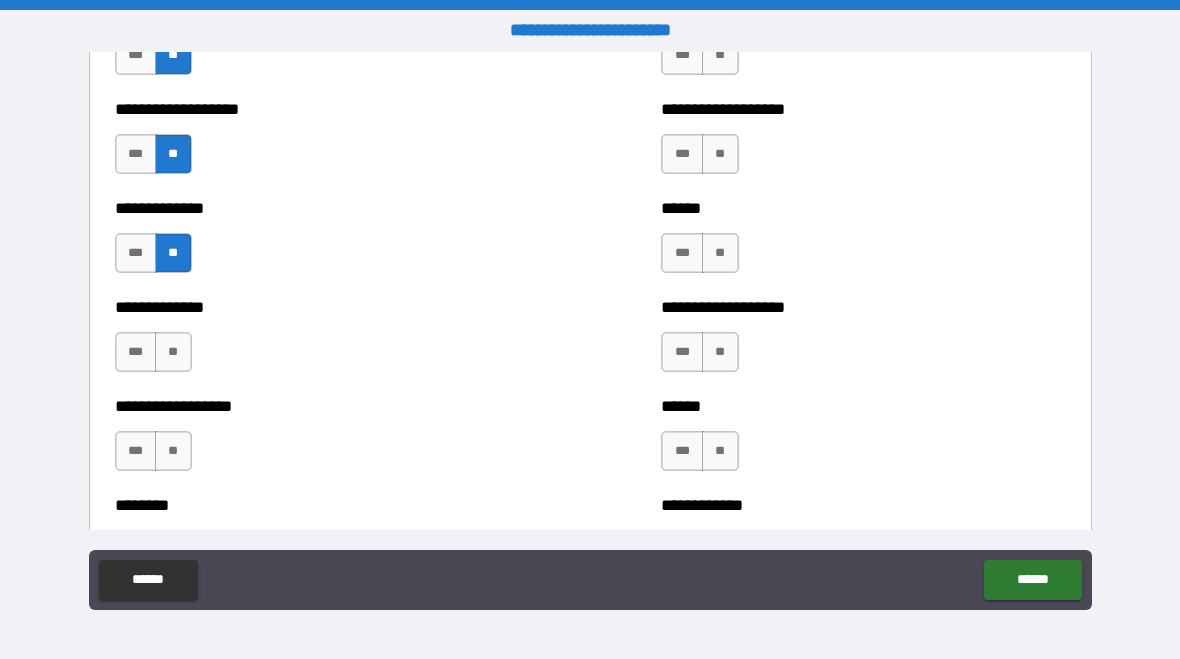 click on "***" at bounding box center (136, 352) 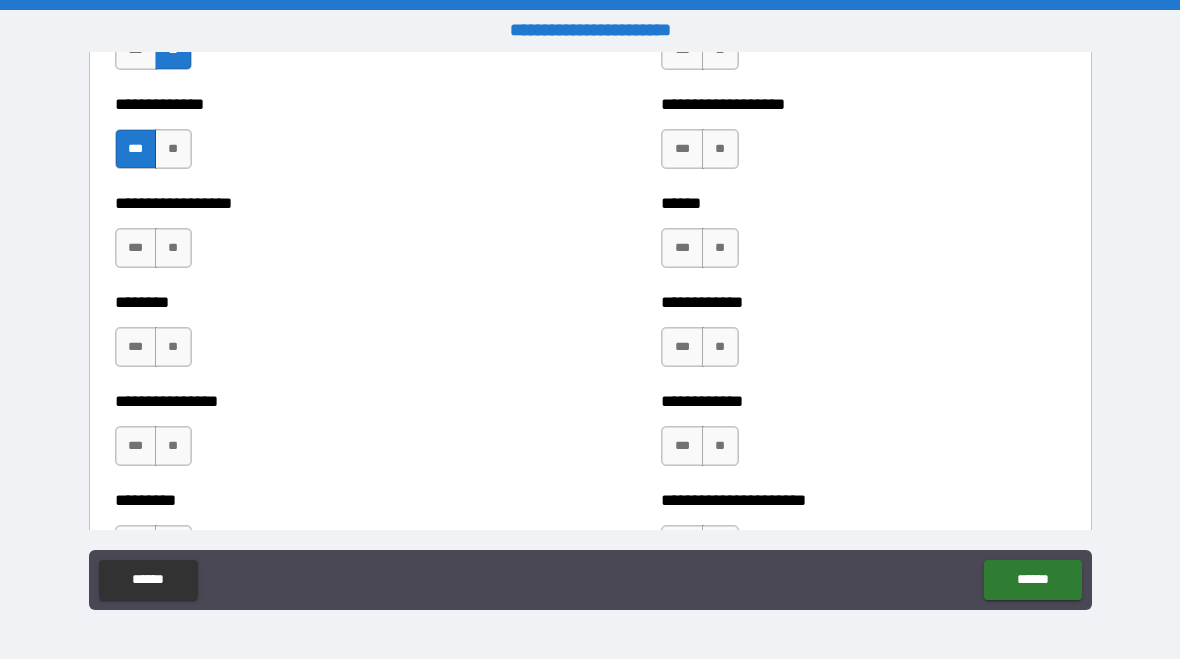 scroll, scrollTop: 4918, scrollLeft: 0, axis: vertical 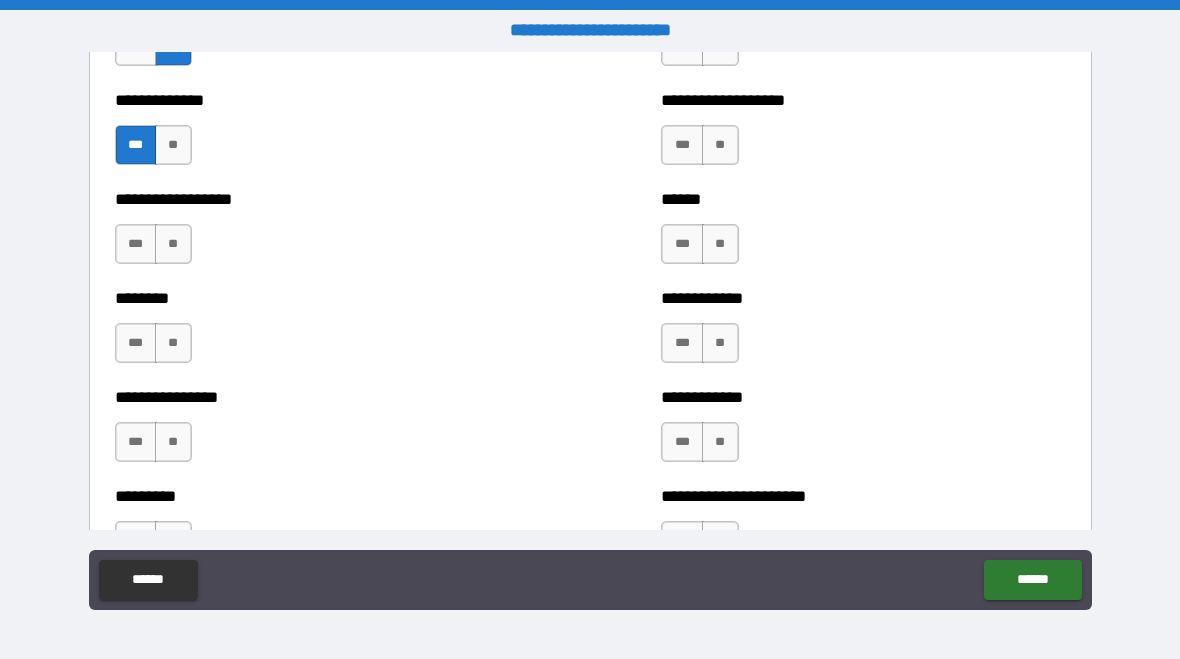 click on "**" at bounding box center [173, 244] 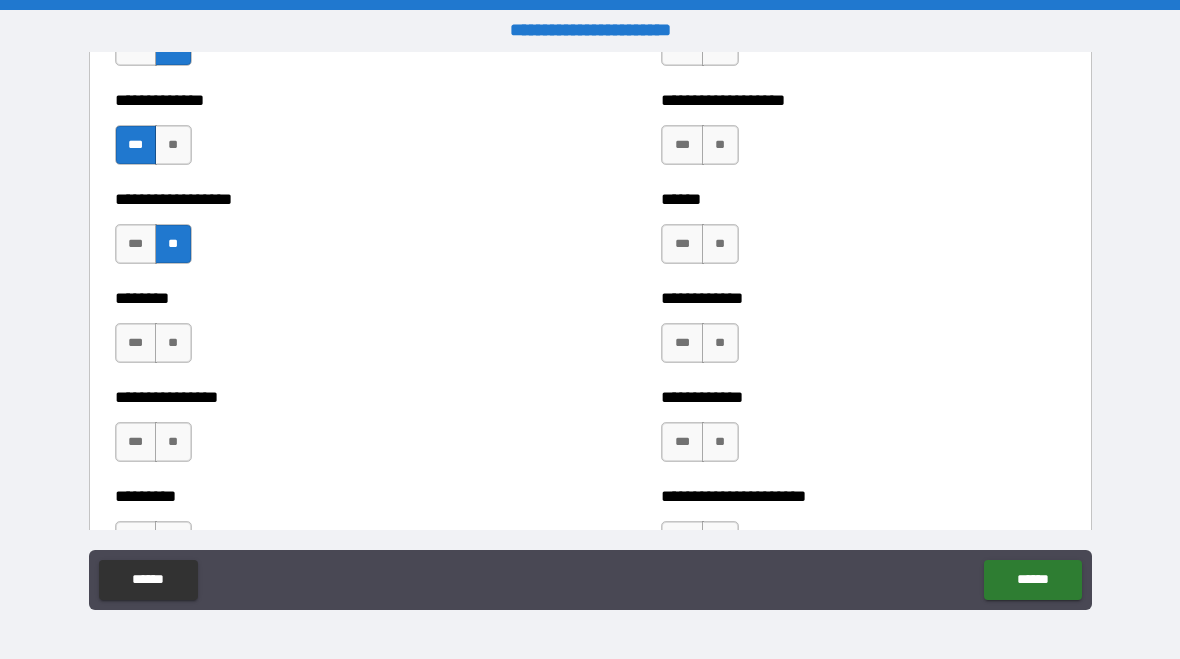 click on "**" at bounding box center (173, 343) 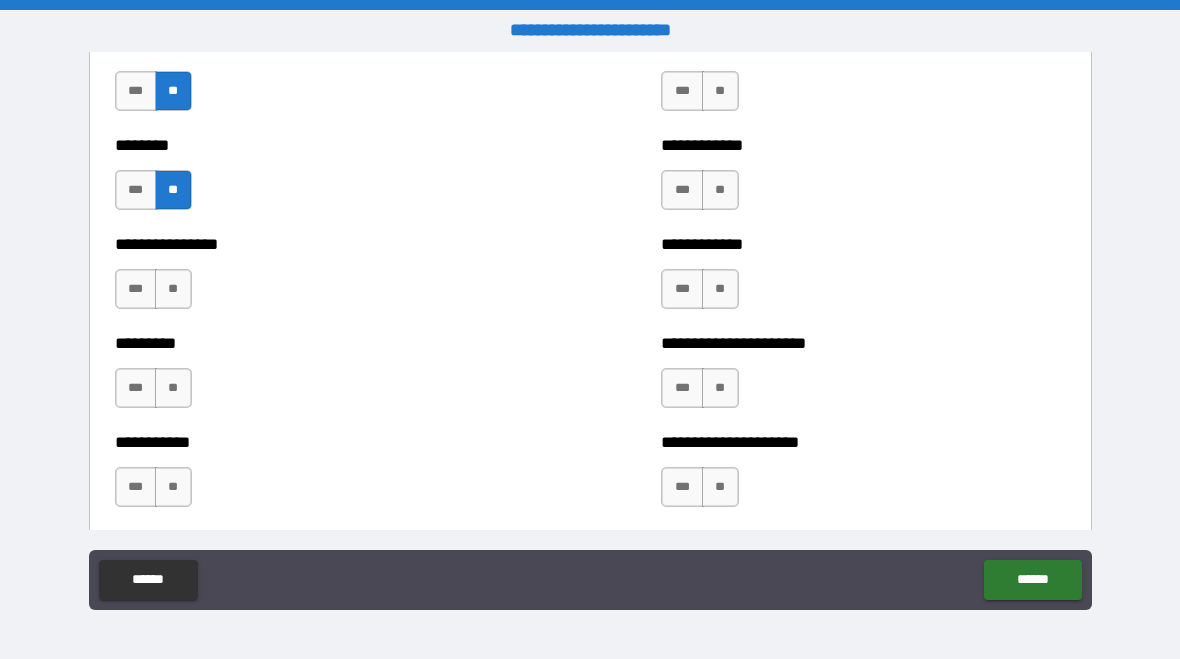 scroll, scrollTop: 5076, scrollLeft: 0, axis: vertical 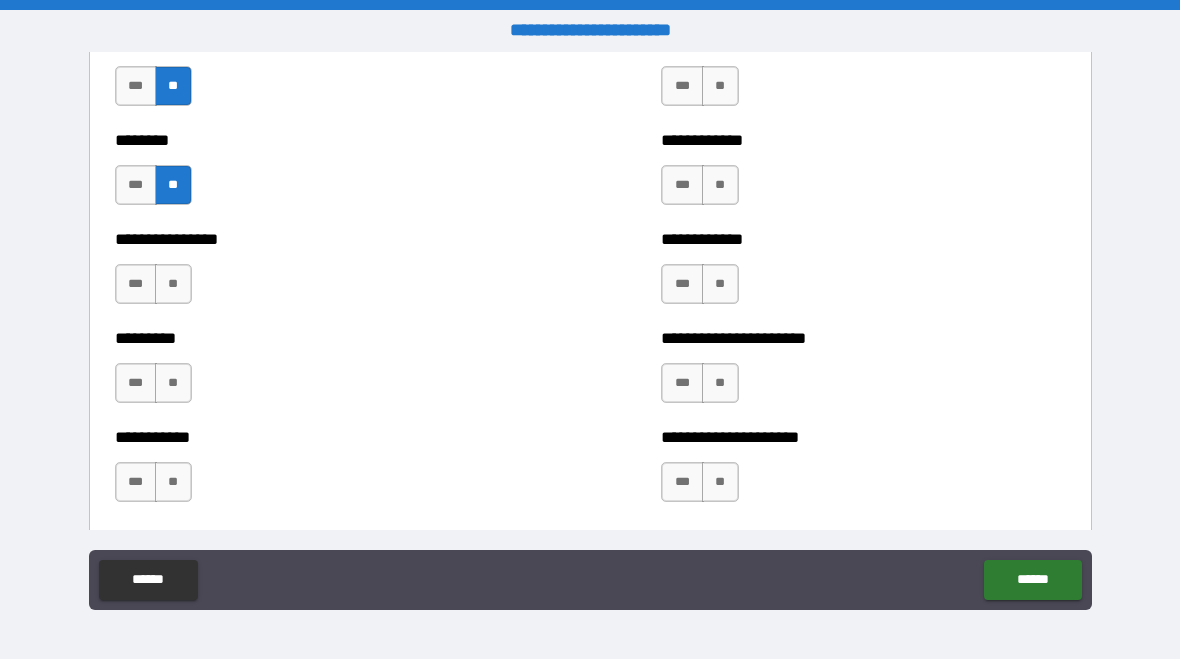 click on "**" at bounding box center (173, 284) 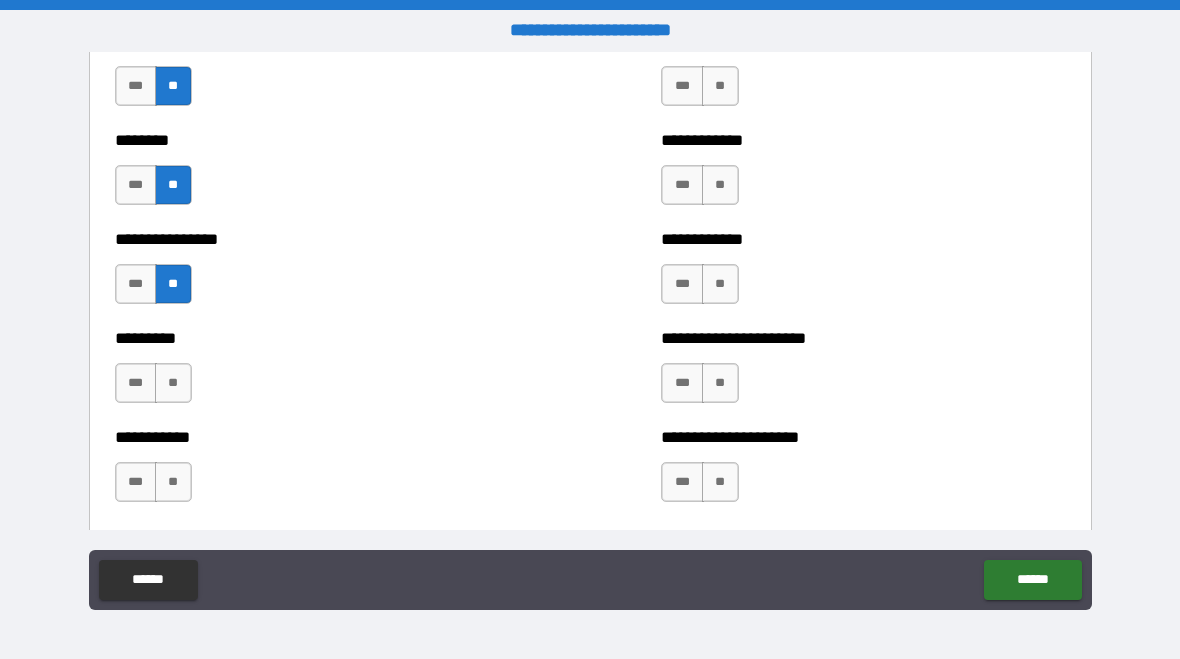 click on "**" at bounding box center (173, 383) 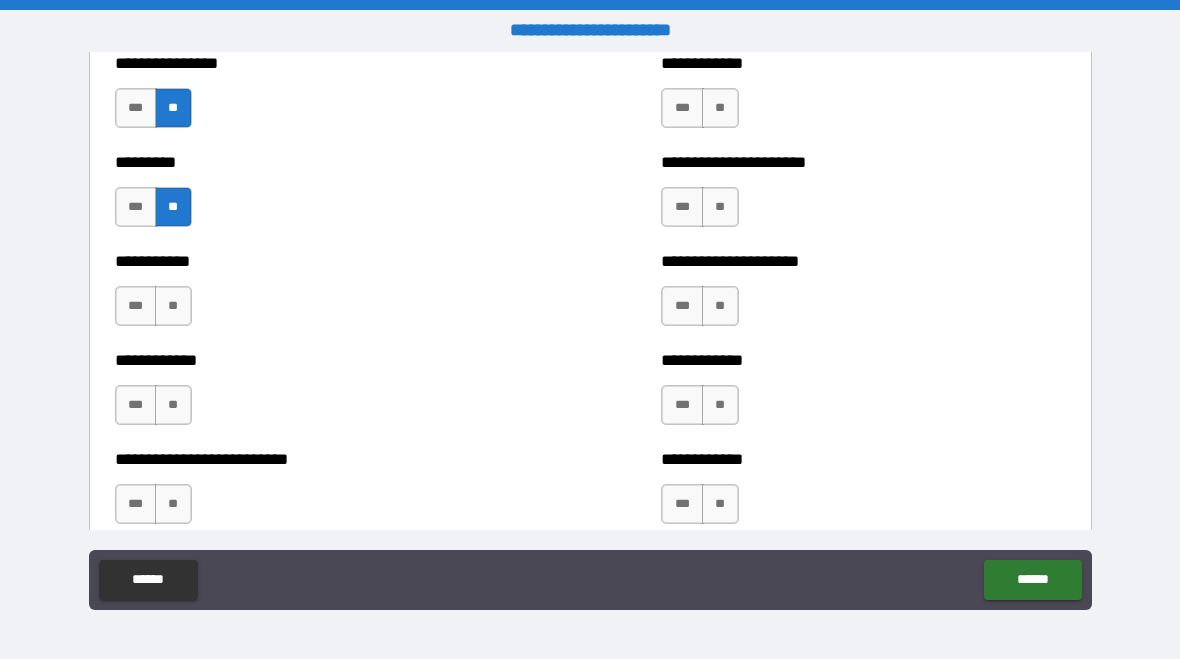 scroll, scrollTop: 5249, scrollLeft: 0, axis: vertical 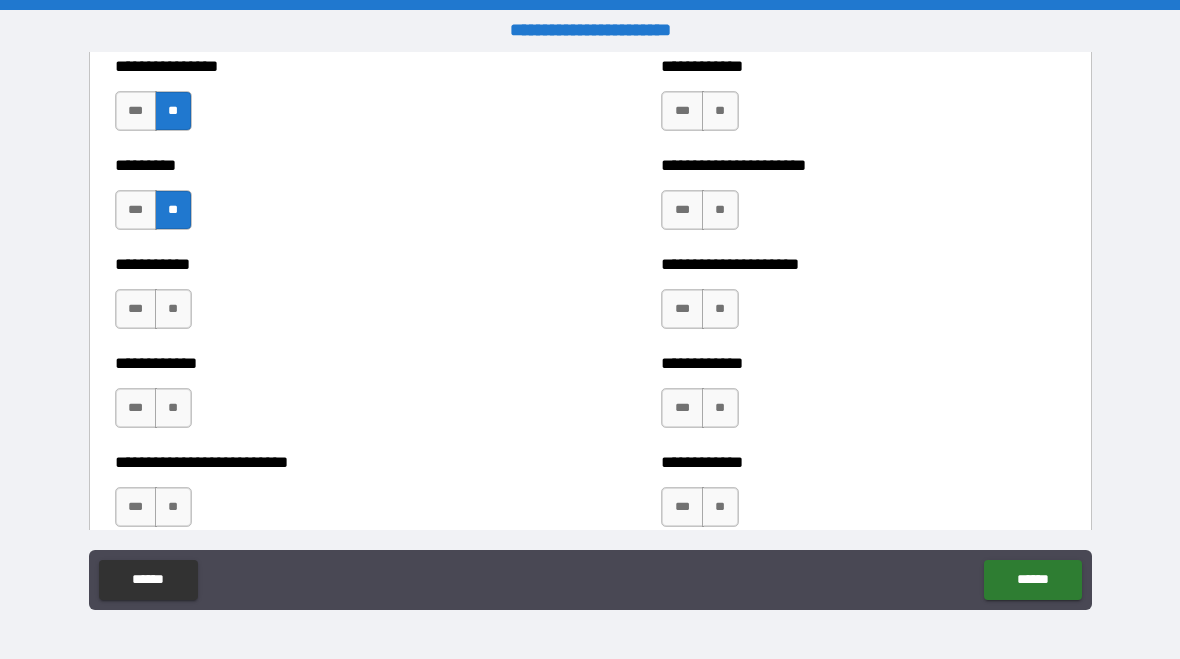 click on "**" at bounding box center (173, 309) 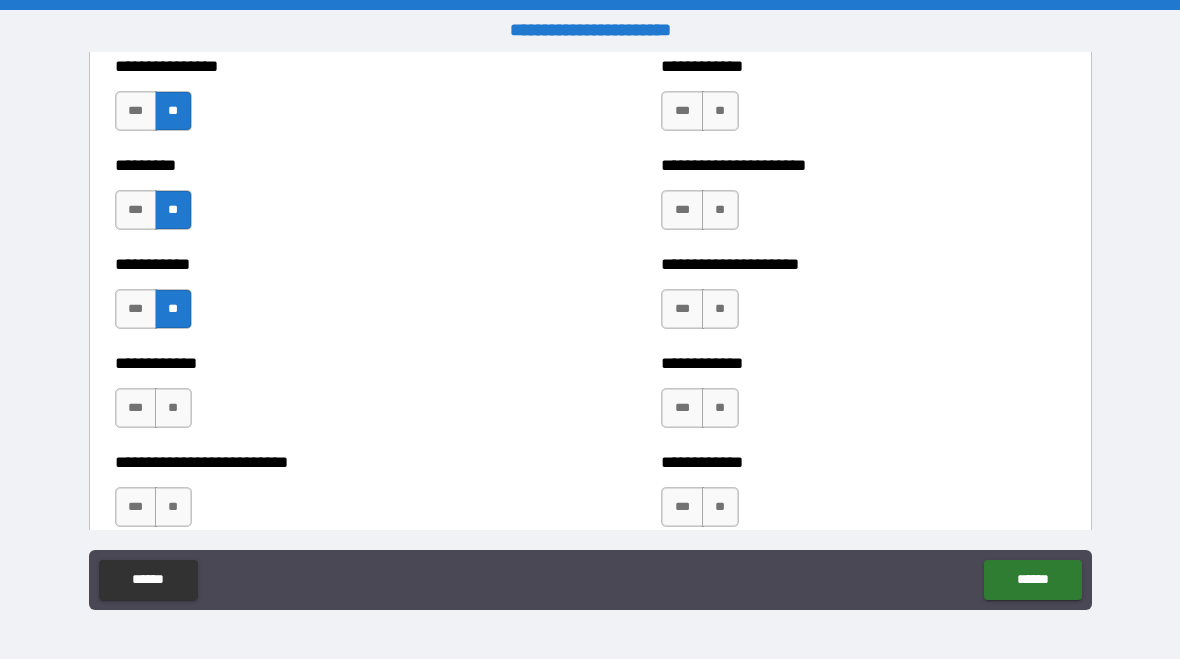 click on "***" at bounding box center (136, 408) 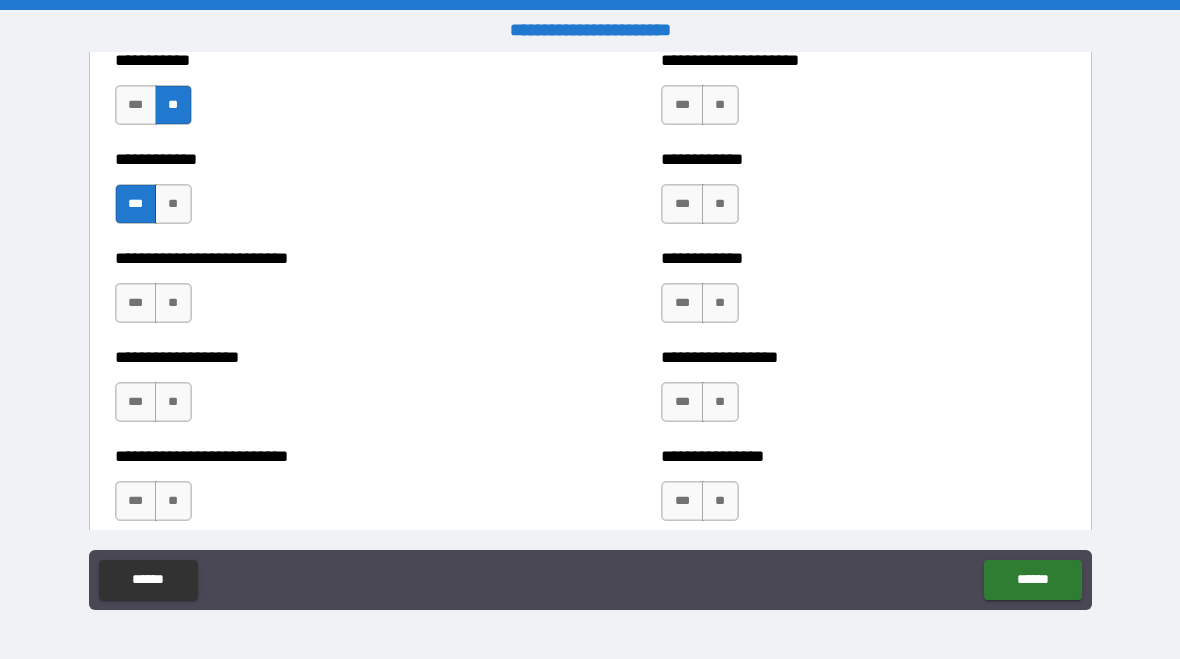 scroll, scrollTop: 5454, scrollLeft: 0, axis: vertical 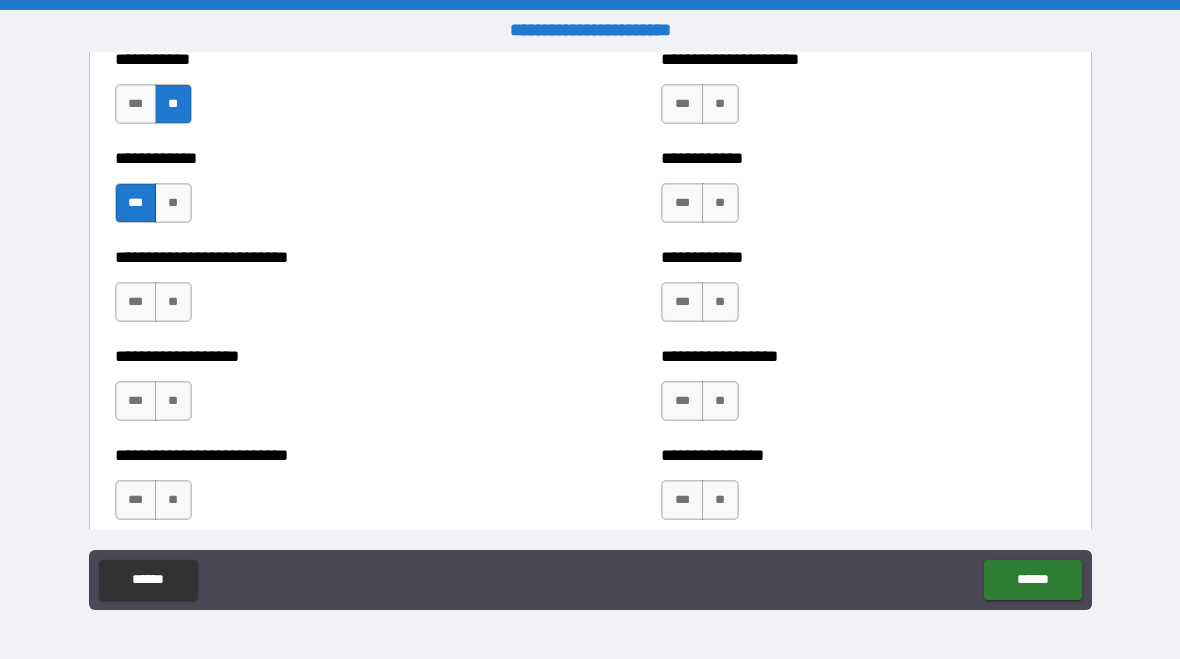 click on "**" at bounding box center (173, 302) 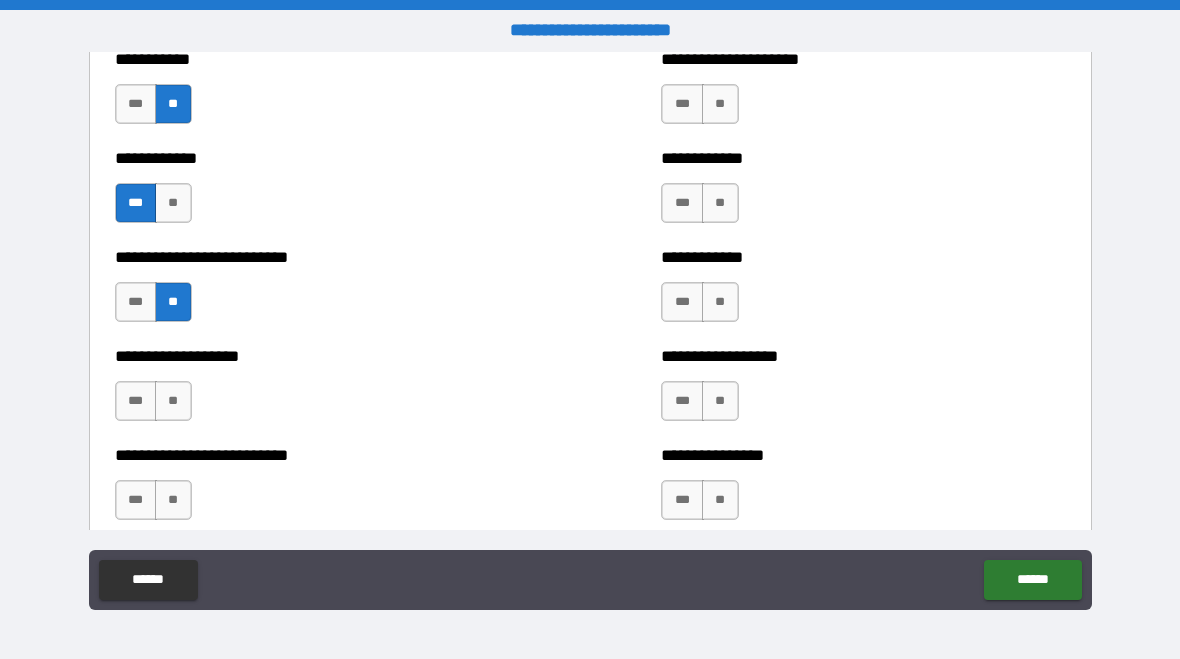 click on "**" at bounding box center (173, 401) 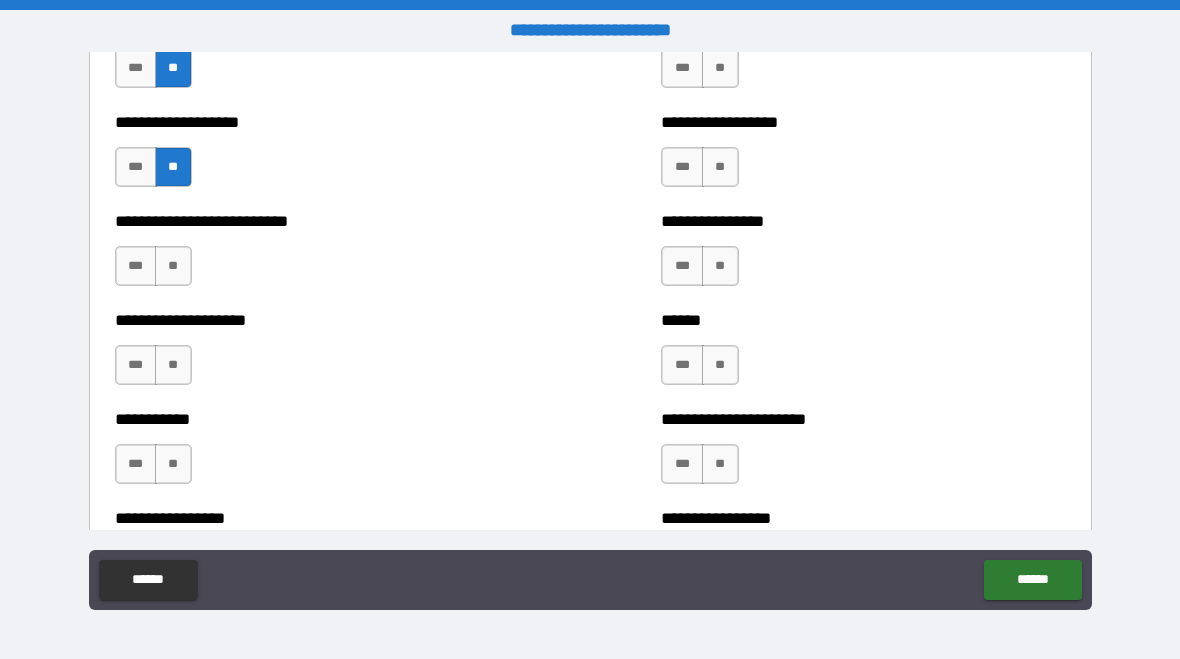 scroll, scrollTop: 5687, scrollLeft: 0, axis: vertical 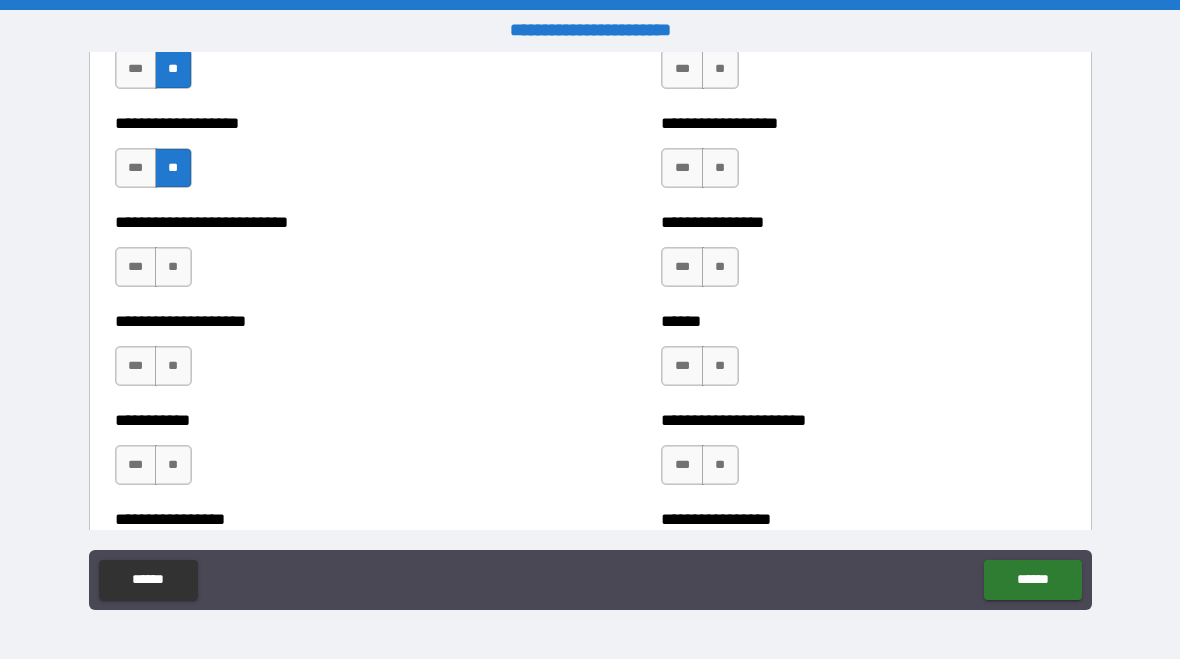 click on "**" at bounding box center (173, 267) 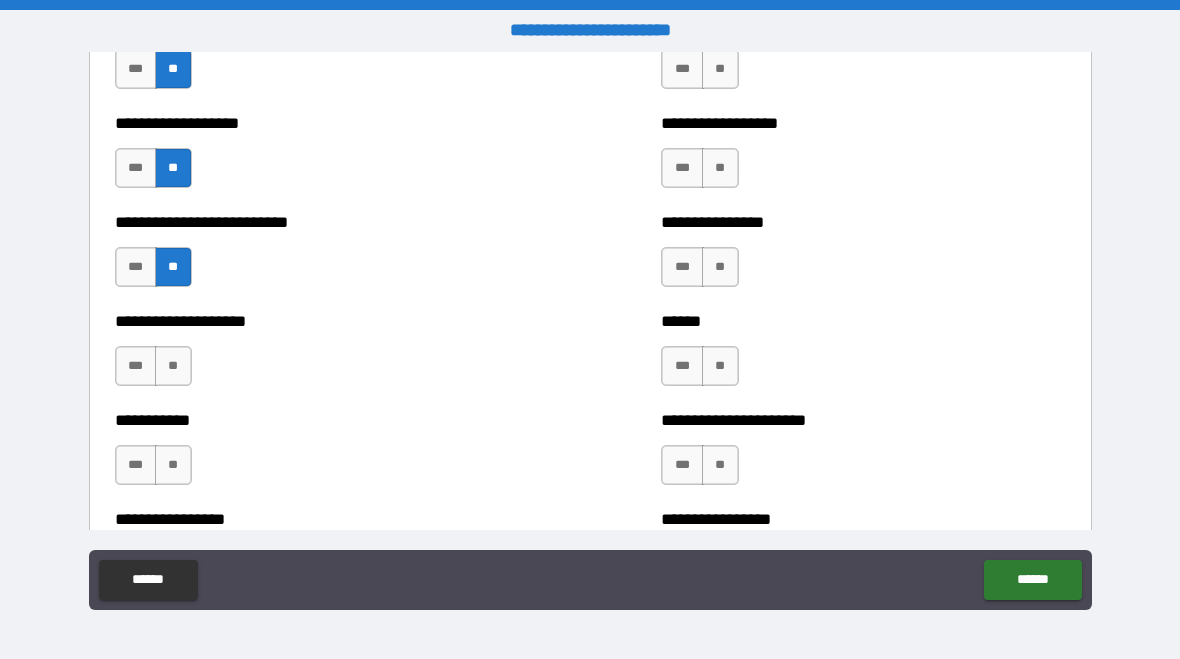 click on "**" at bounding box center (173, 366) 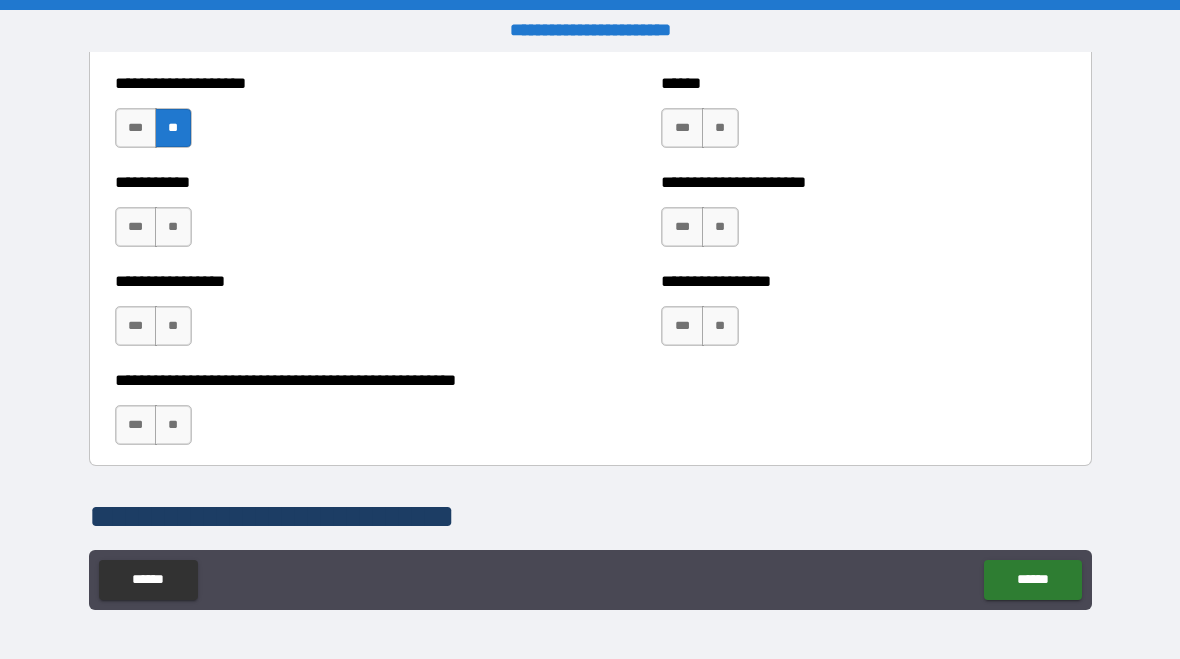 scroll, scrollTop: 5934, scrollLeft: 0, axis: vertical 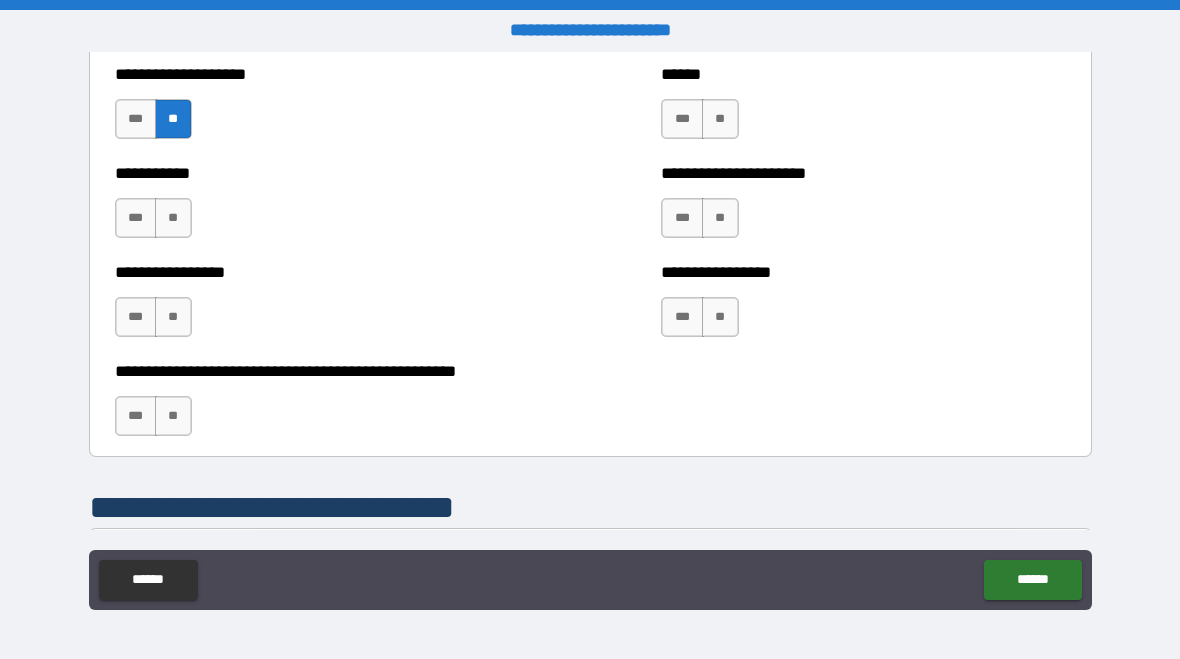 click on "**" at bounding box center (173, 218) 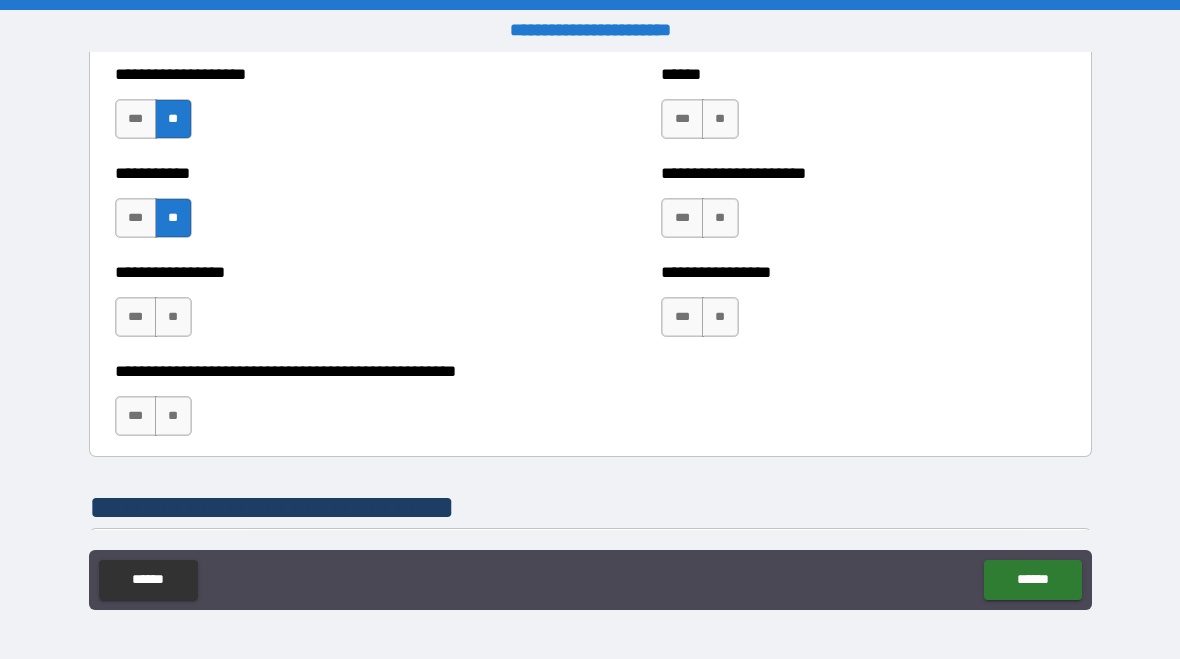 click on "**" at bounding box center (173, 317) 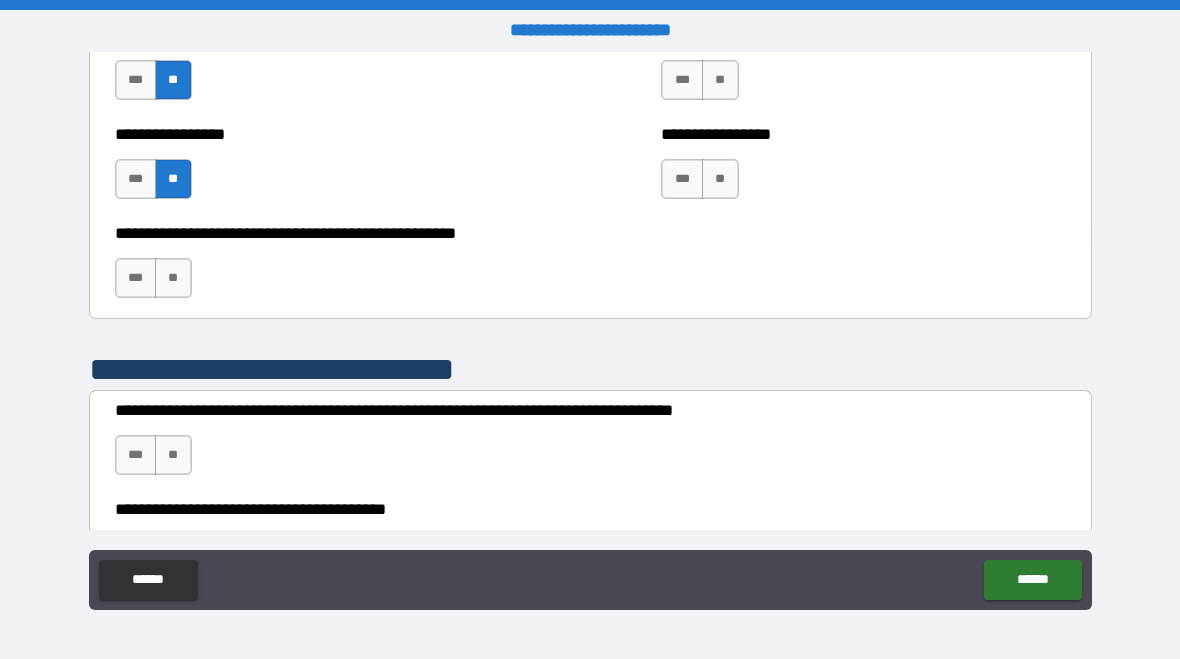 scroll, scrollTop: 6070, scrollLeft: 0, axis: vertical 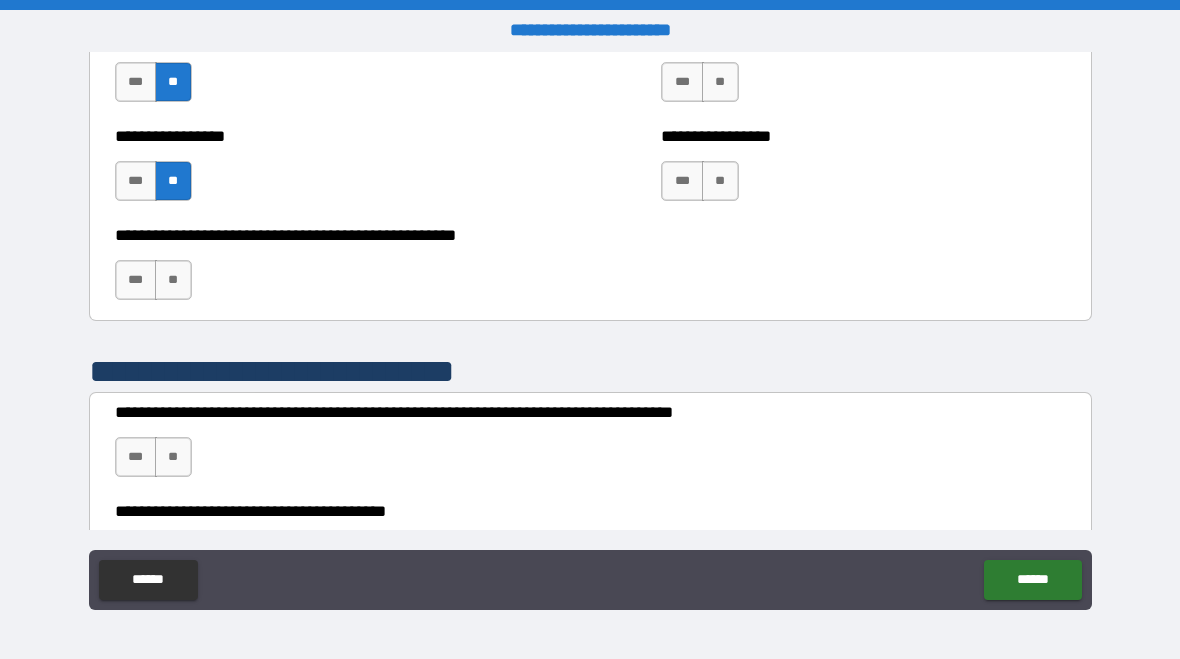 click on "**" at bounding box center (173, 280) 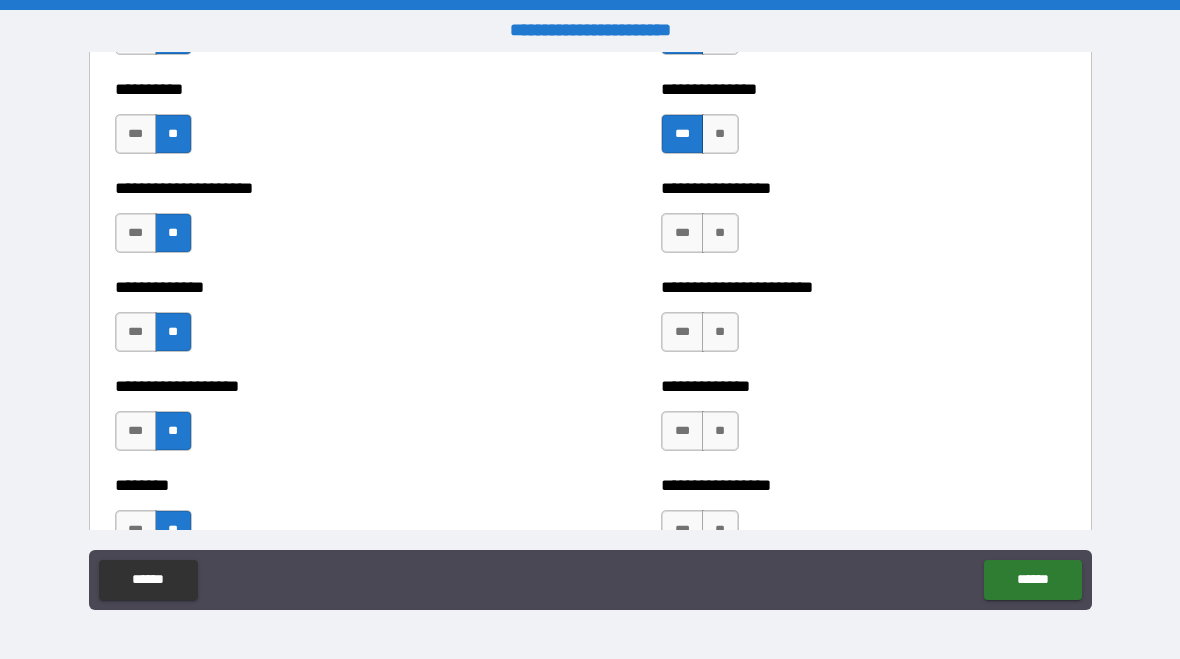 scroll, scrollTop: 3614, scrollLeft: 0, axis: vertical 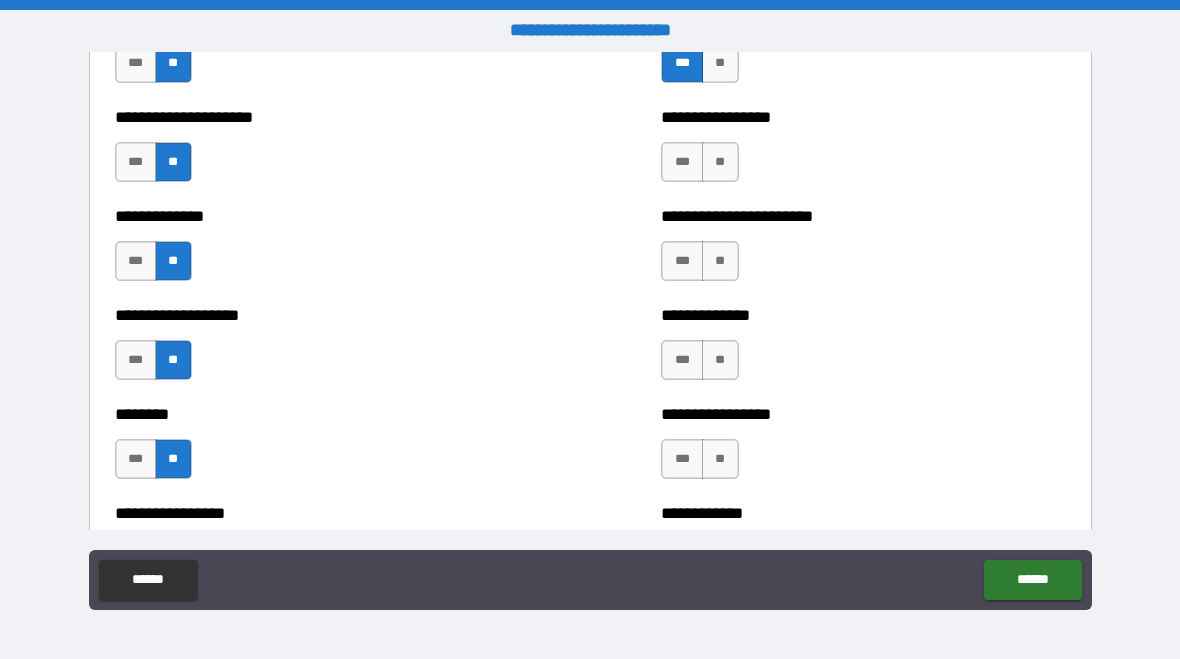 click on "***" at bounding box center (682, 162) 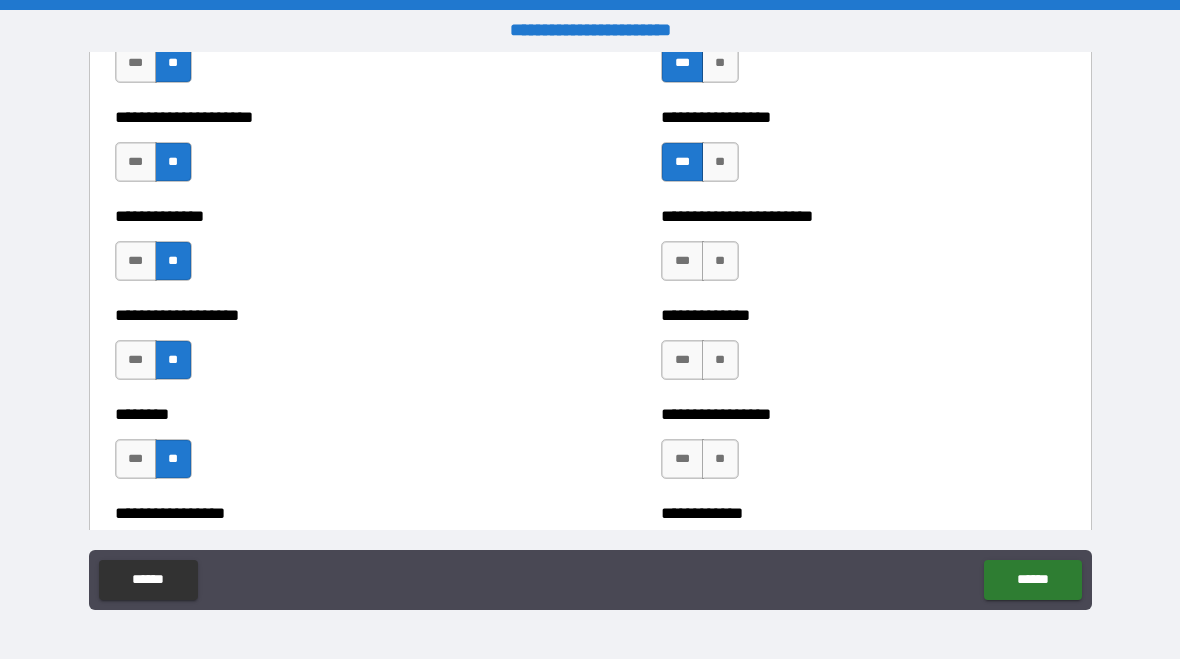 click on "**" at bounding box center (720, 261) 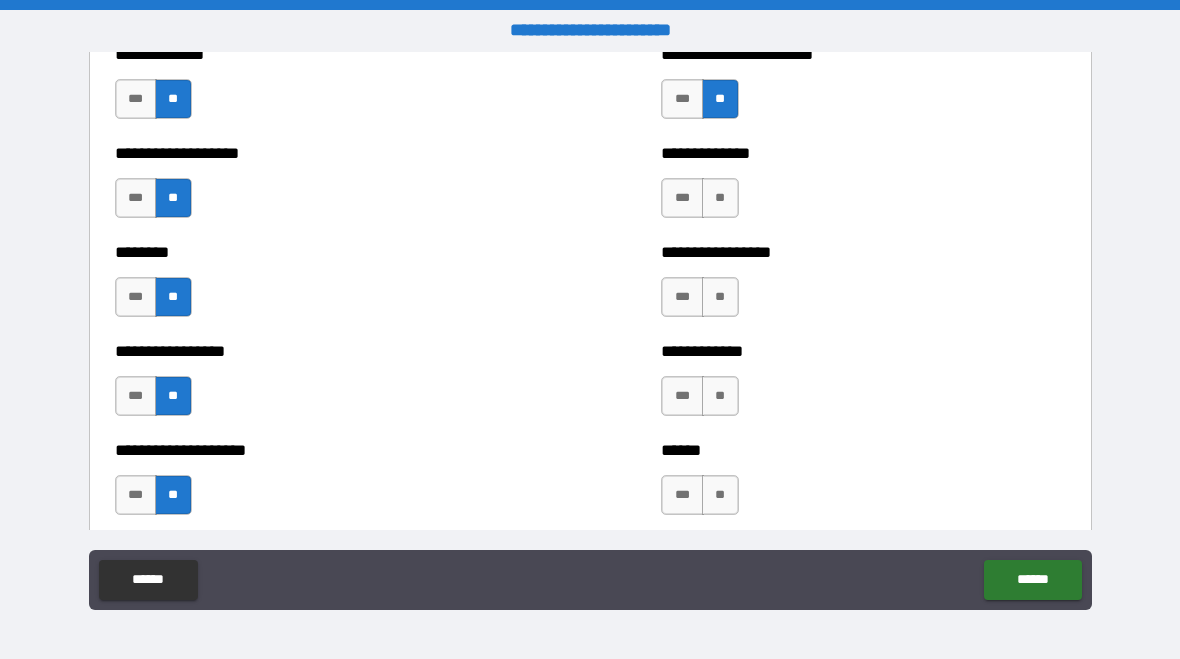scroll, scrollTop: 3773, scrollLeft: 0, axis: vertical 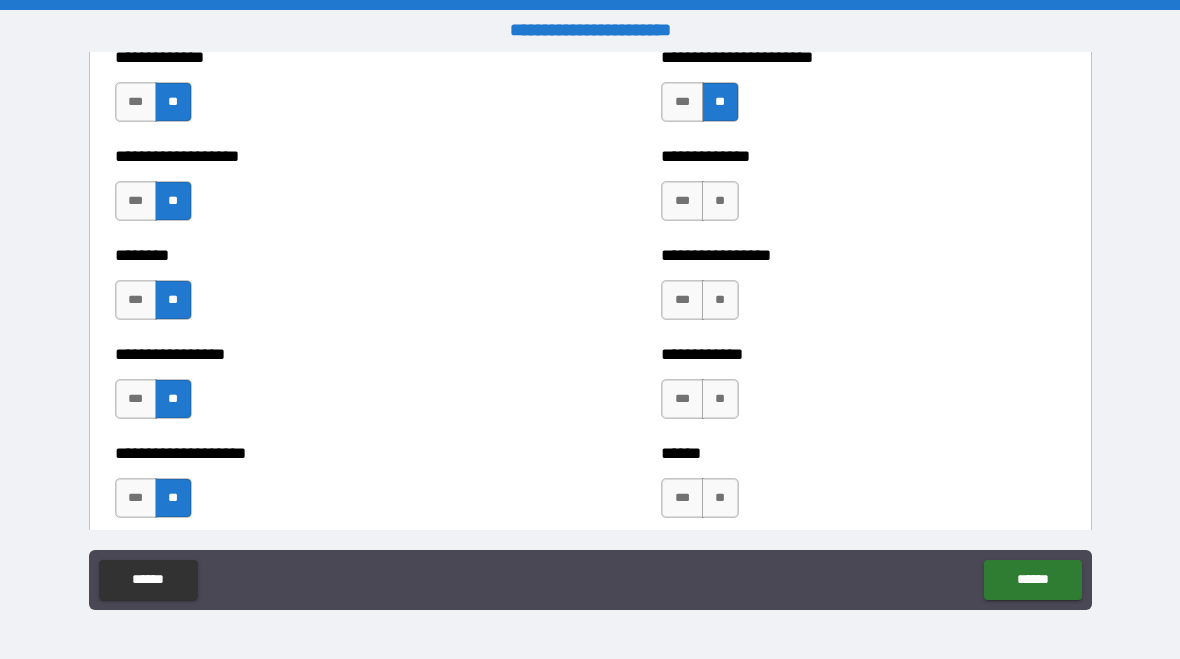 click on "**" at bounding box center (720, 201) 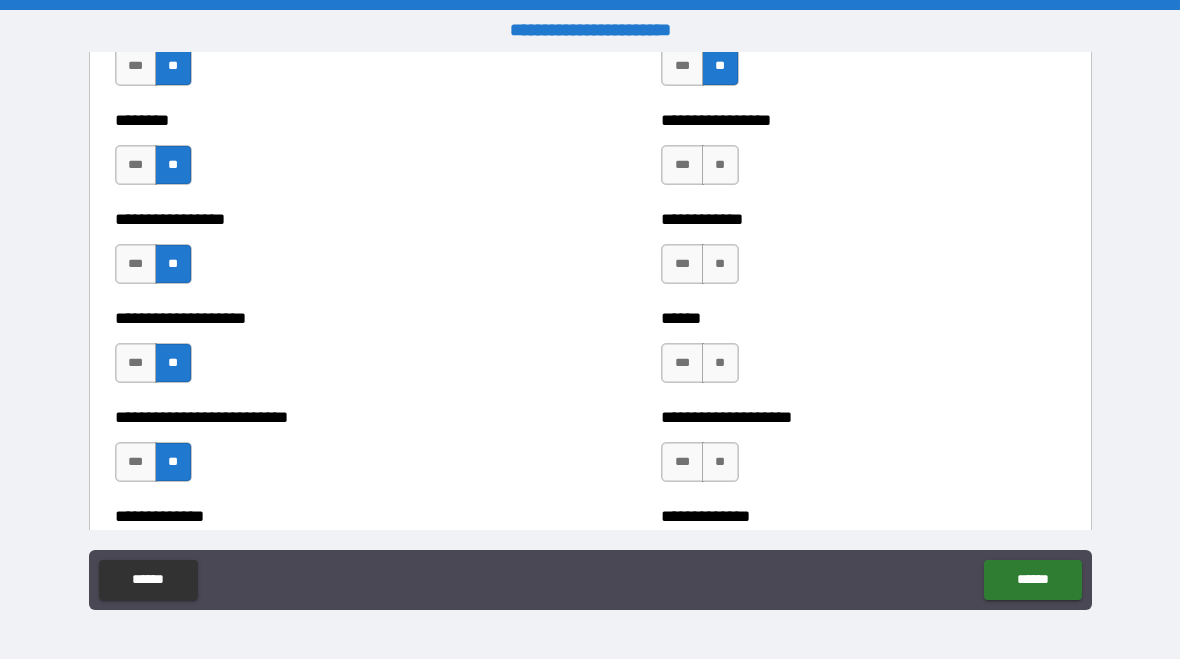 scroll, scrollTop: 3906, scrollLeft: 0, axis: vertical 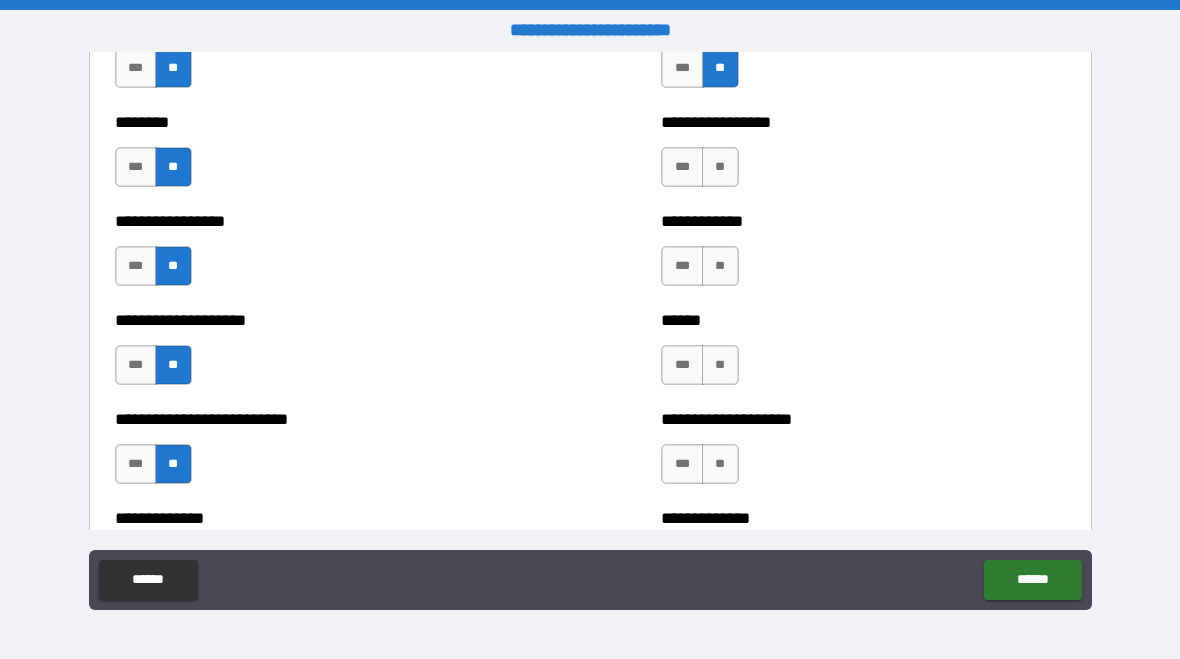 click on "***" at bounding box center (682, 167) 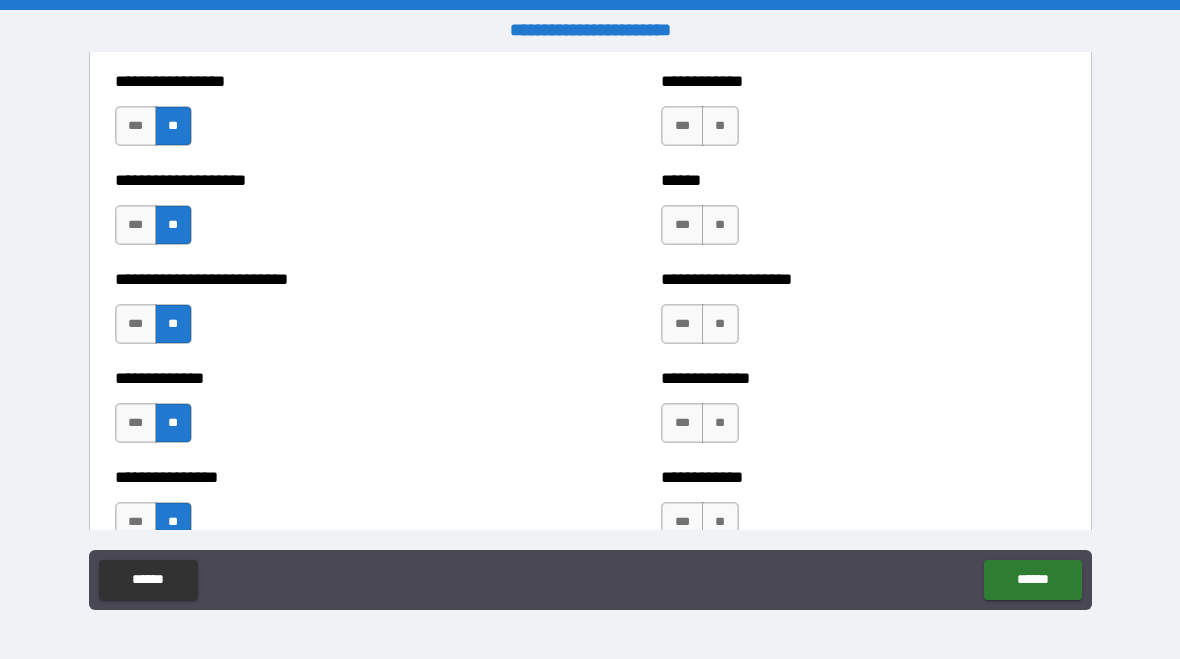 scroll, scrollTop: 4043, scrollLeft: 0, axis: vertical 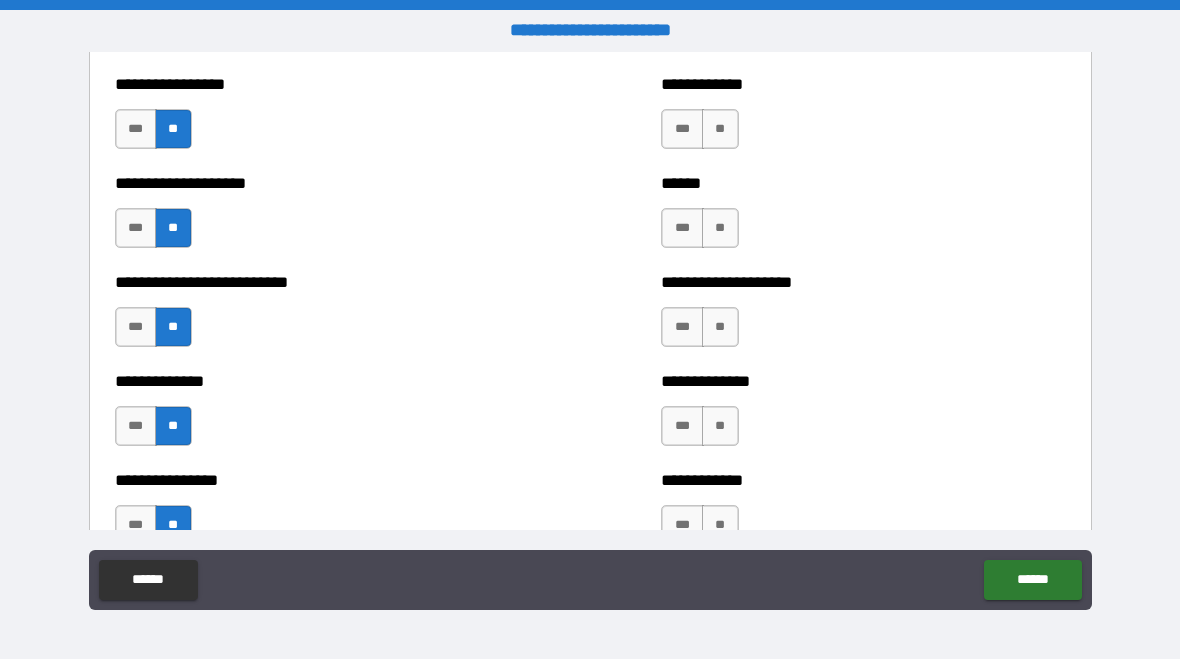 click on "**" at bounding box center (720, 129) 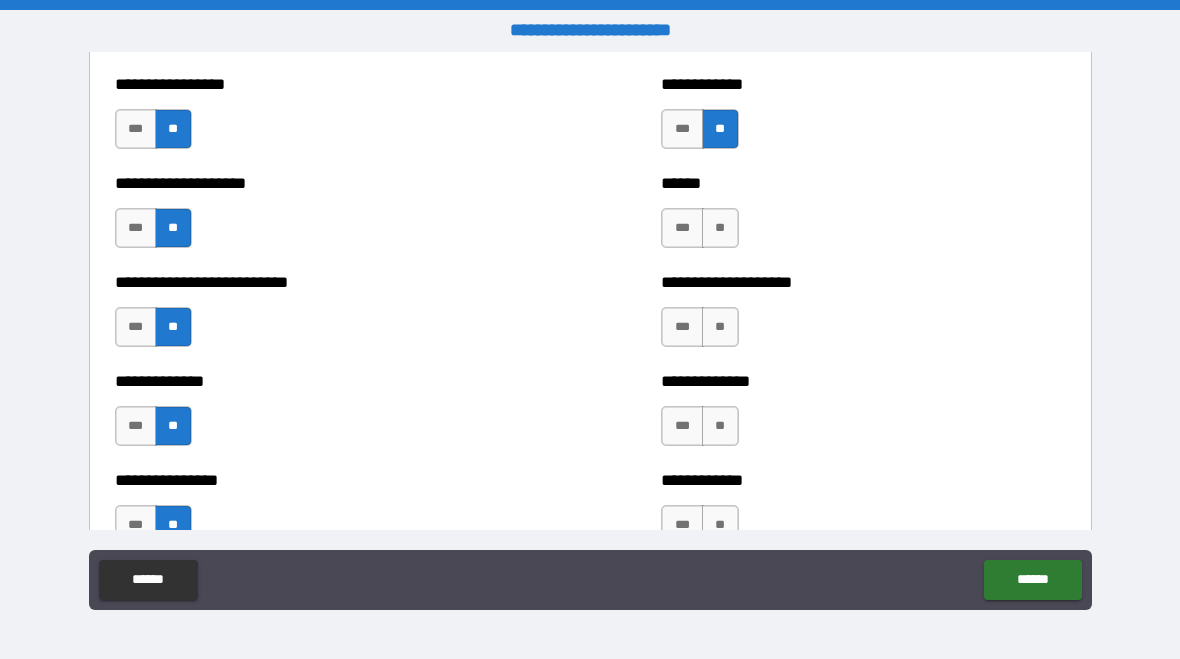 click on "**" at bounding box center (720, 228) 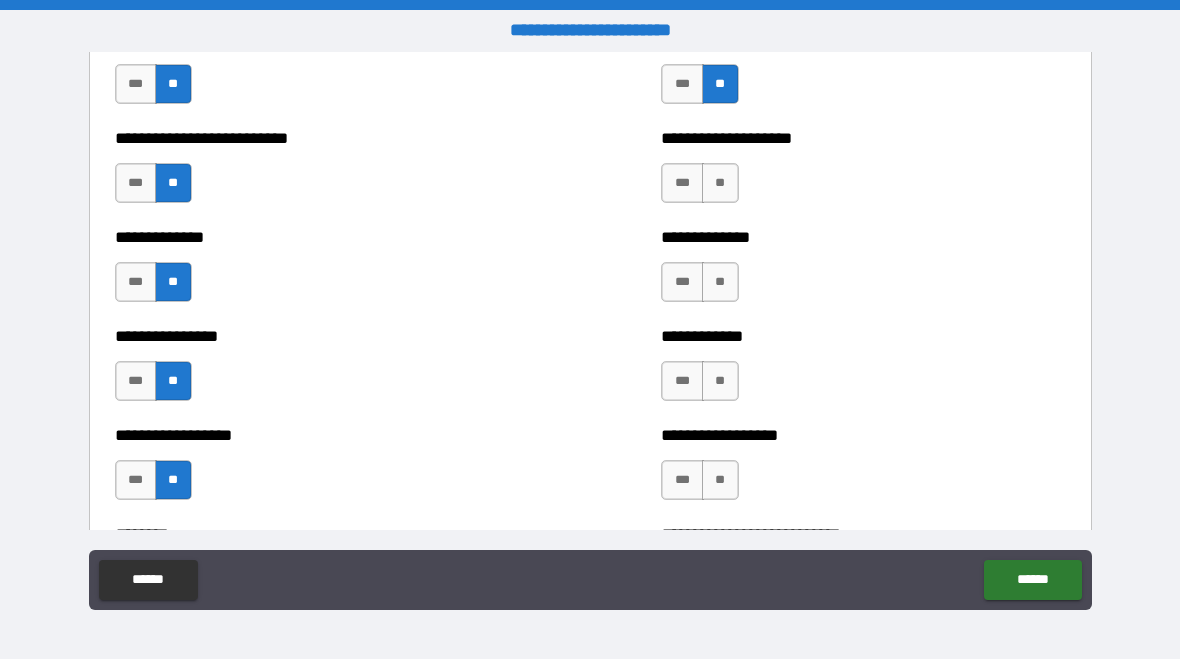 scroll, scrollTop: 4183, scrollLeft: 0, axis: vertical 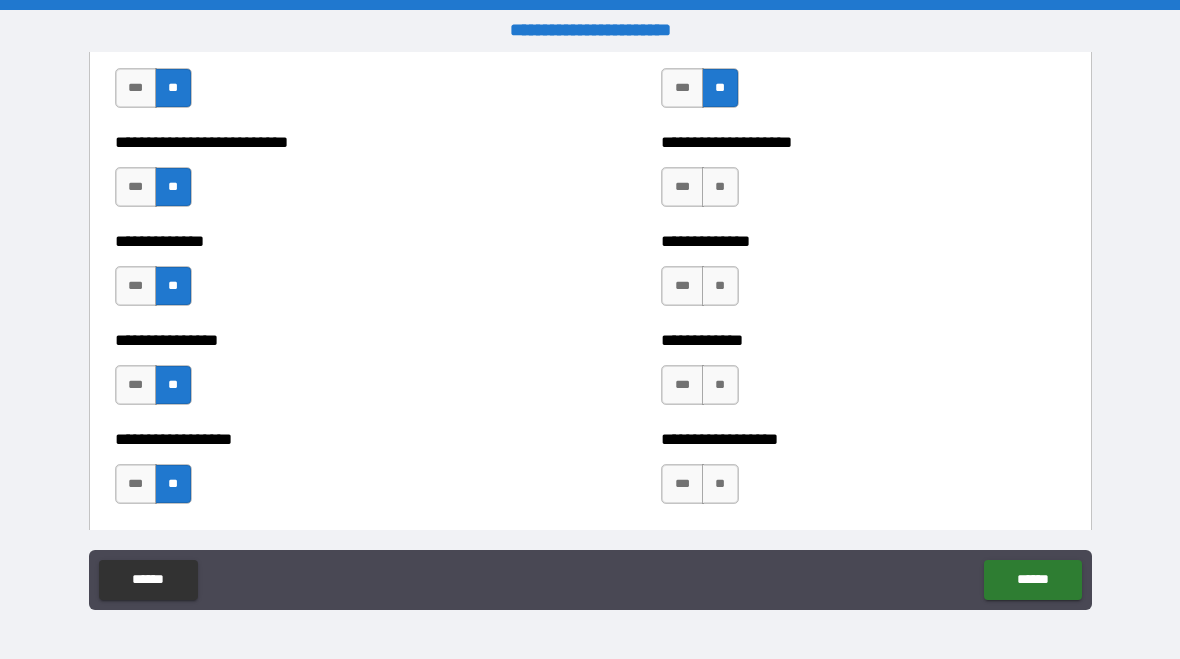 click on "**" at bounding box center (720, 187) 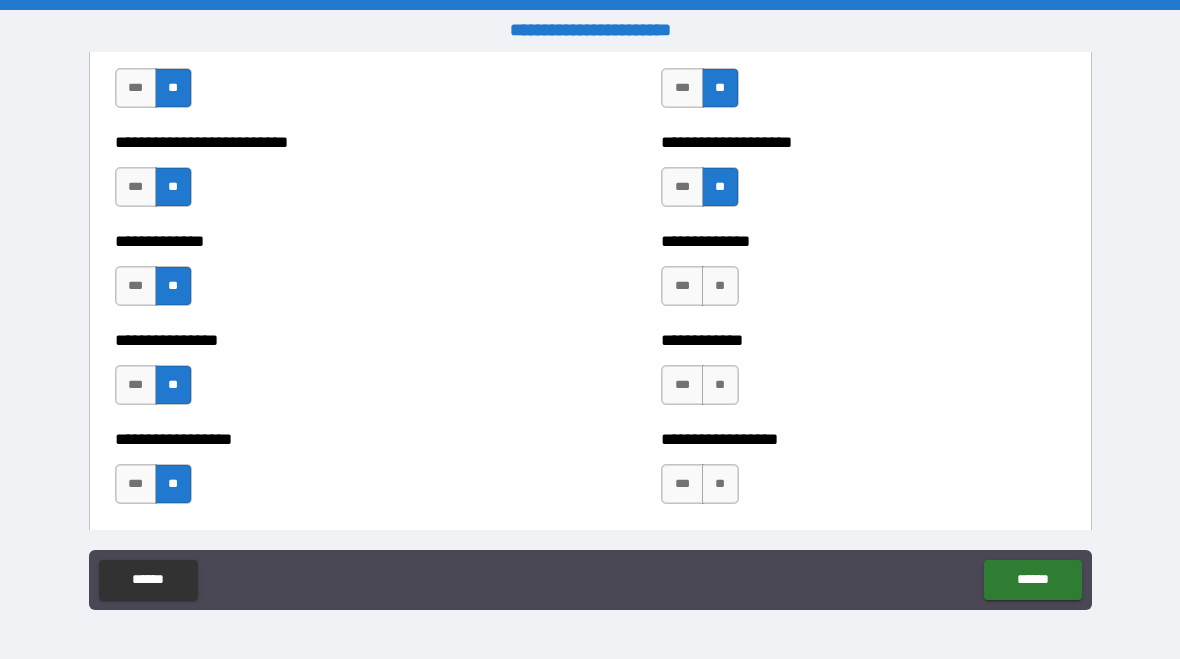 click on "**" at bounding box center (720, 286) 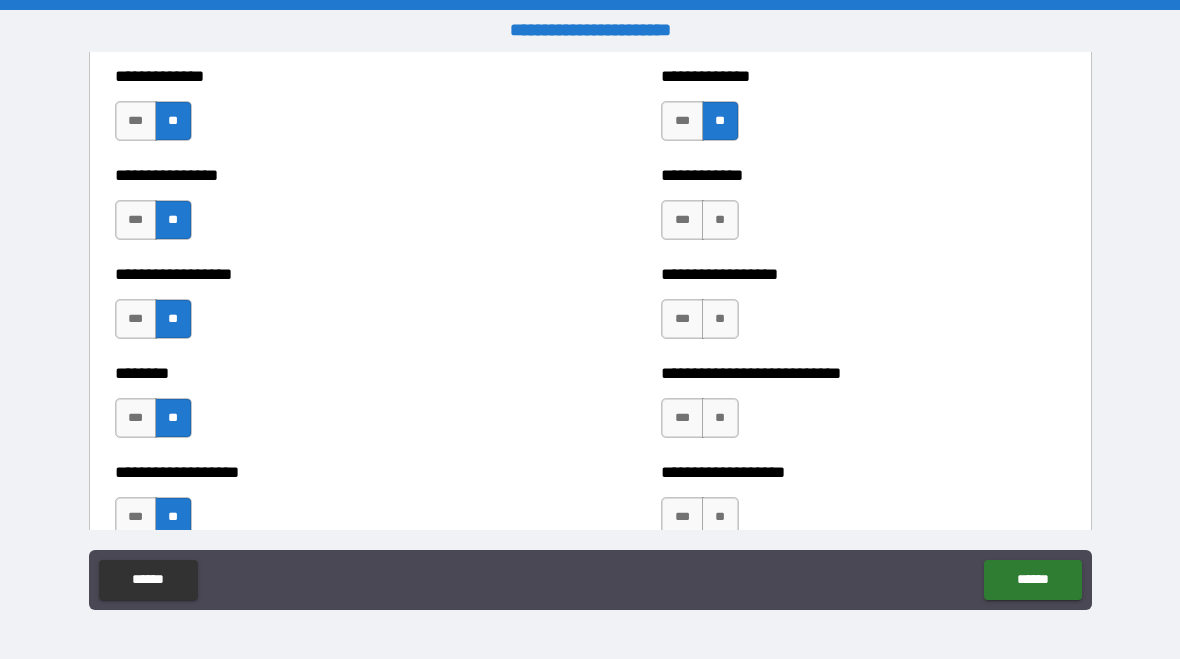 click on "**" at bounding box center (720, 220) 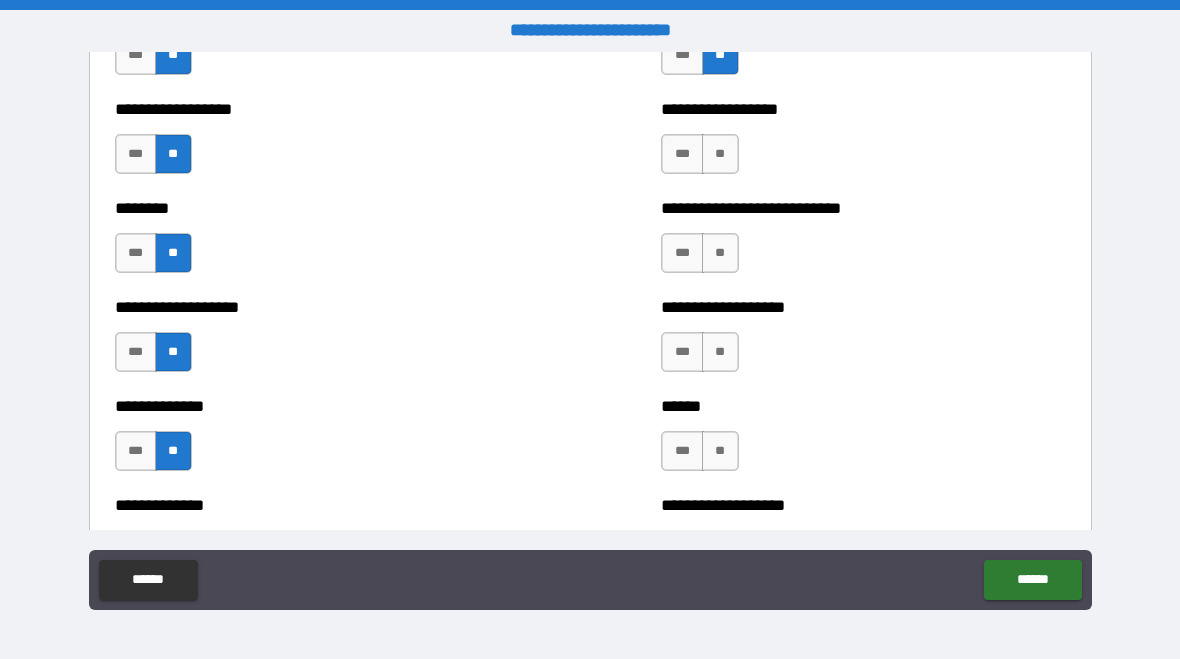 scroll, scrollTop: 4509, scrollLeft: 0, axis: vertical 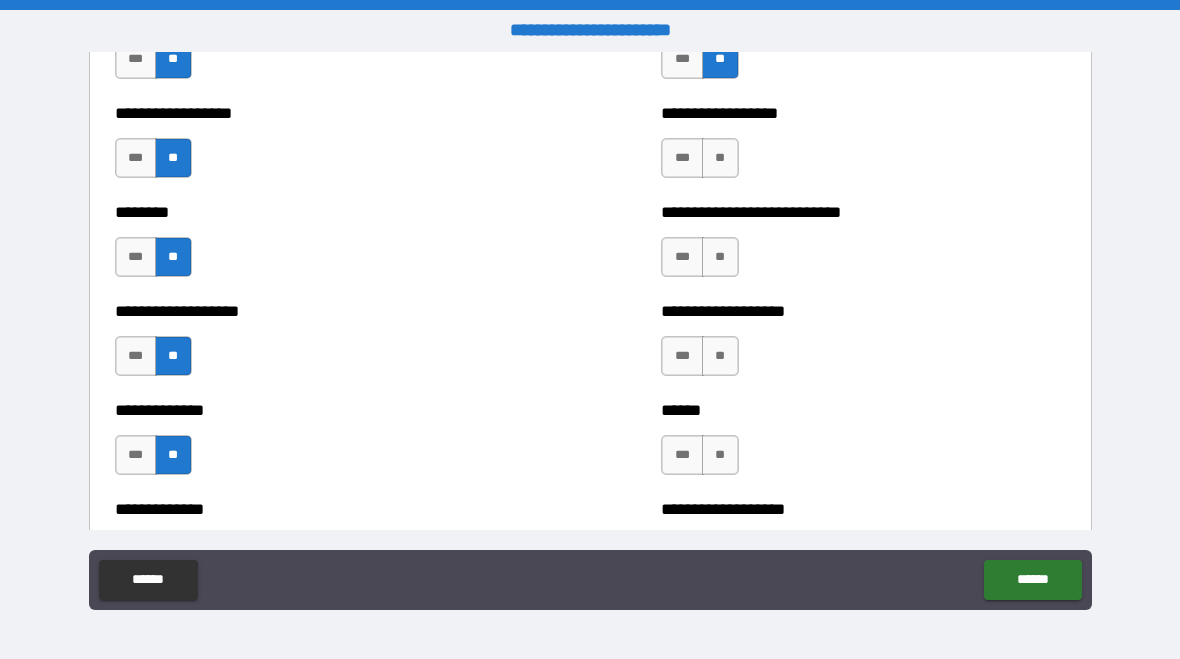 click on "**" at bounding box center [720, 158] 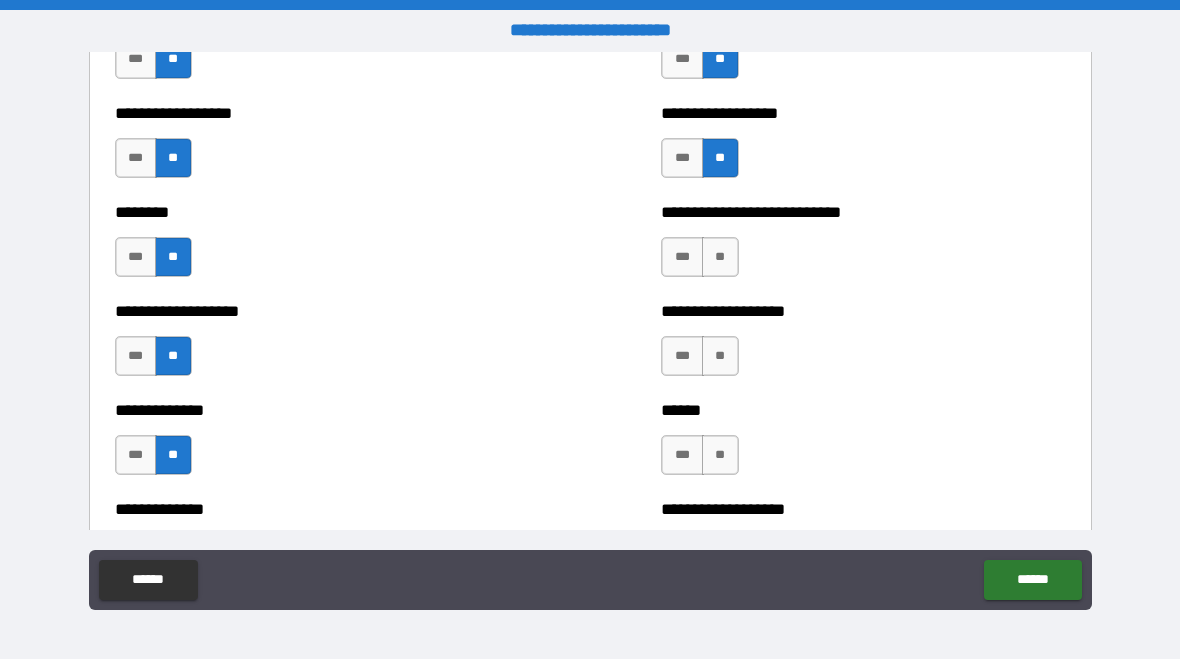 click on "**" at bounding box center [720, 257] 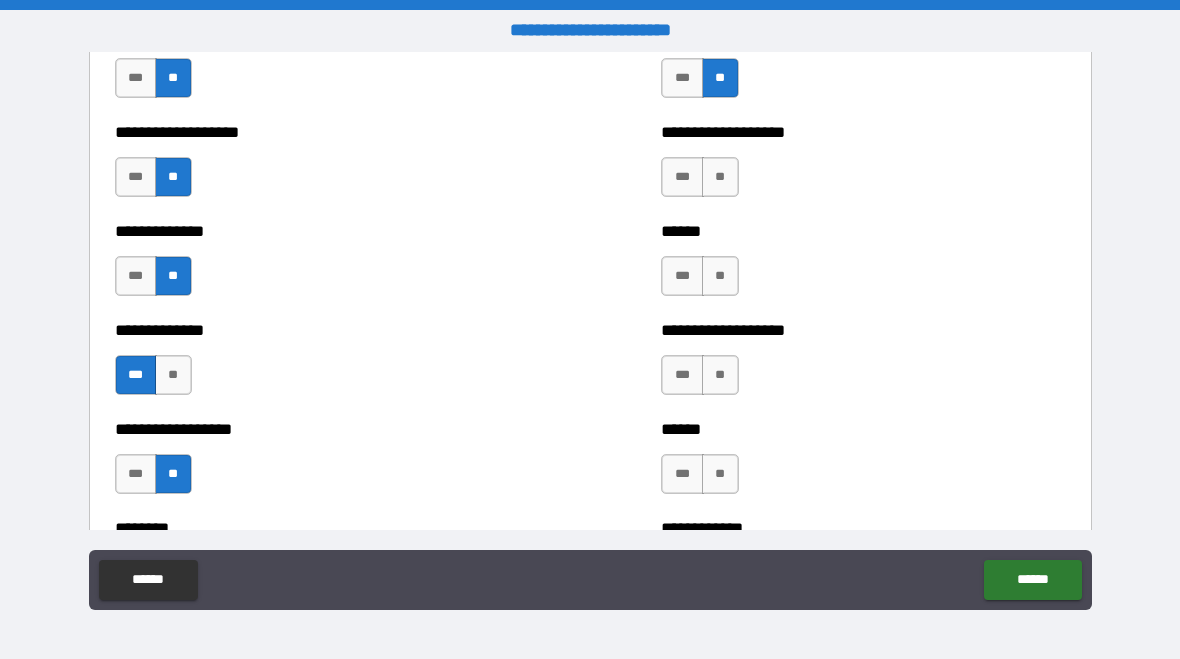 scroll, scrollTop: 4687, scrollLeft: 0, axis: vertical 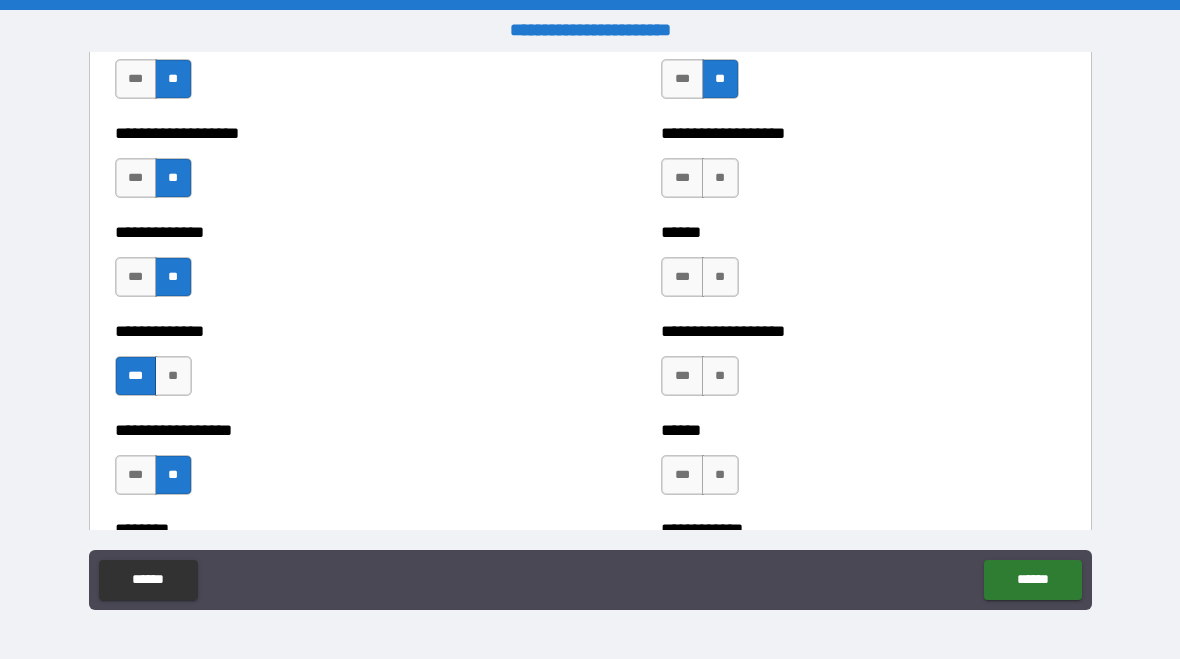 click on "***" at bounding box center [682, 178] 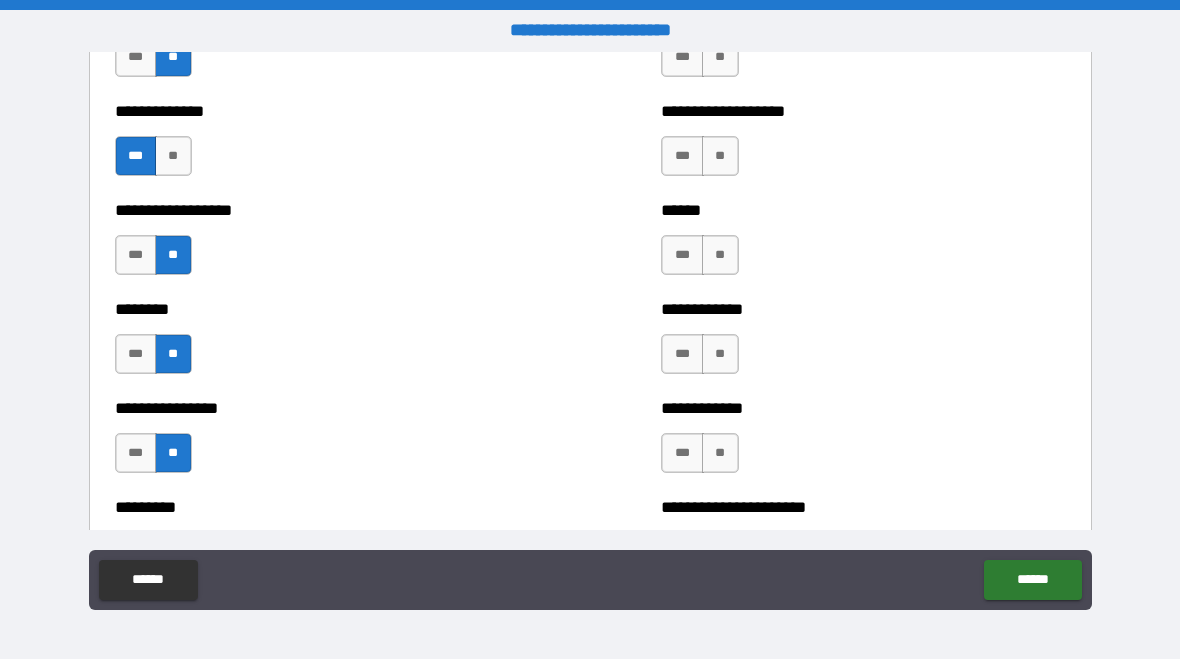 scroll, scrollTop: 4888, scrollLeft: 0, axis: vertical 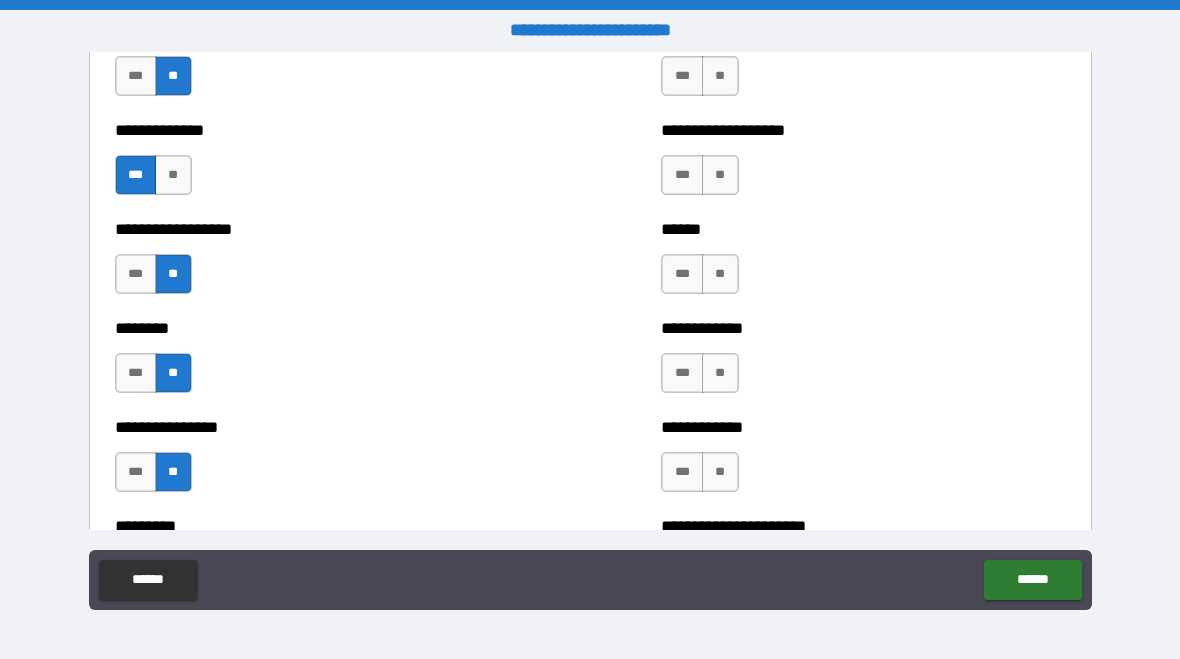 click on "**" at bounding box center [720, 76] 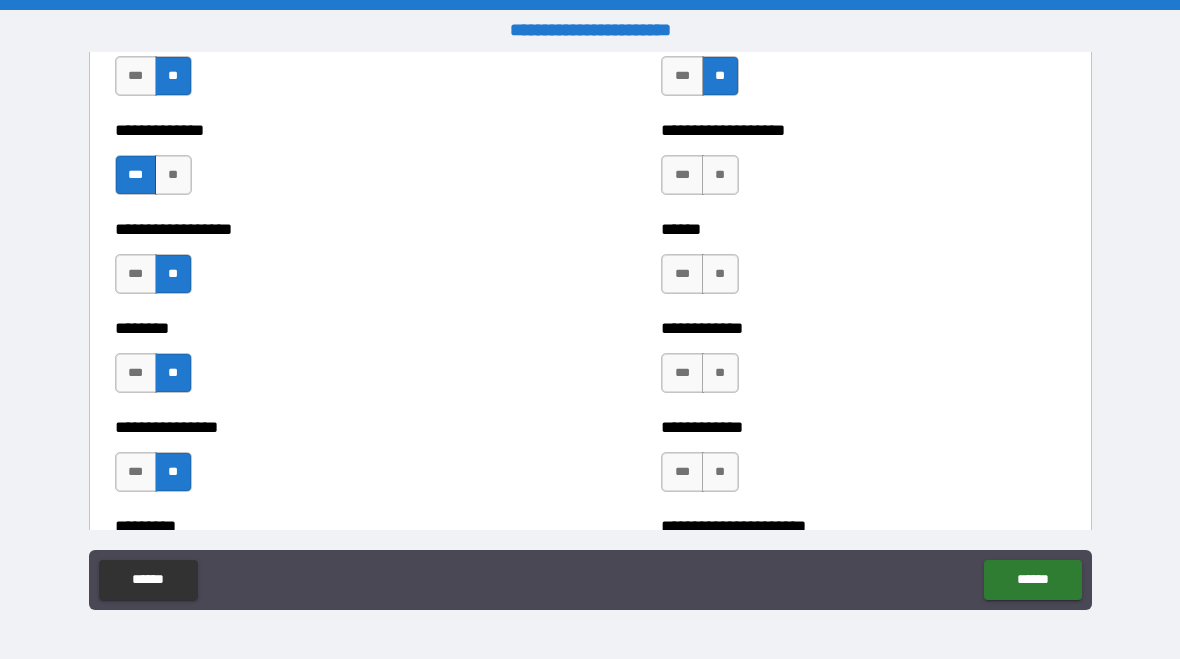 click on "**" at bounding box center (720, 175) 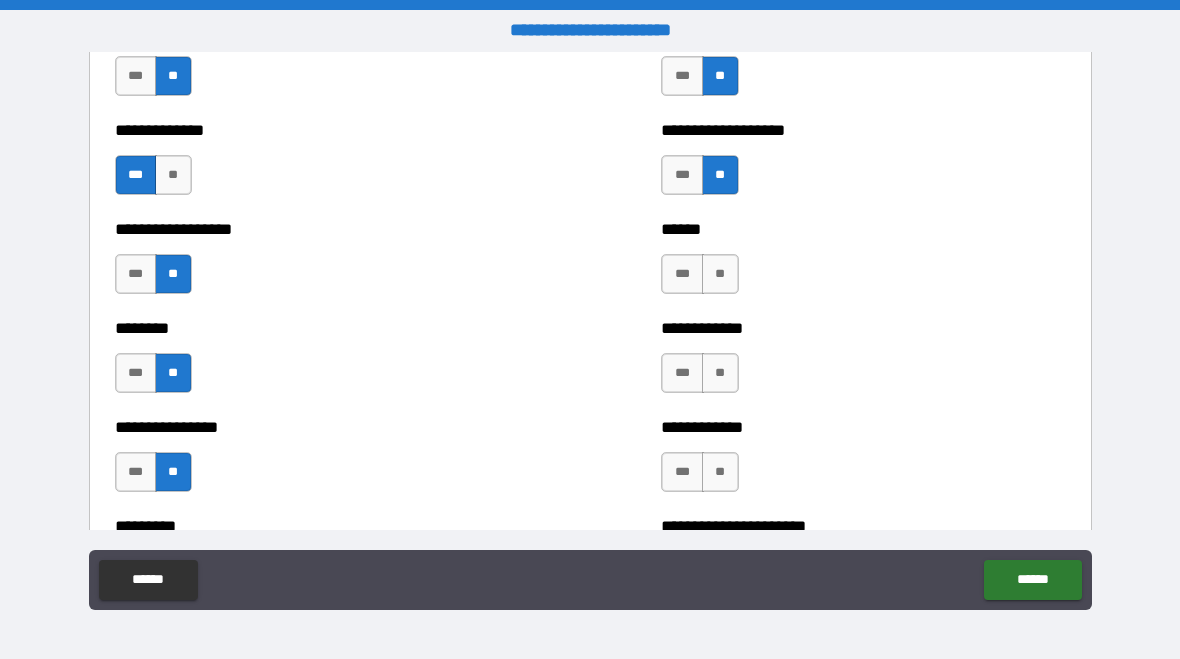 click on "**" at bounding box center [720, 274] 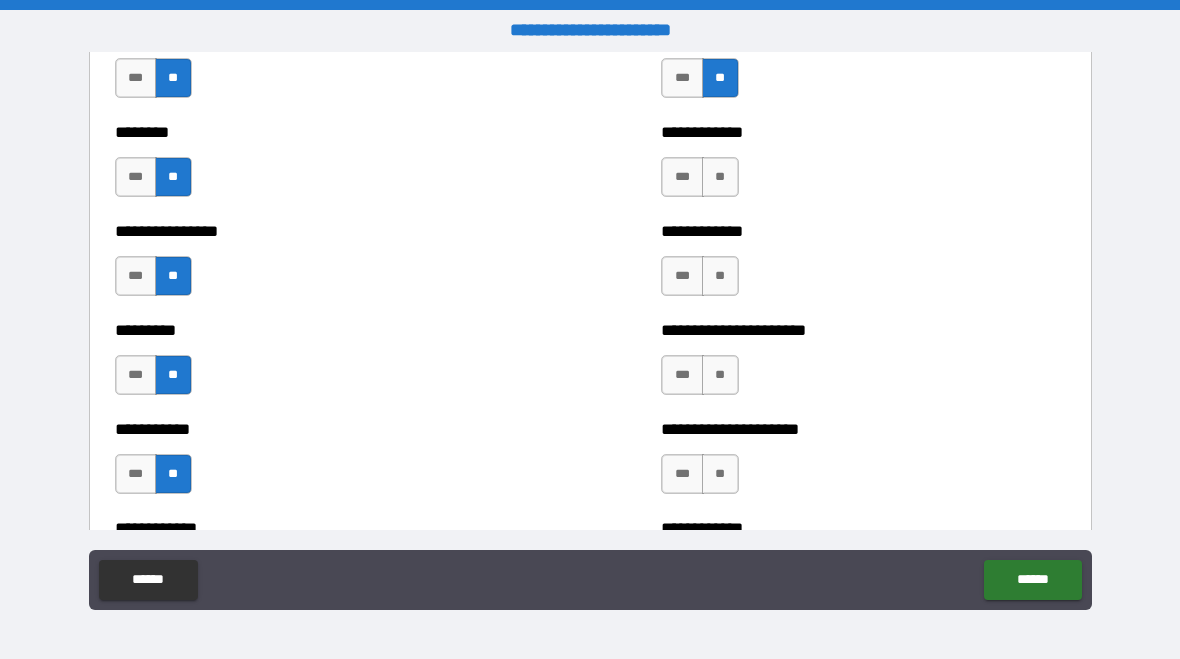 scroll, scrollTop: 5083, scrollLeft: 0, axis: vertical 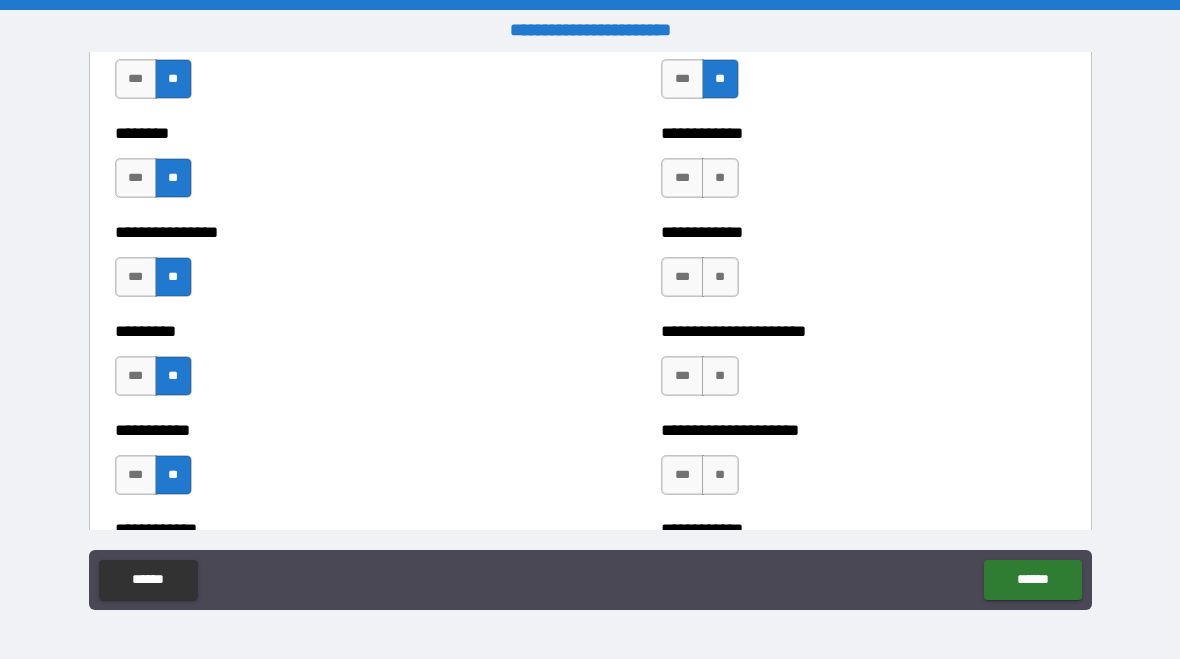 click on "**" at bounding box center [720, 178] 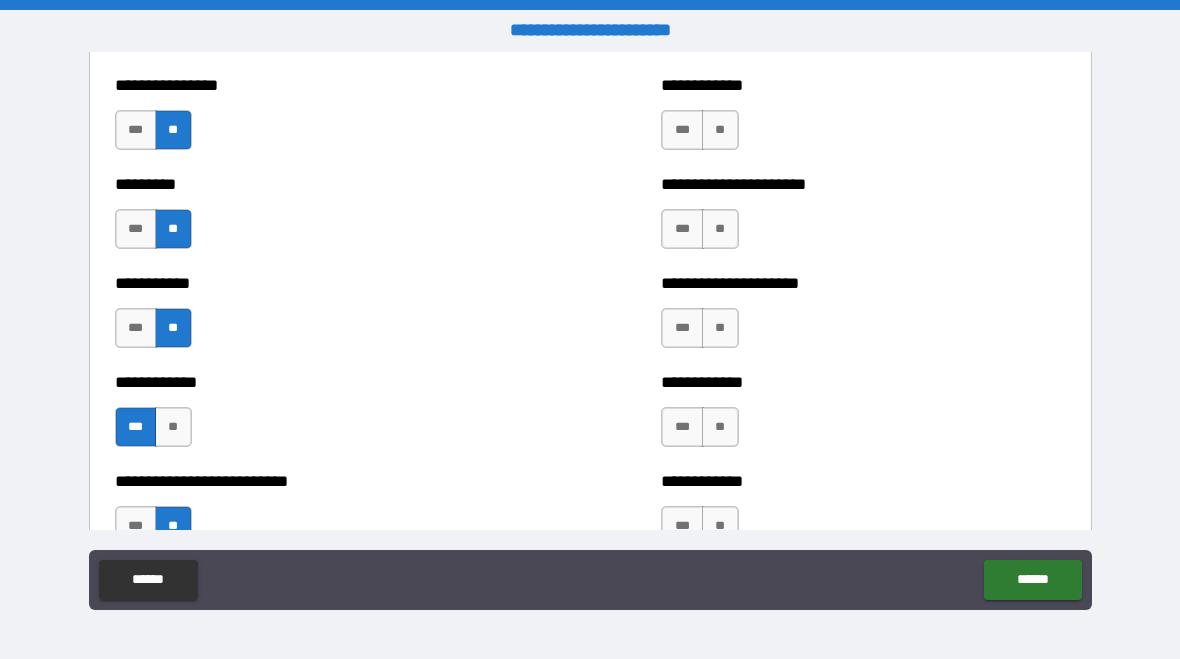 scroll, scrollTop: 5220, scrollLeft: 0, axis: vertical 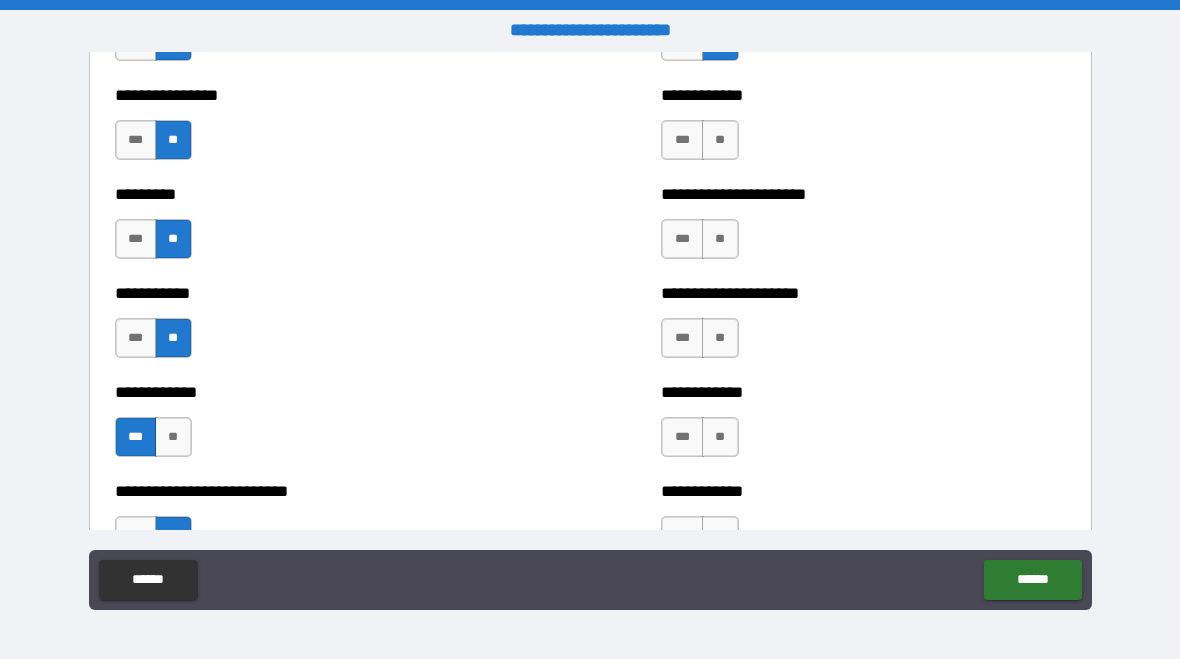 click on "***" at bounding box center (682, 239) 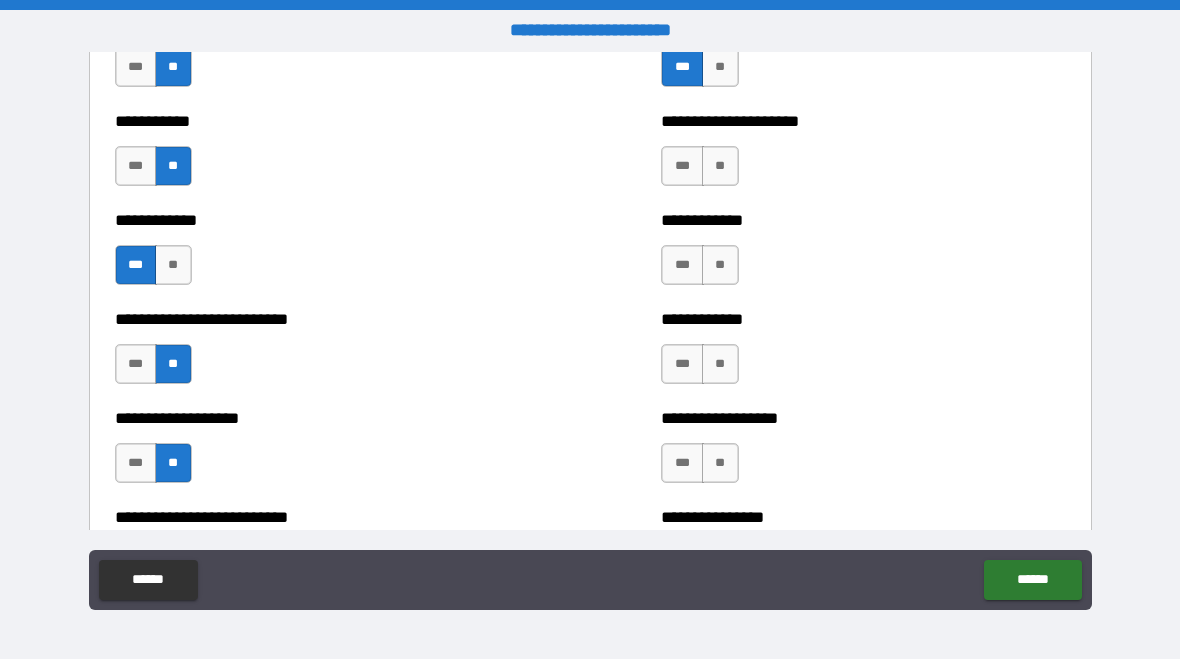scroll, scrollTop: 5401, scrollLeft: 0, axis: vertical 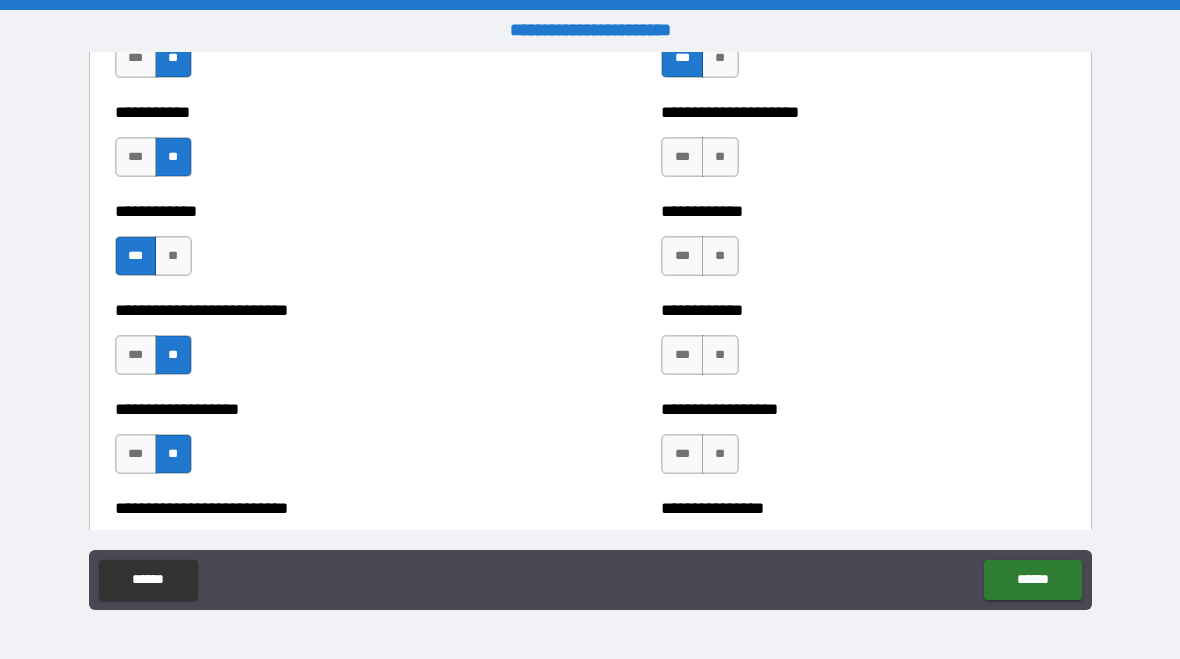click on "**" at bounding box center (720, 157) 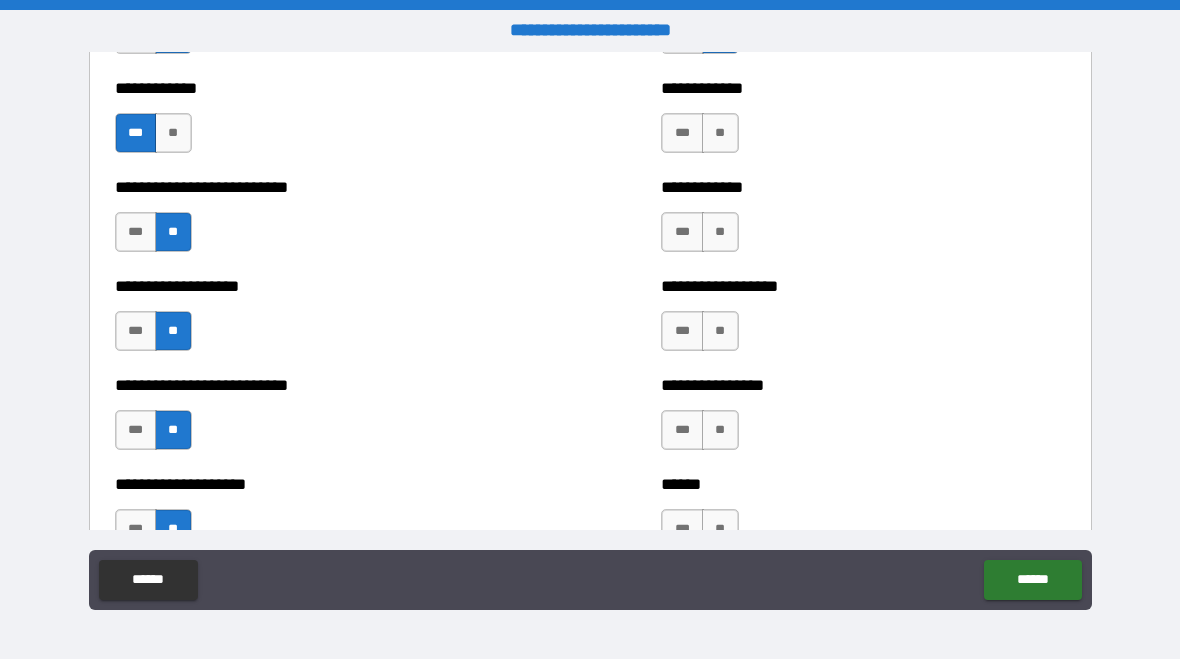 scroll, scrollTop: 5521, scrollLeft: 0, axis: vertical 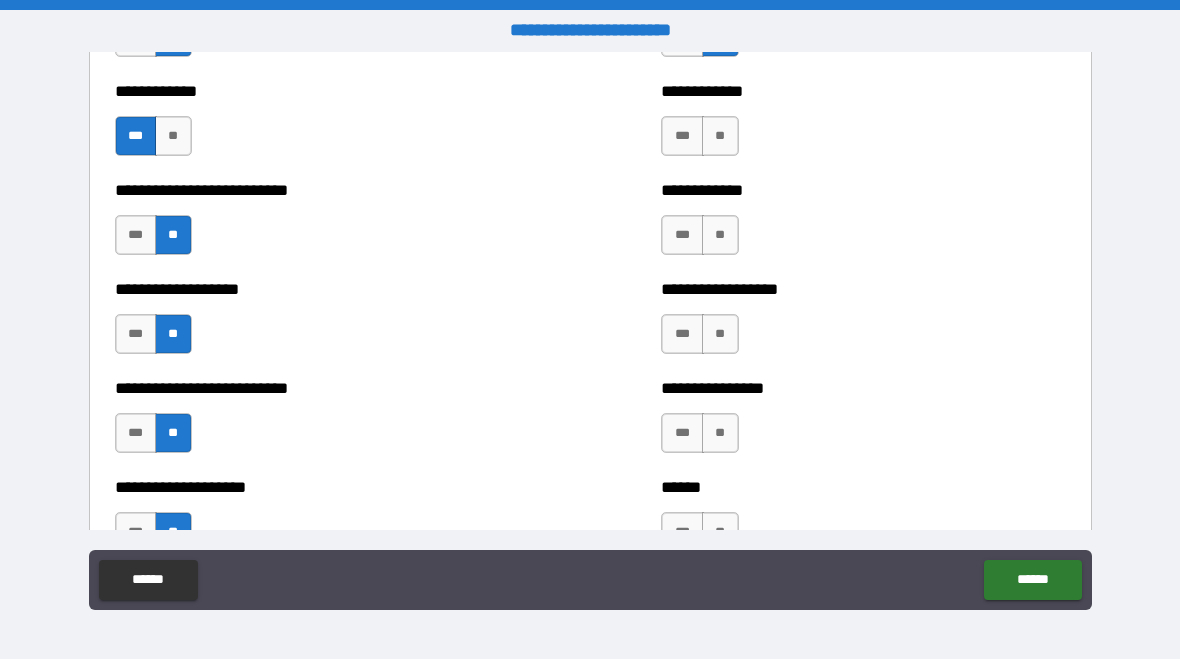 click on "**" at bounding box center (720, 136) 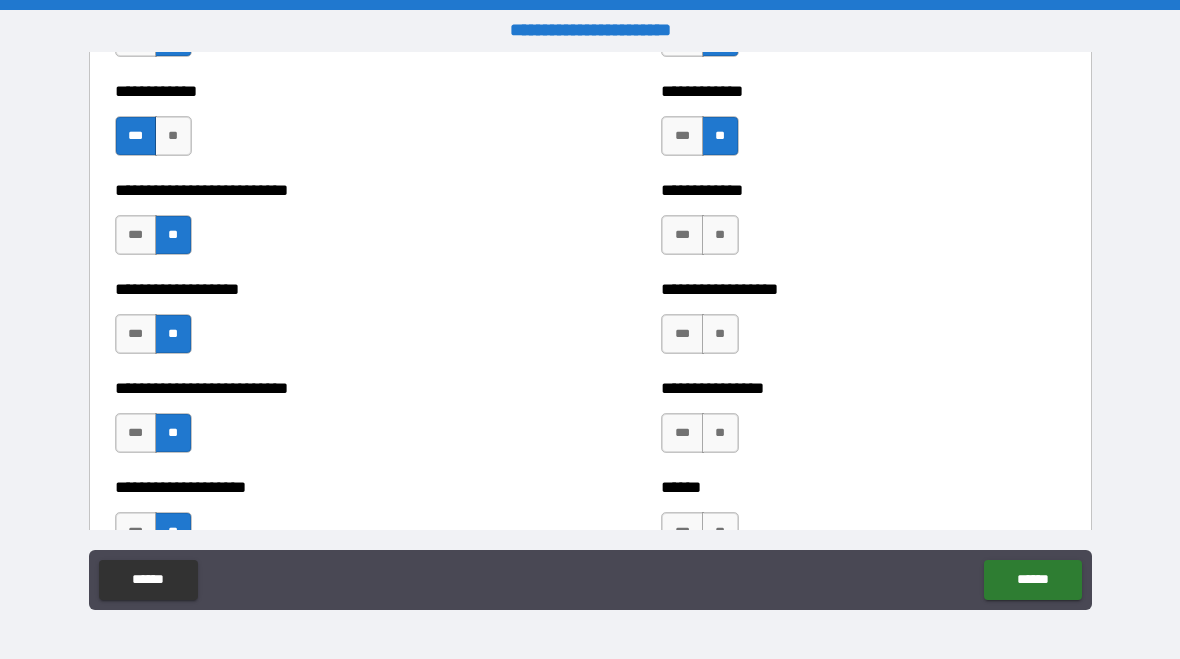 click on "***" at bounding box center (682, 235) 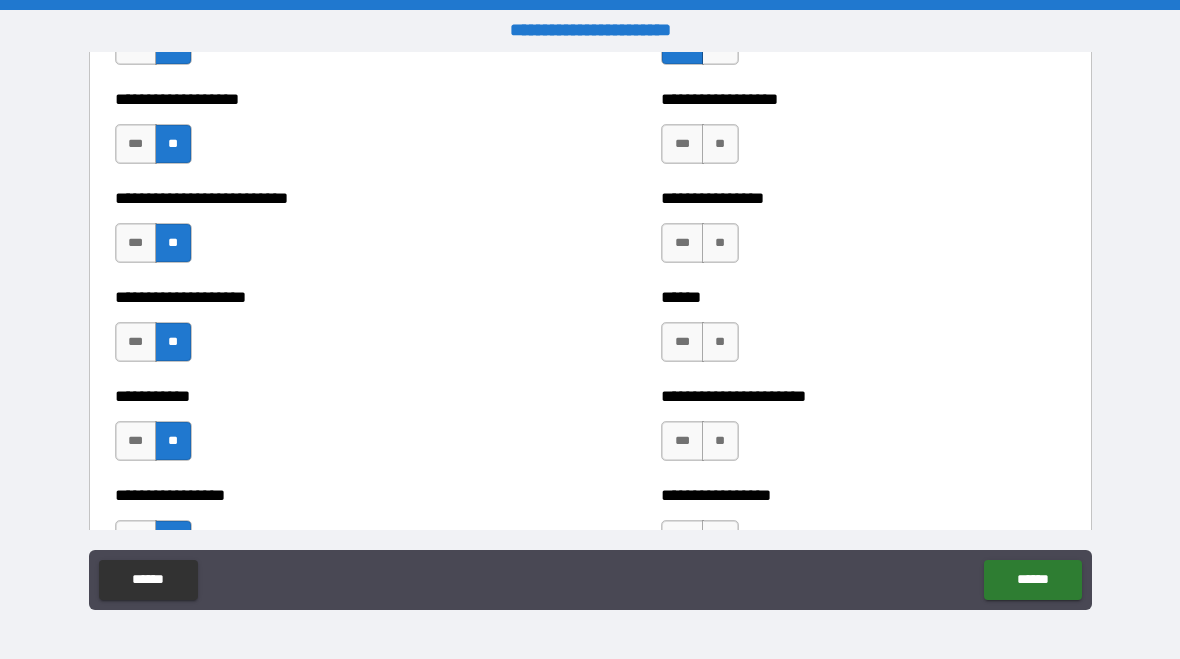 scroll, scrollTop: 5708, scrollLeft: 0, axis: vertical 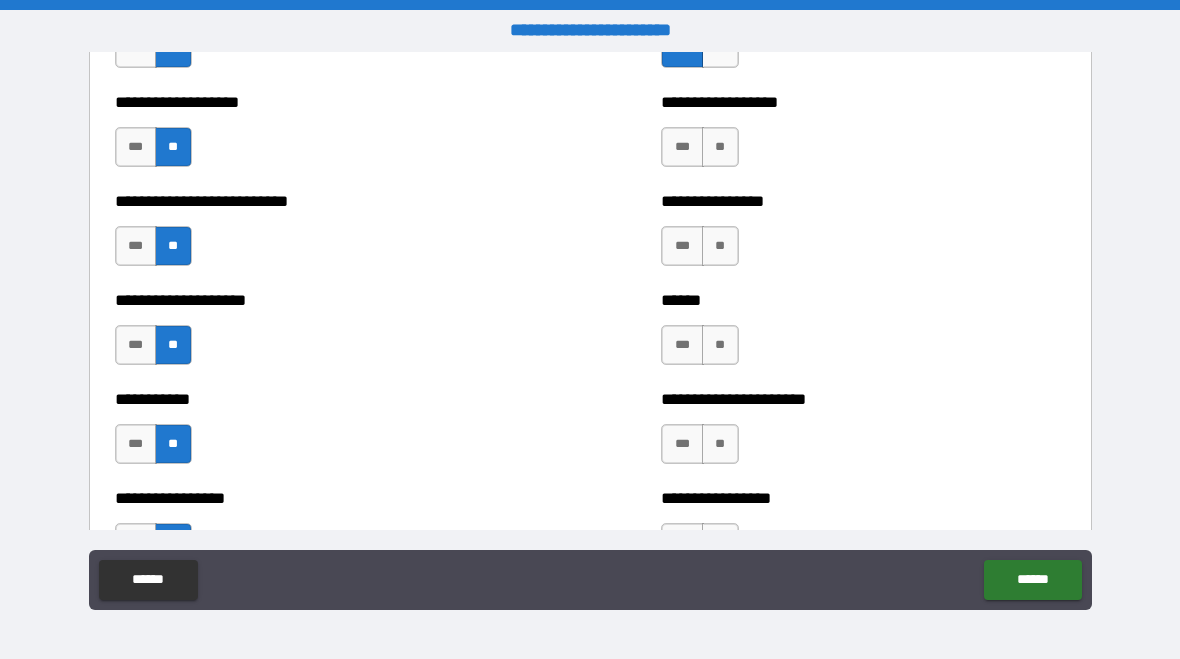 click on "**" at bounding box center (720, 147) 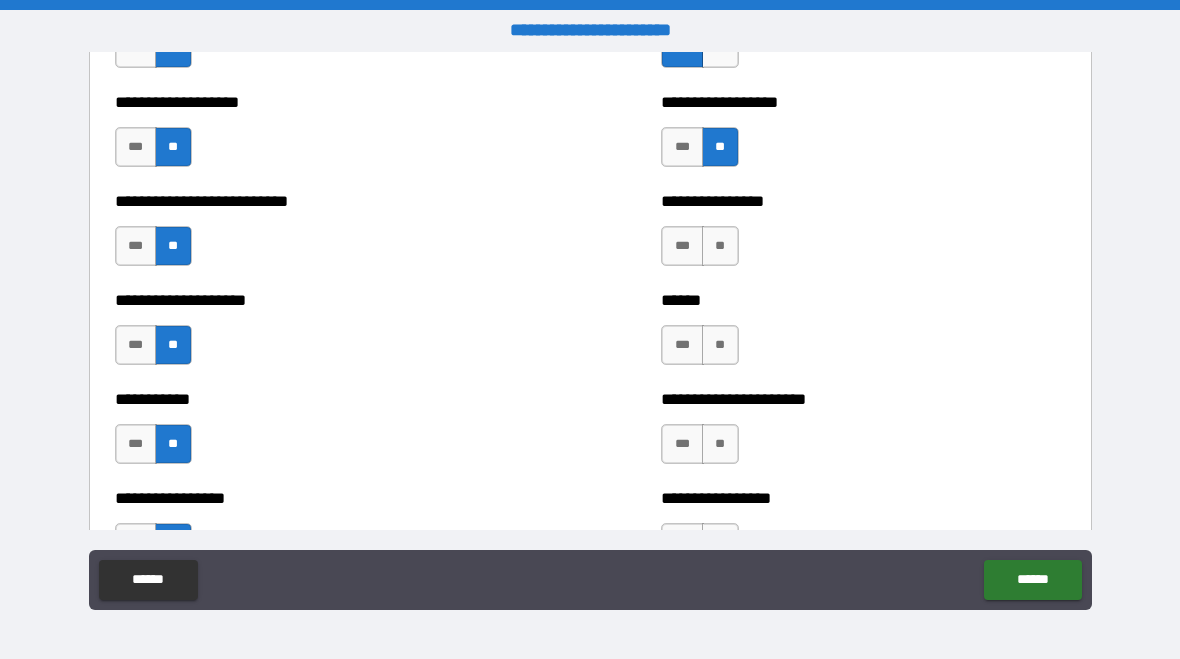 click on "**" at bounding box center (720, 246) 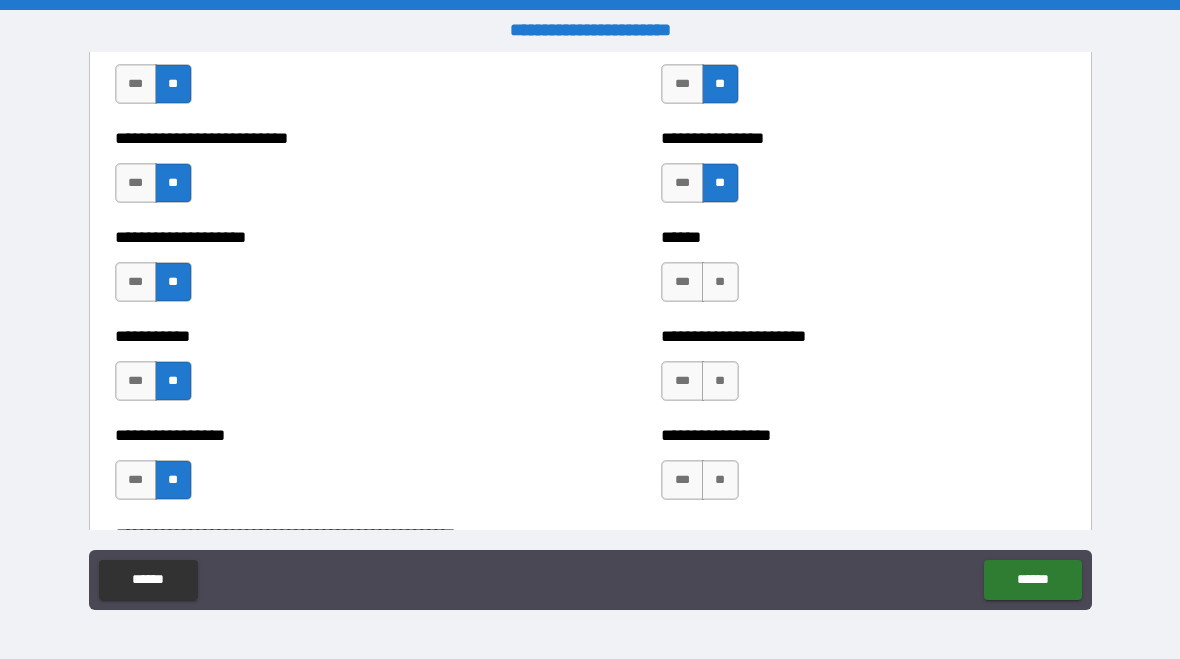 scroll, scrollTop: 5770, scrollLeft: 0, axis: vertical 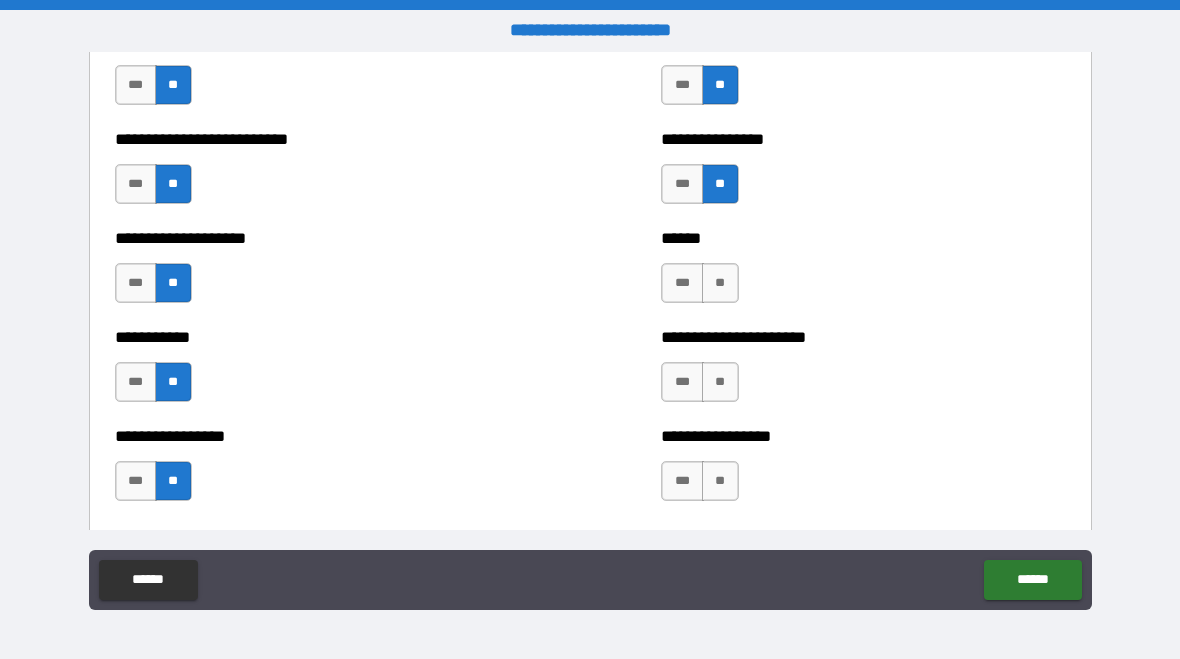 click on "**" at bounding box center [720, 283] 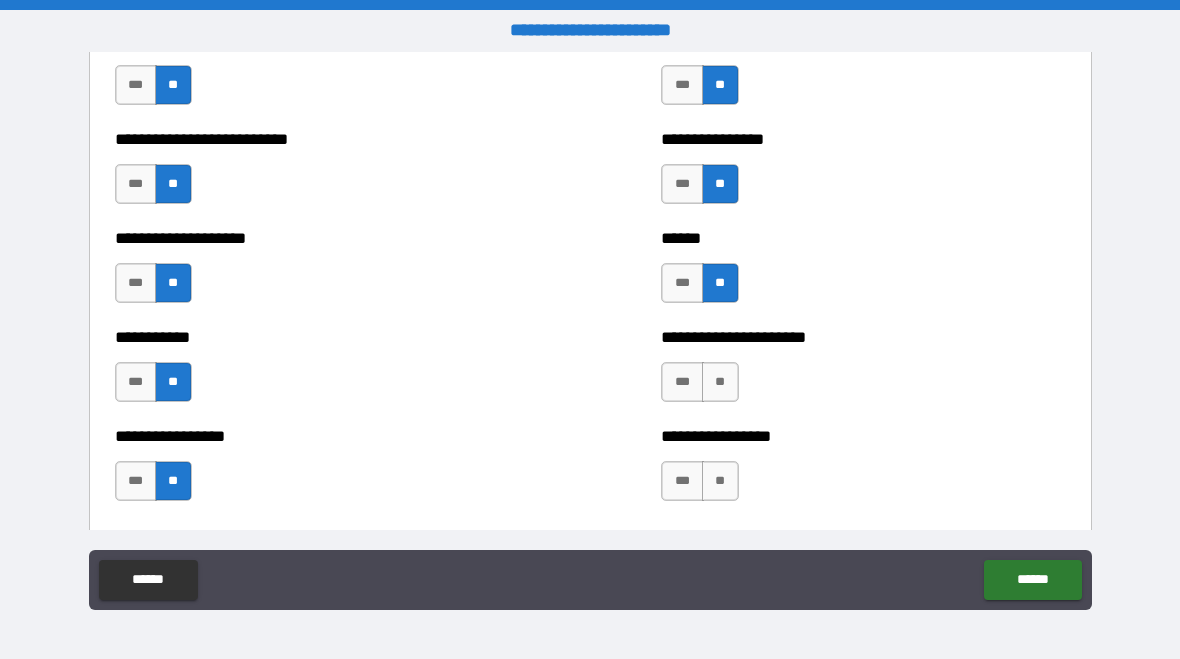 click on "***" at bounding box center (682, 382) 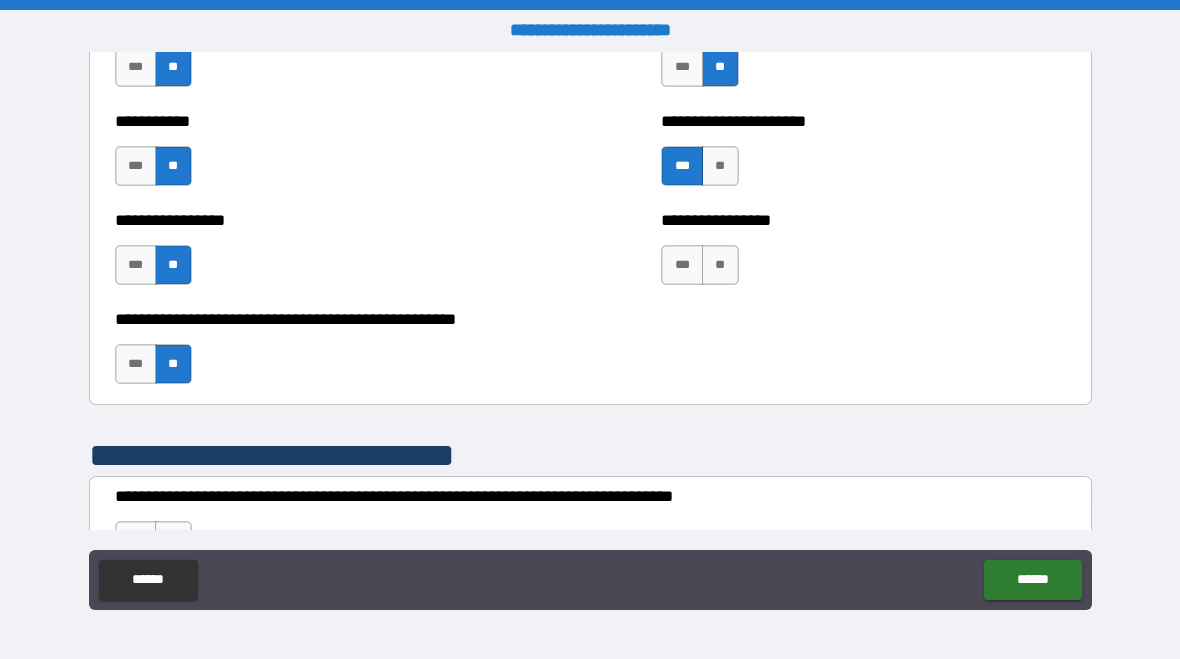 scroll, scrollTop: 5979, scrollLeft: 0, axis: vertical 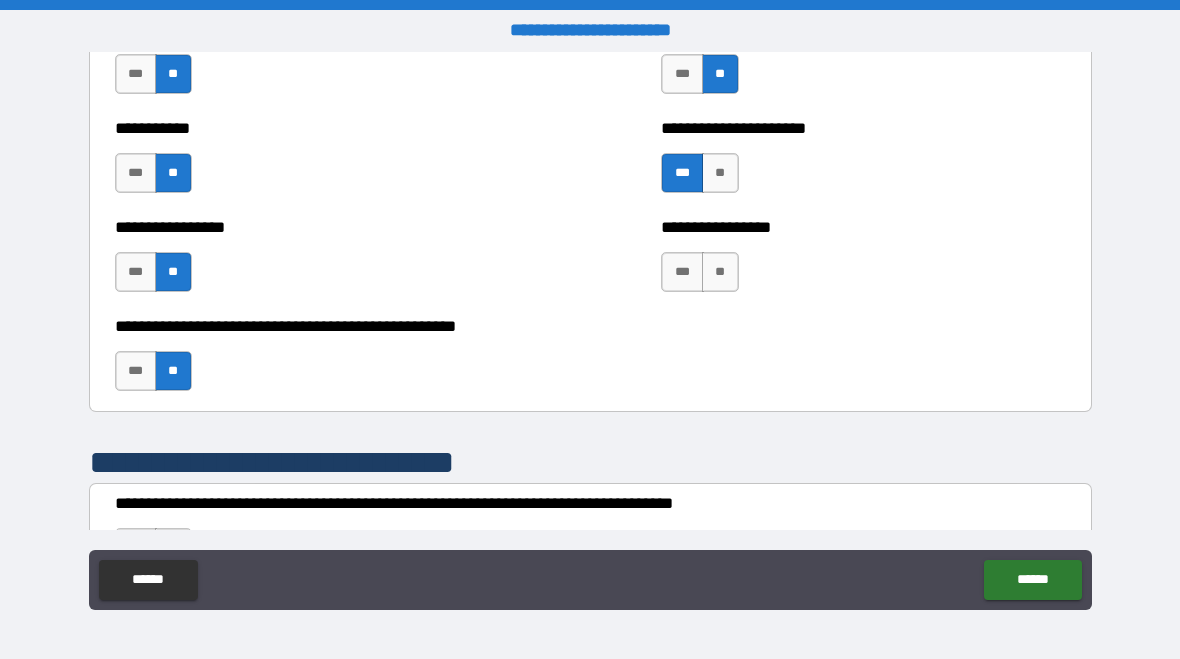click on "**" at bounding box center [720, 272] 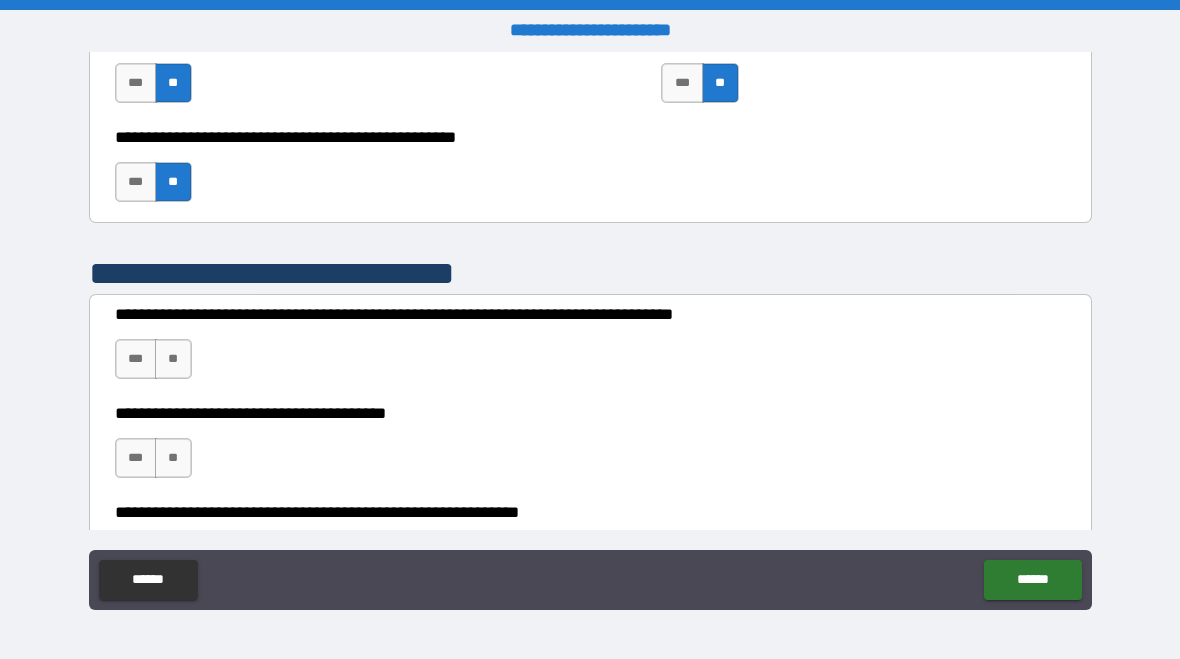 scroll, scrollTop: 6169, scrollLeft: 0, axis: vertical 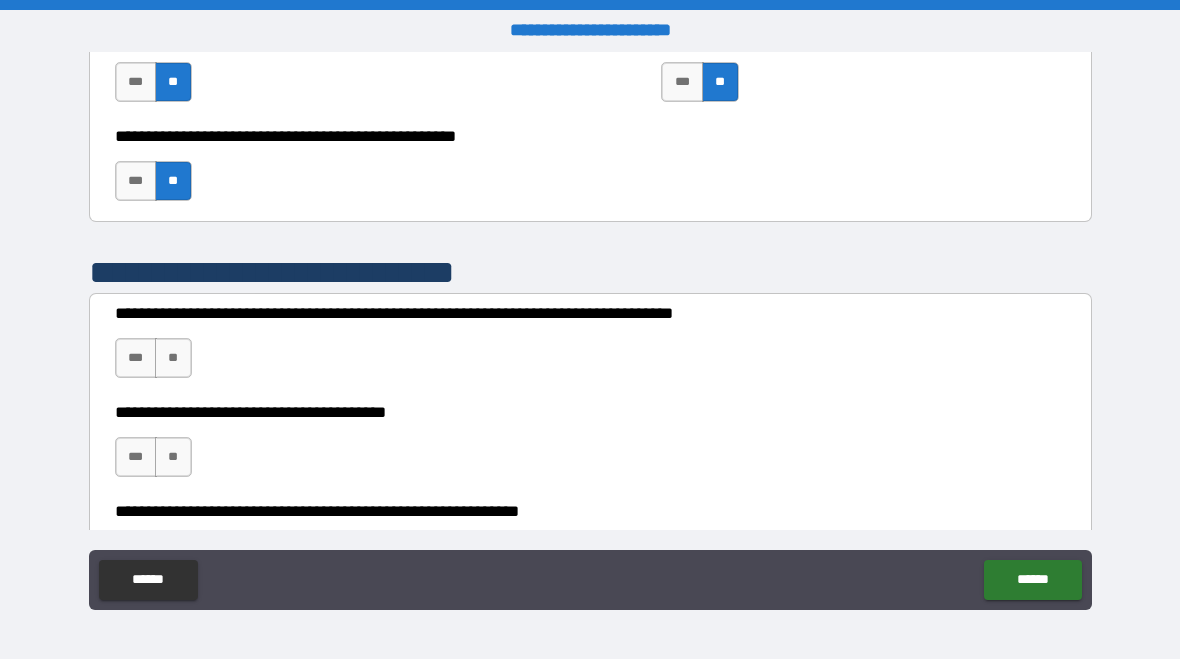 click on "**" at bounding box center (173, 358) 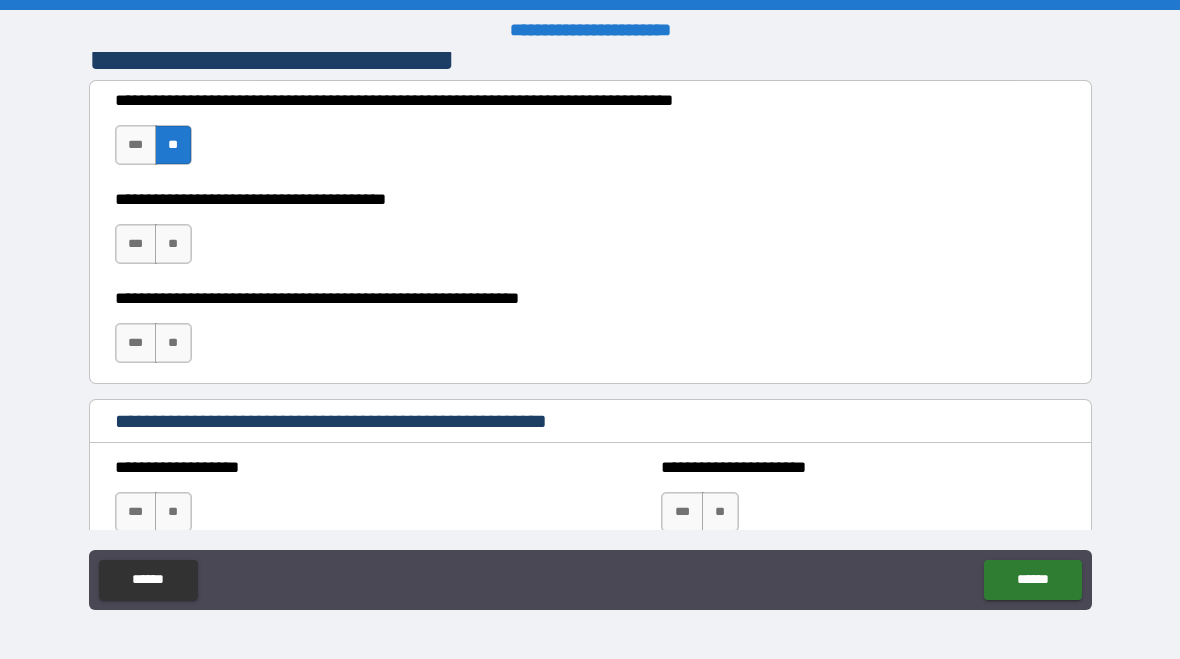 scroll, scrollTop: 6383, scrollLeft: 0, axis: vertical 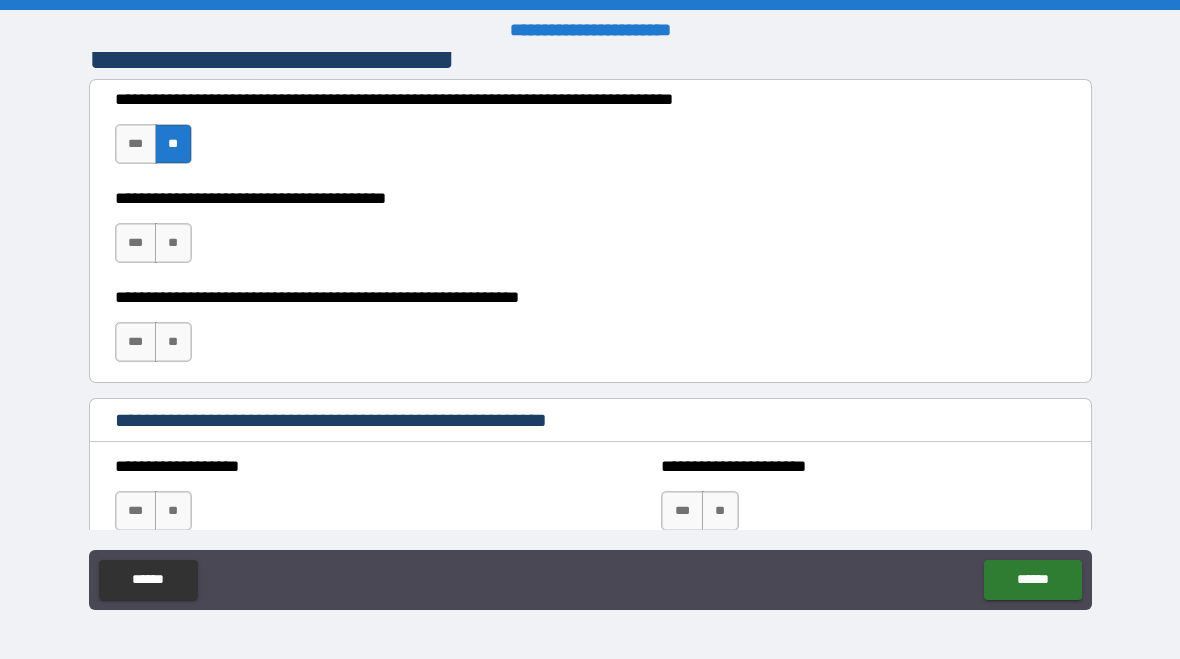 click on "**" at bounding box center (173, 243) 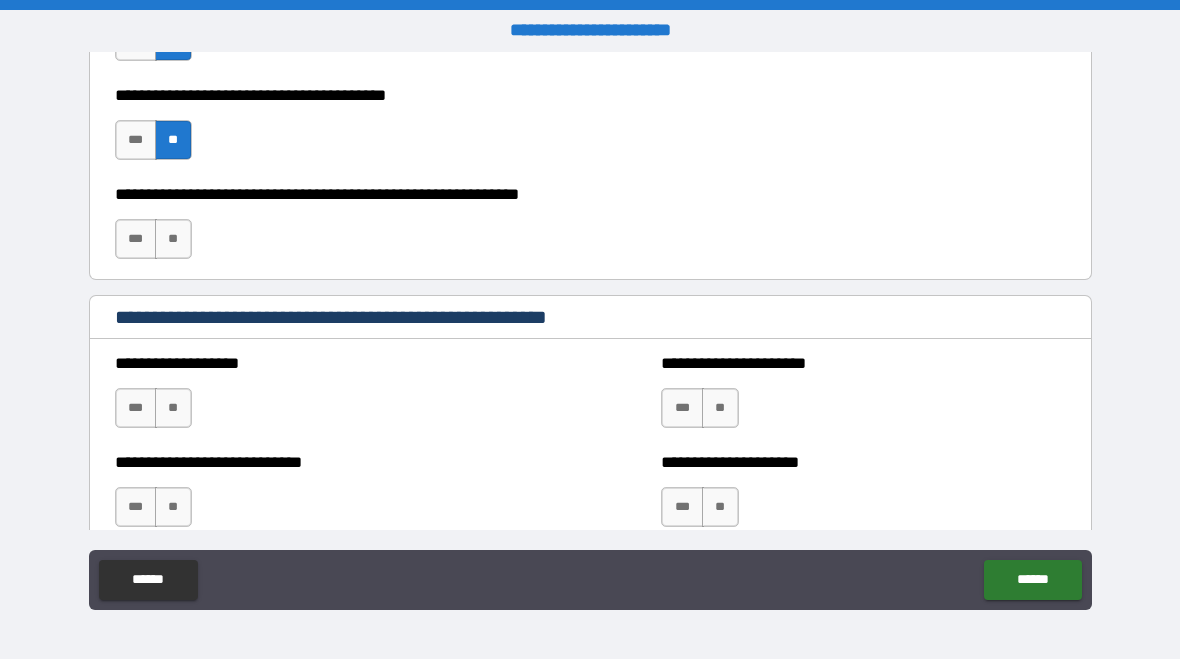 scroll, scrollTop: 6487, scrollLeft: 0, axis: vertical 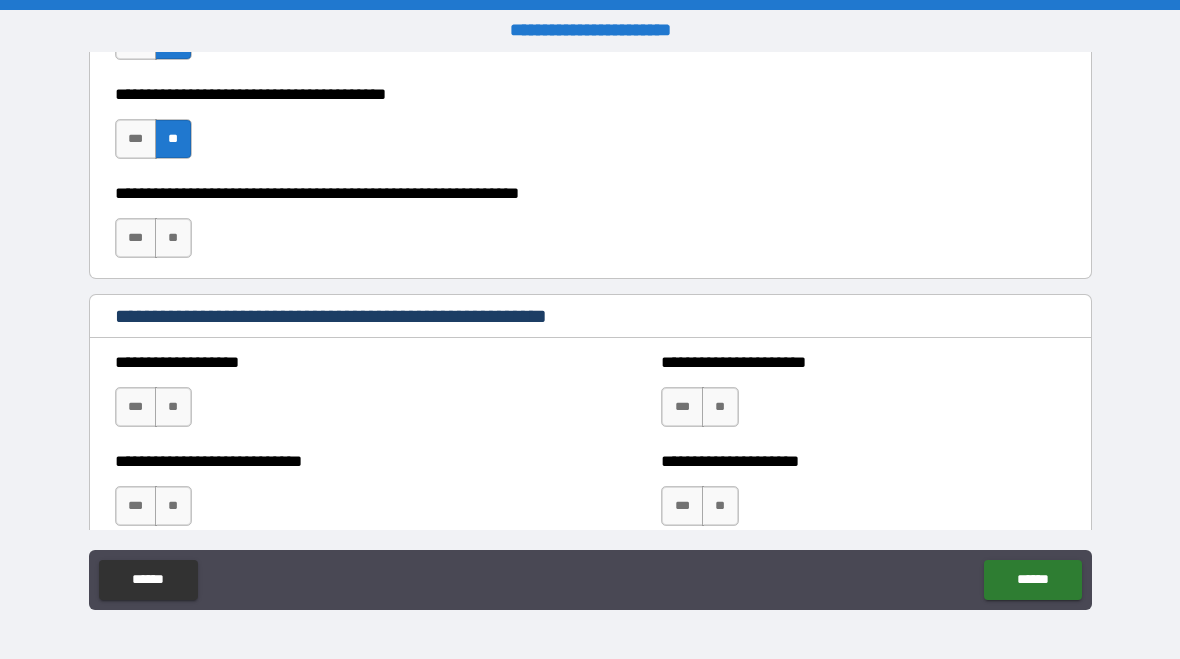 click on "***" at bounding box center [136, 238] 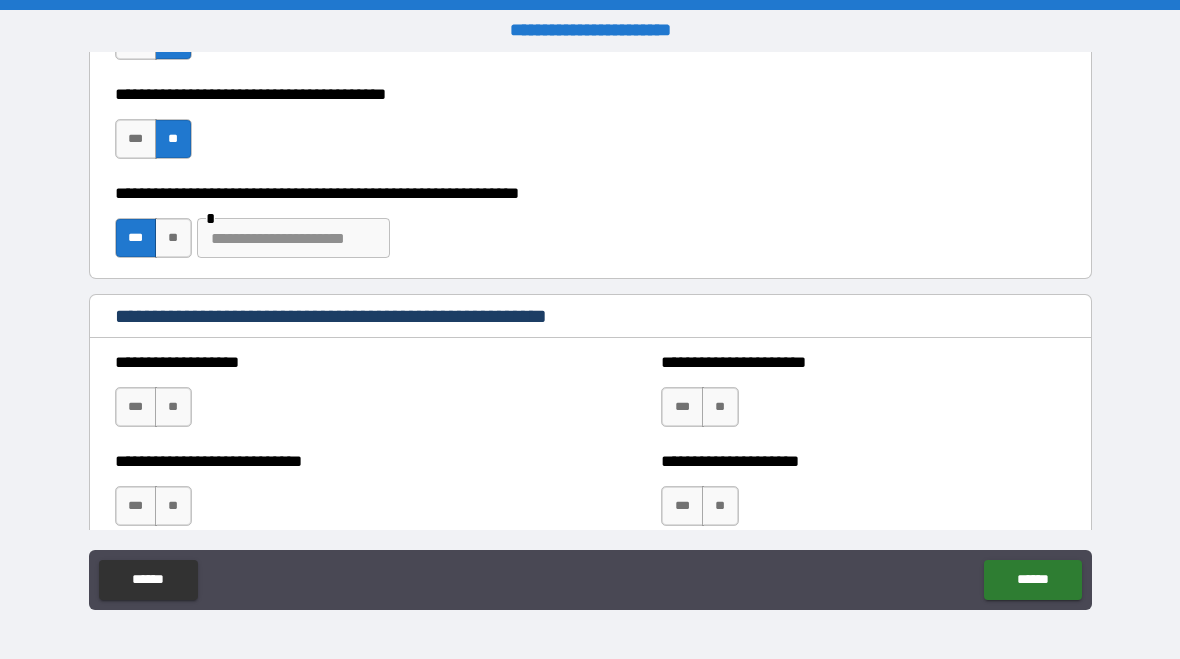 click at bounding box center [293, 238] 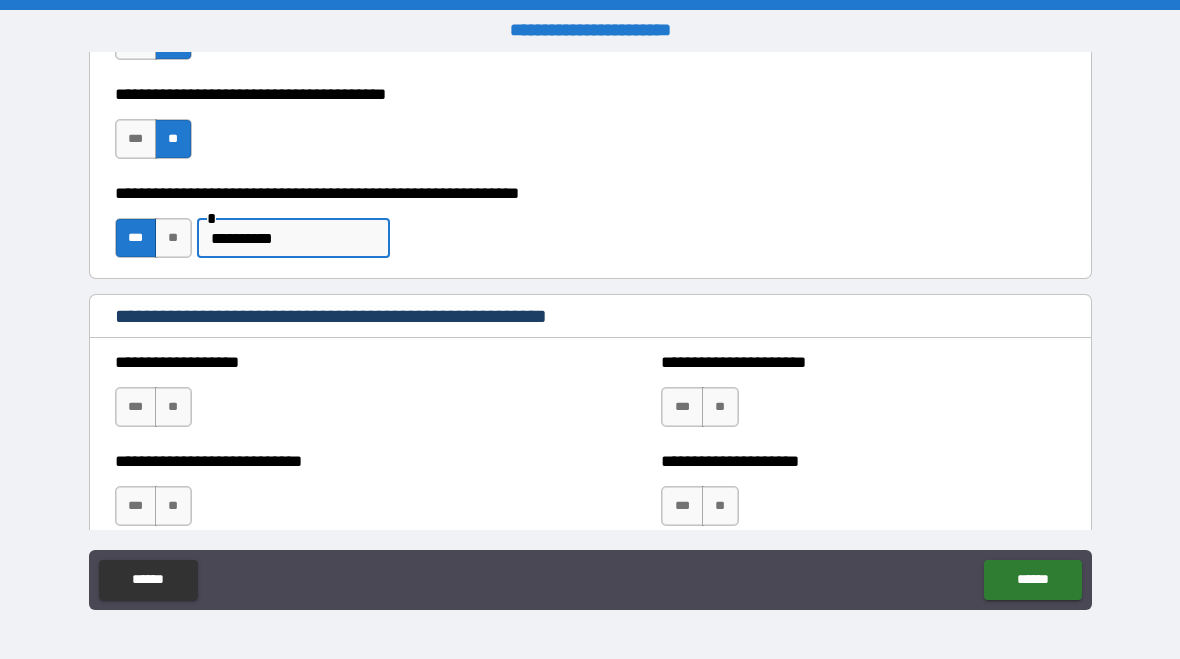 type on "**********" 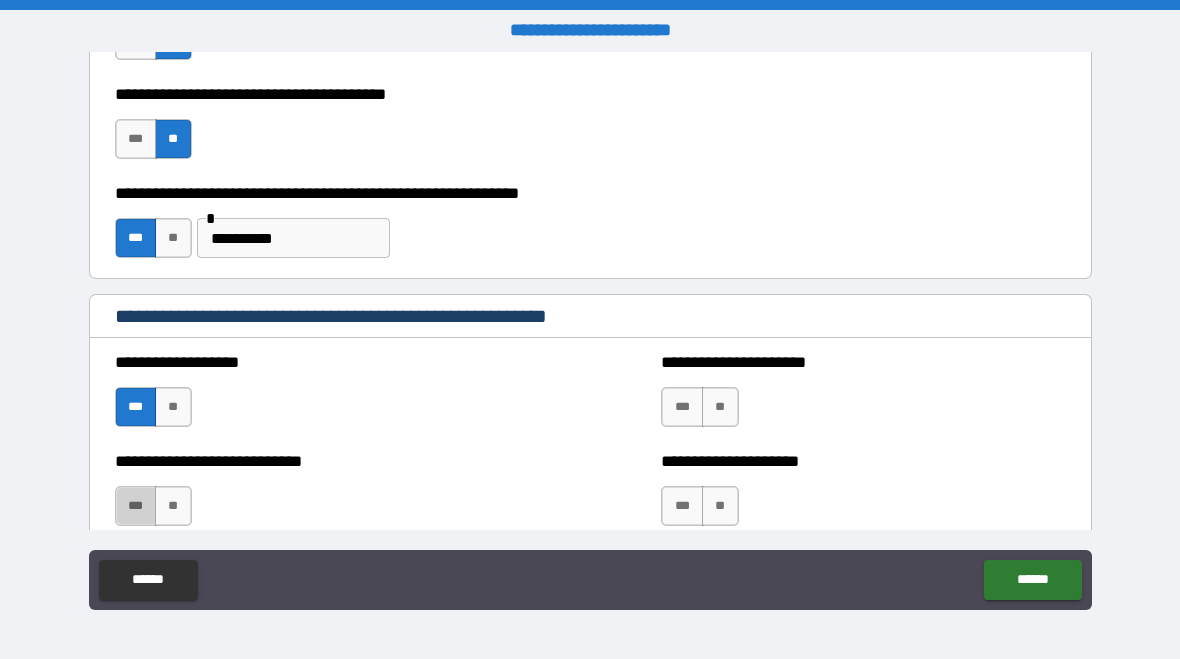 click on "***" at bounding box center [136, 506] 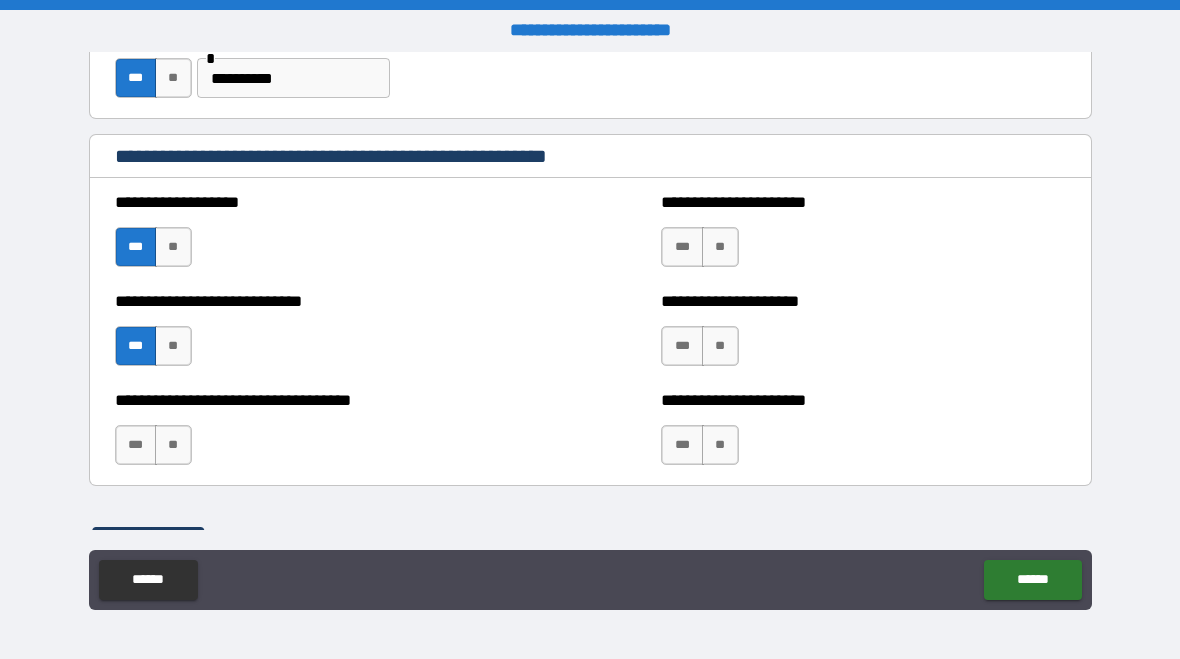 scroll, scrollTop: 6648, scrollLeft: 0, axis: vertical 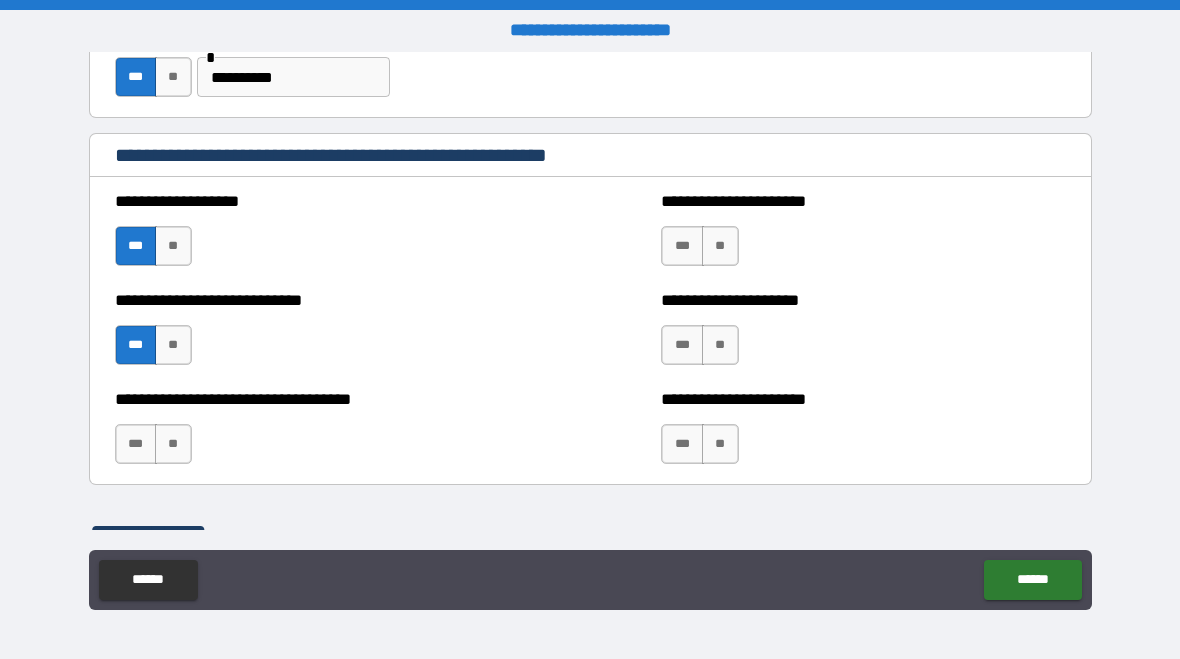 click on "*** **" at bounding box center [702, 350] 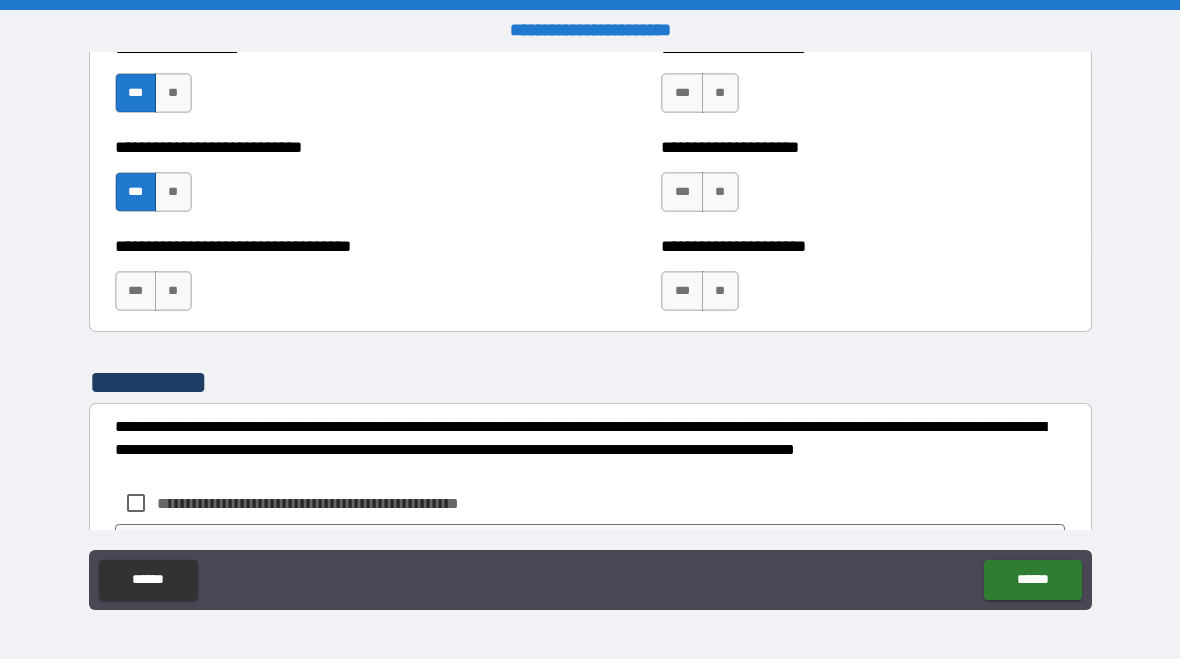 scroll, scrollTop: 6811, scrollLeft: 0, axis: vertical 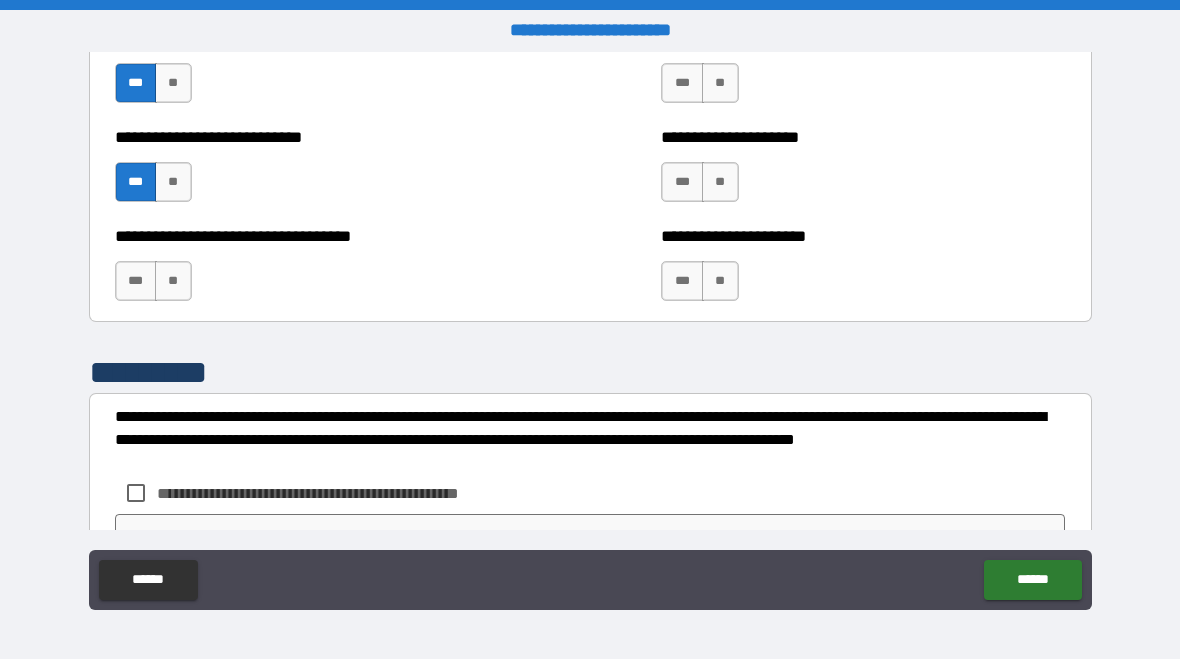 click on "**" at bounding box center (173, 281) 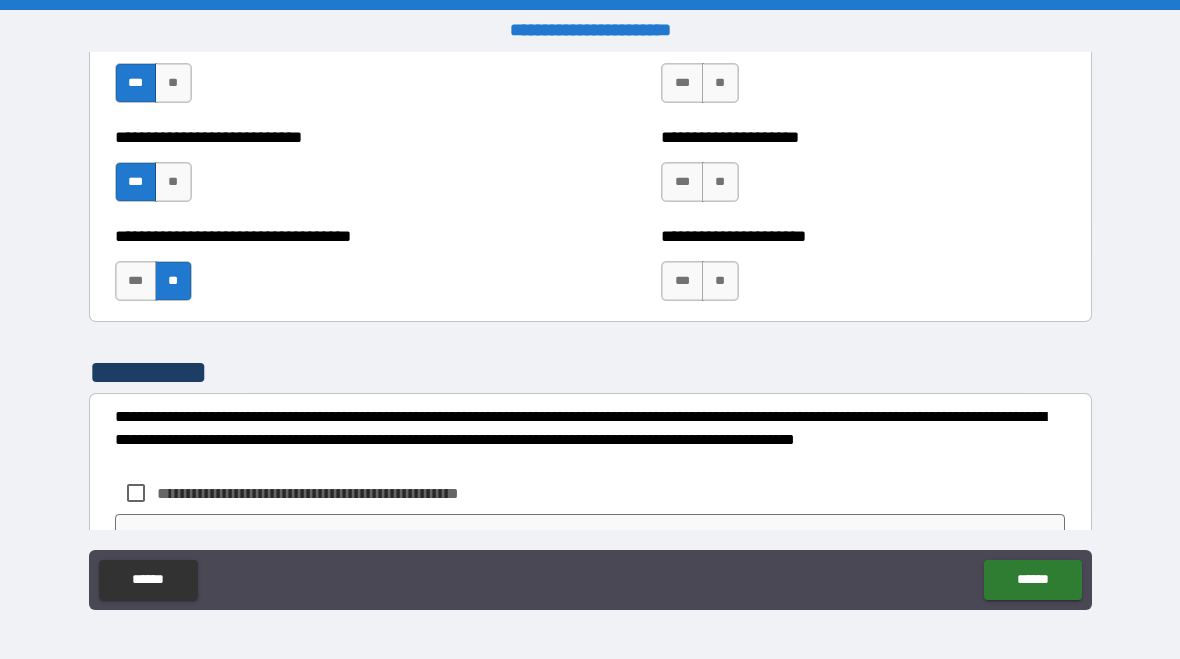 click on "**" at bounding box center [720, 182] 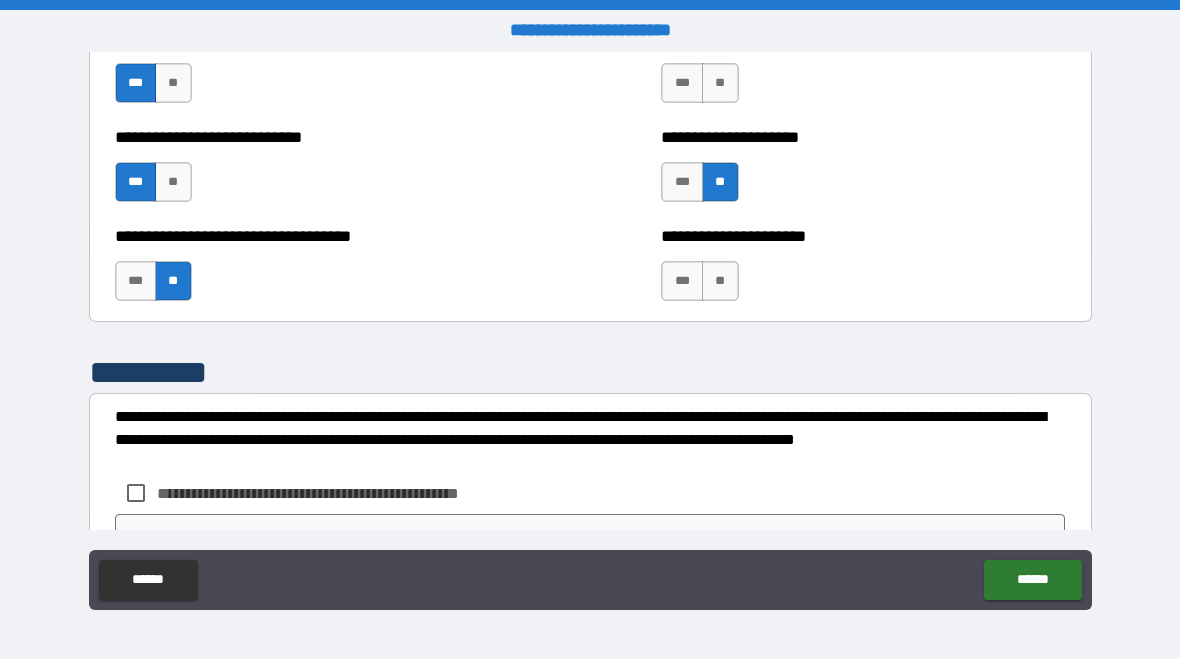 click on "**" at bounding box center [720, 281] 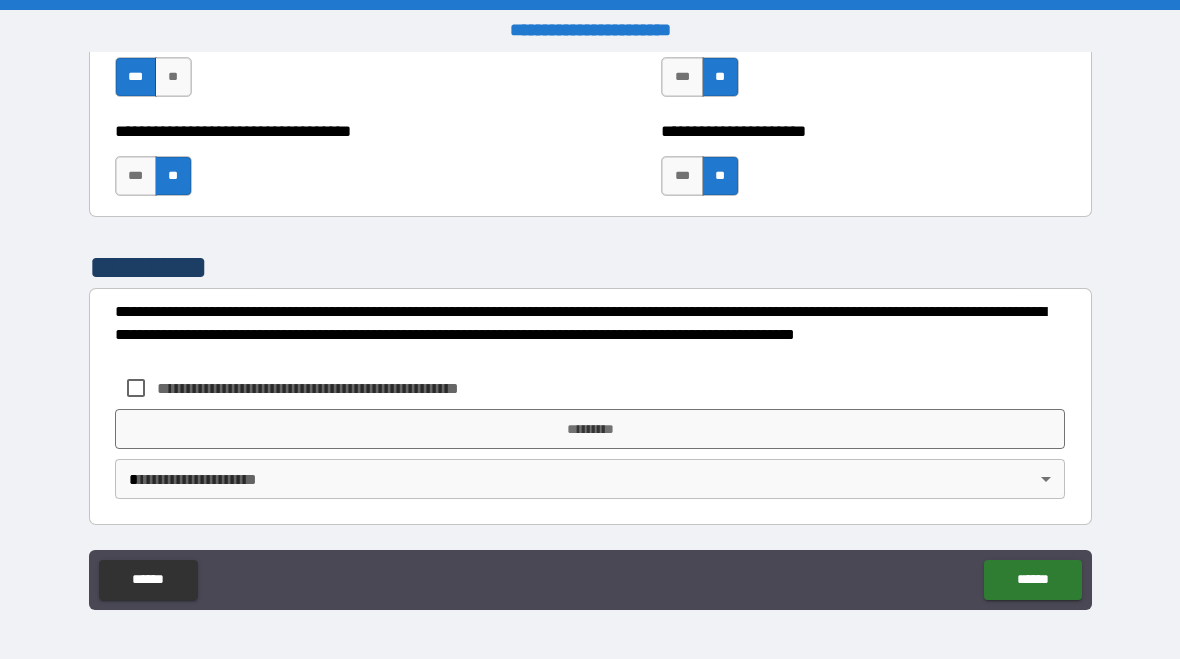 scroll, scrollTop: 6916, scrollLeft: 0, axis: vertical 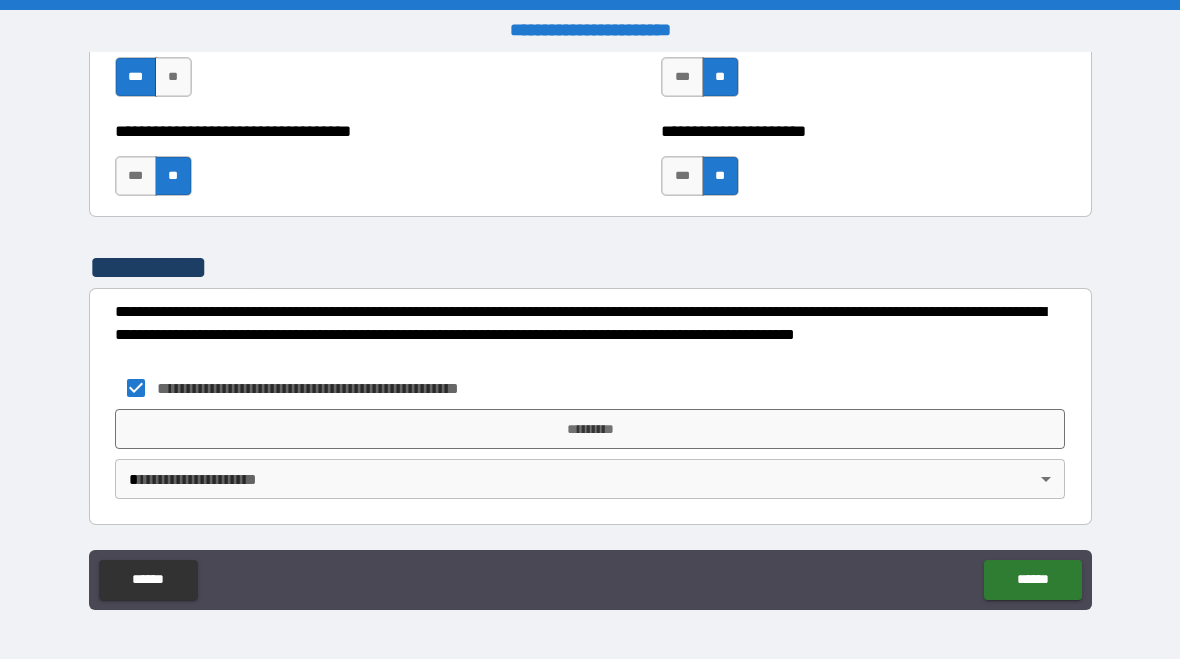 click on "*********" at bounding box center (590, 429) 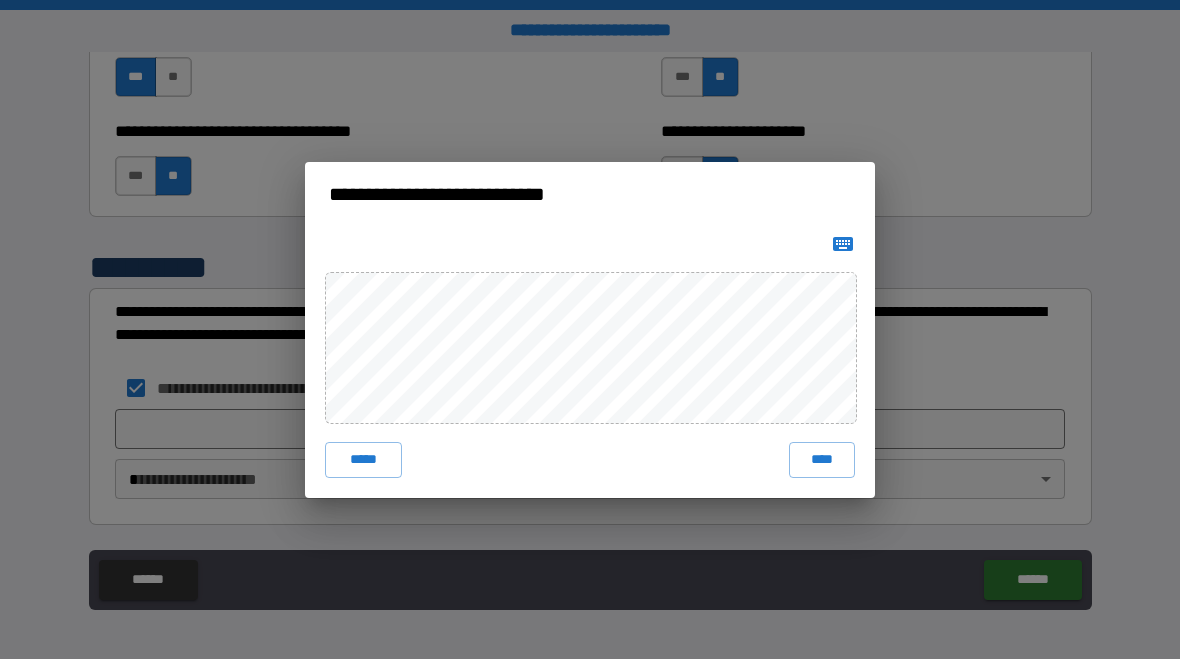 click at bounding box center (590, 244) 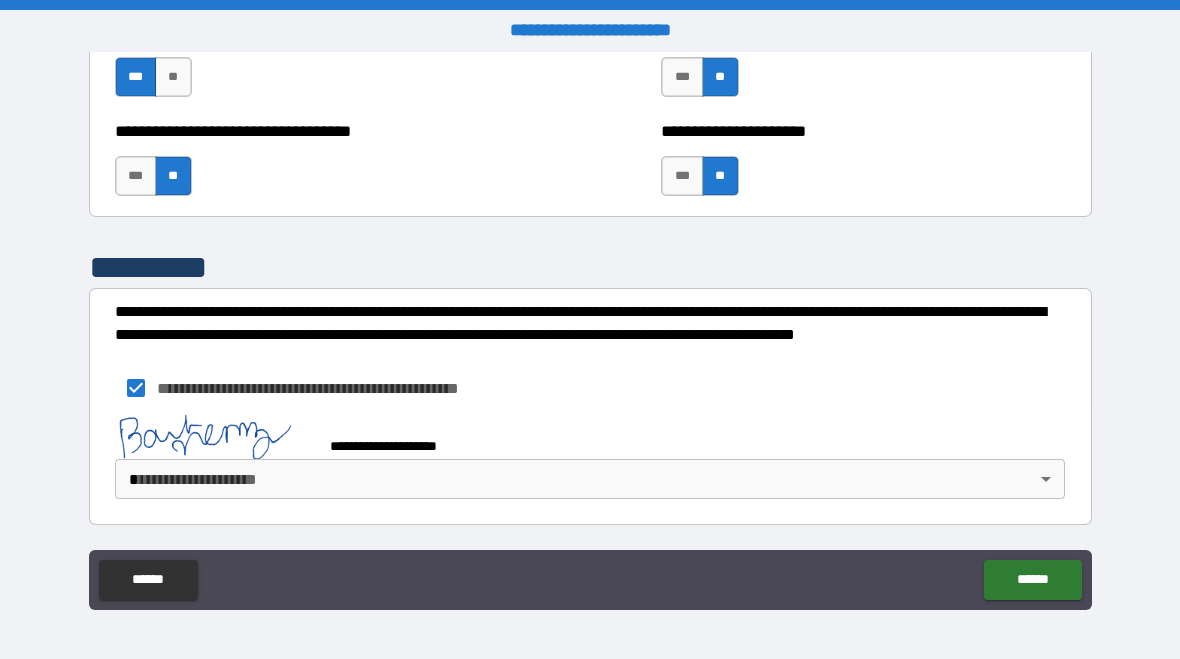 scroll, scrollTop: 6906, scrollLeft: 0, axis: vertical 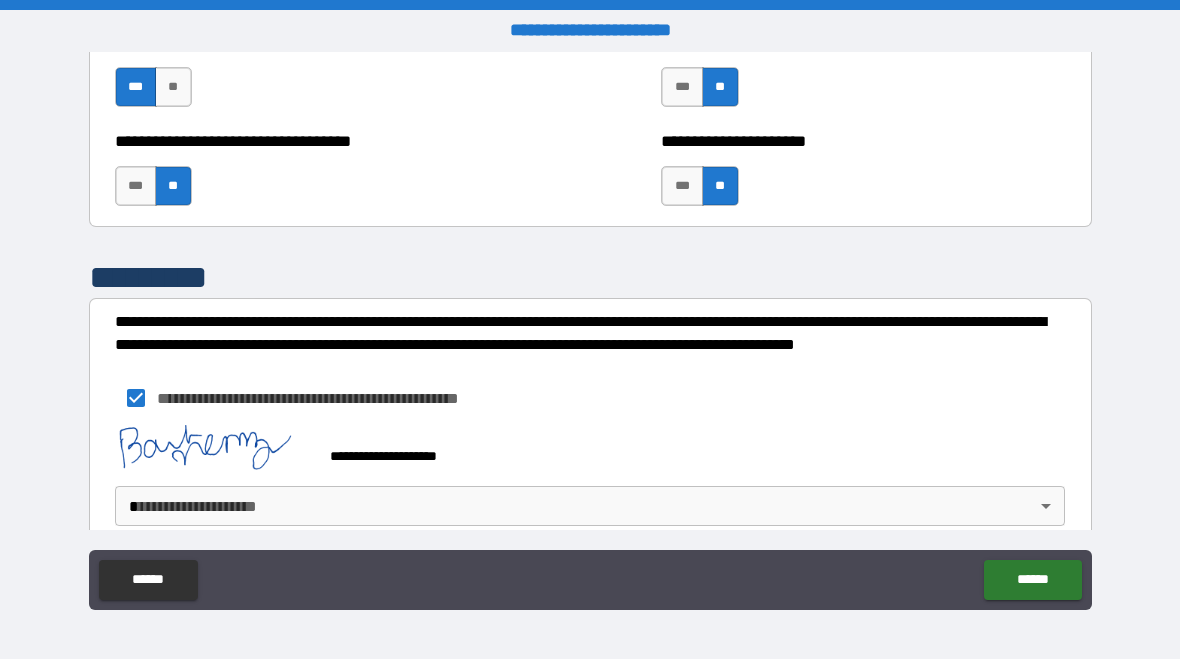 click on "******" at bounding box center (1032, 580) 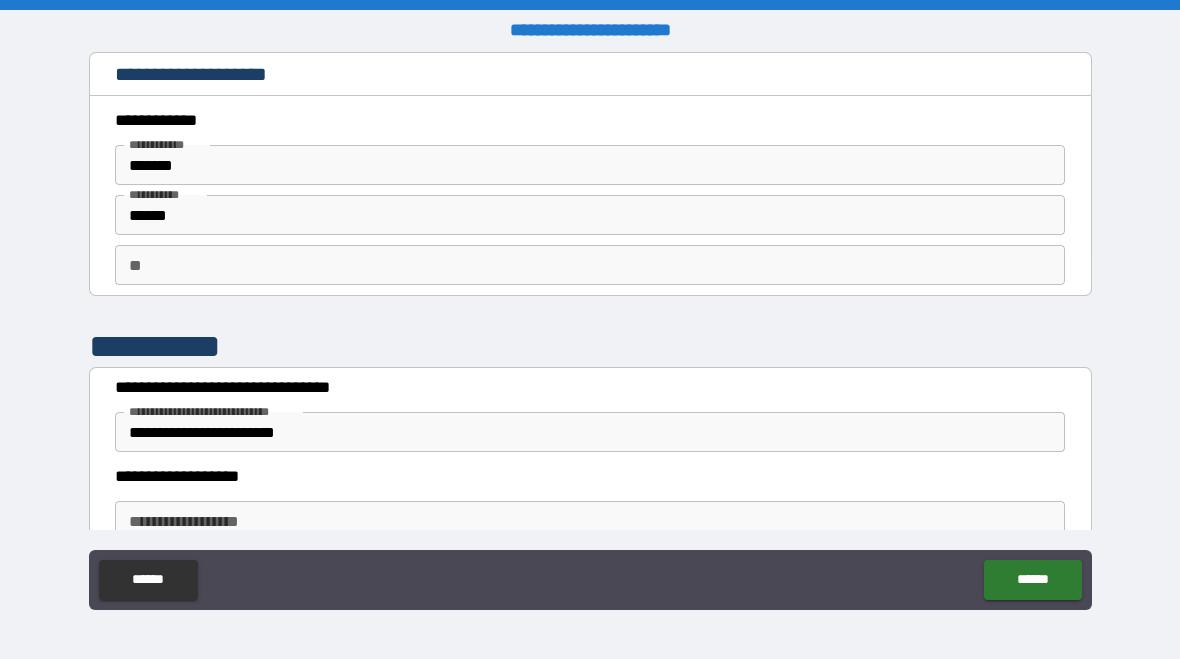 scroll, scrollTop: 0, scrollLeft: 0, axis: both 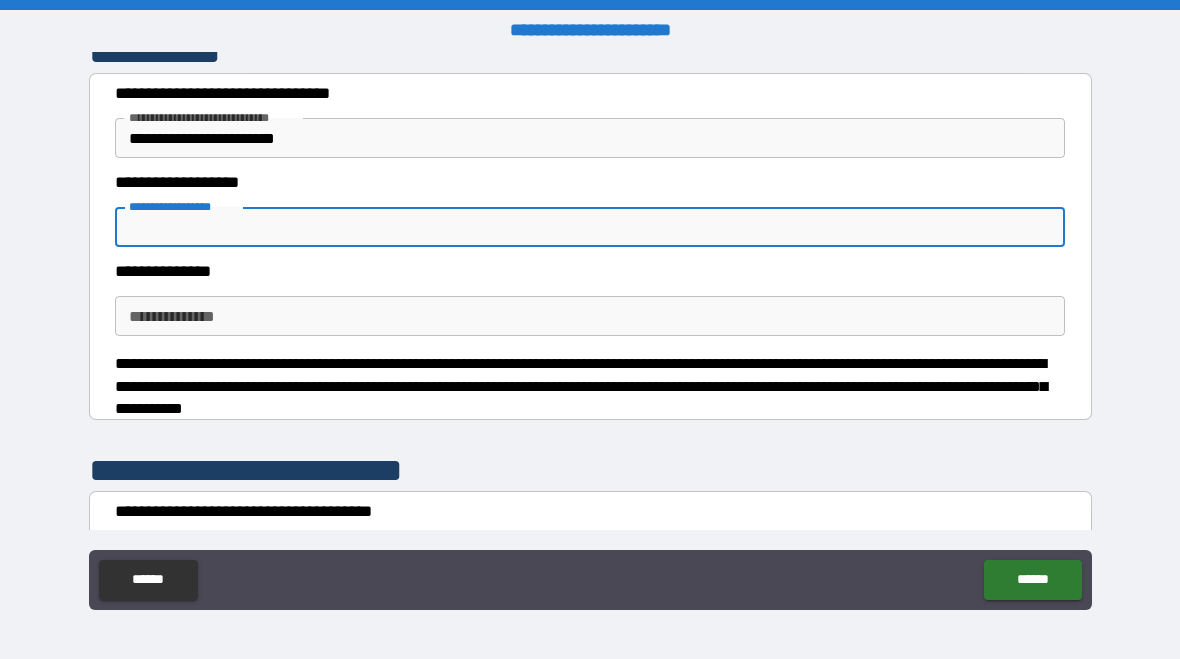 click on "**********" at bounding box center [590, 227] 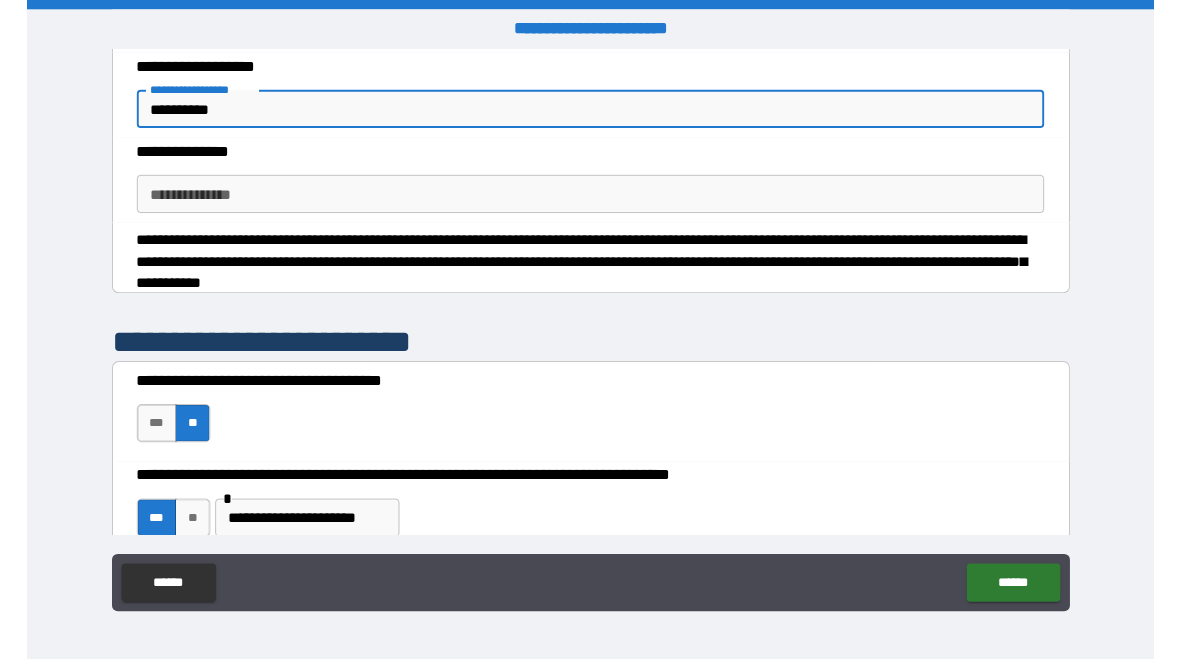 scroll, scrollTop: 411, scrollLeft: 0, axis: vertical 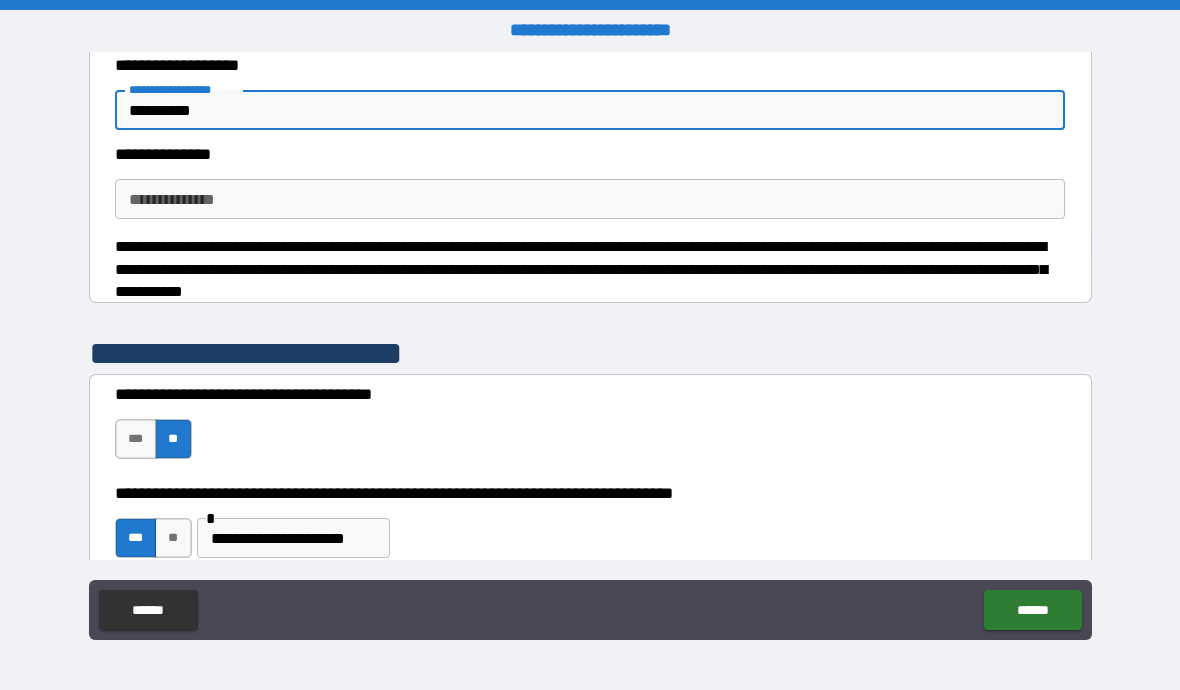 type on "**********" 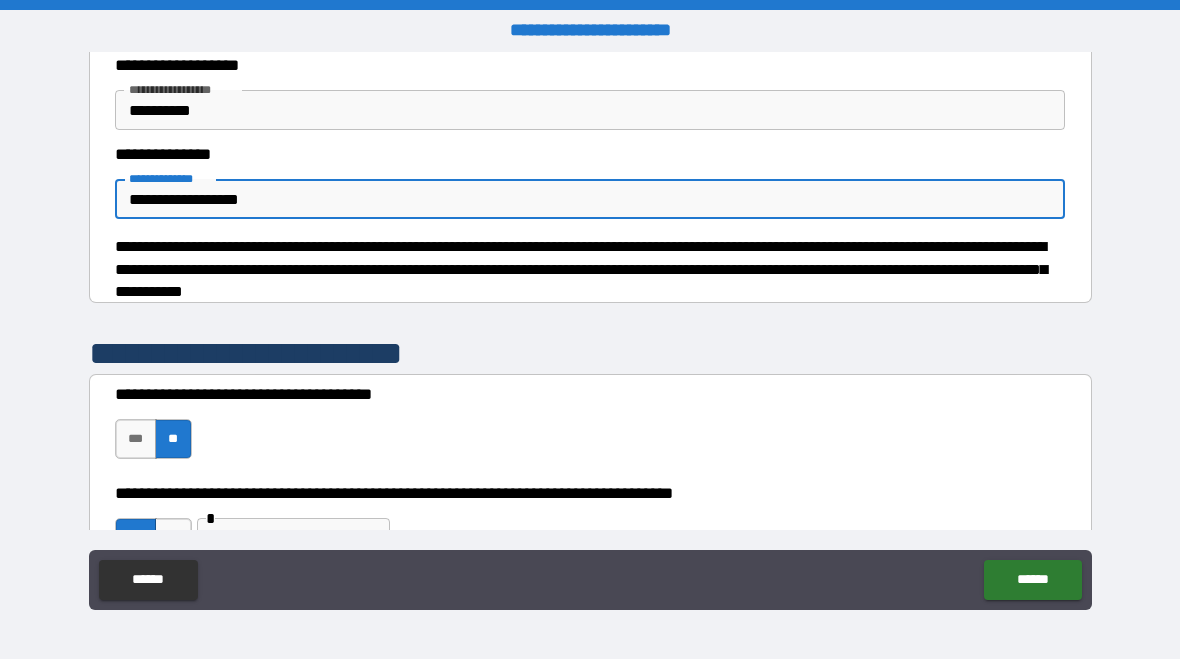 type on "**********" 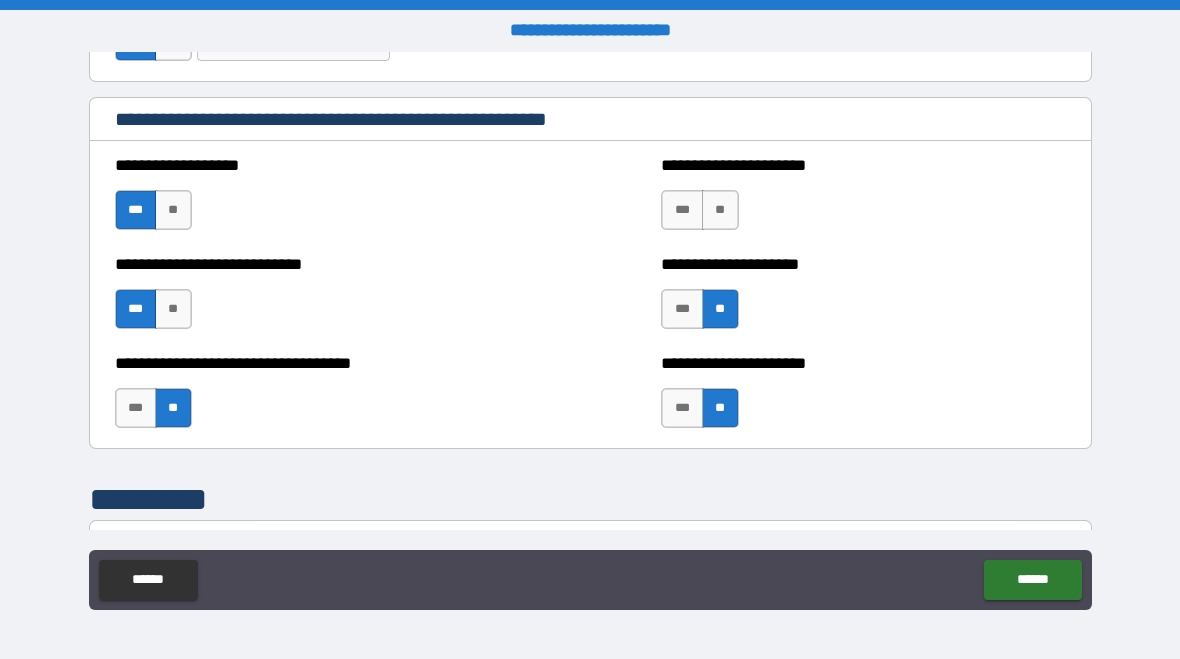 scroll, scrollTop: 6685, scrollLeft: 0, axis: vertical 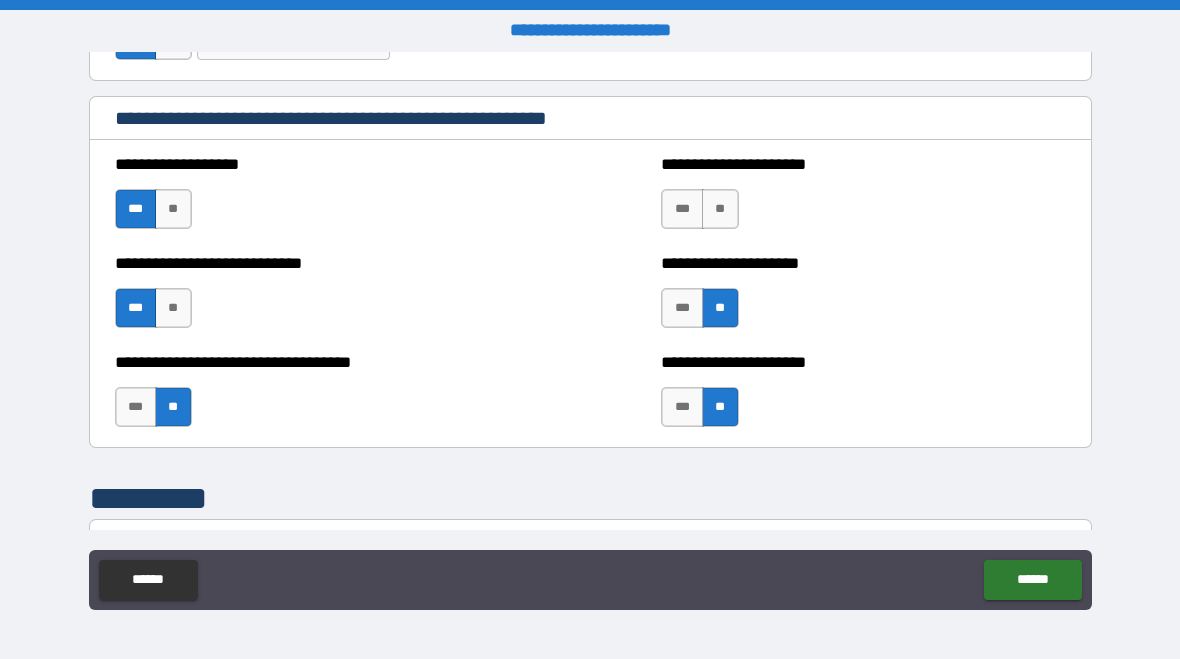 click on "**" at bounding box center [720, 209] 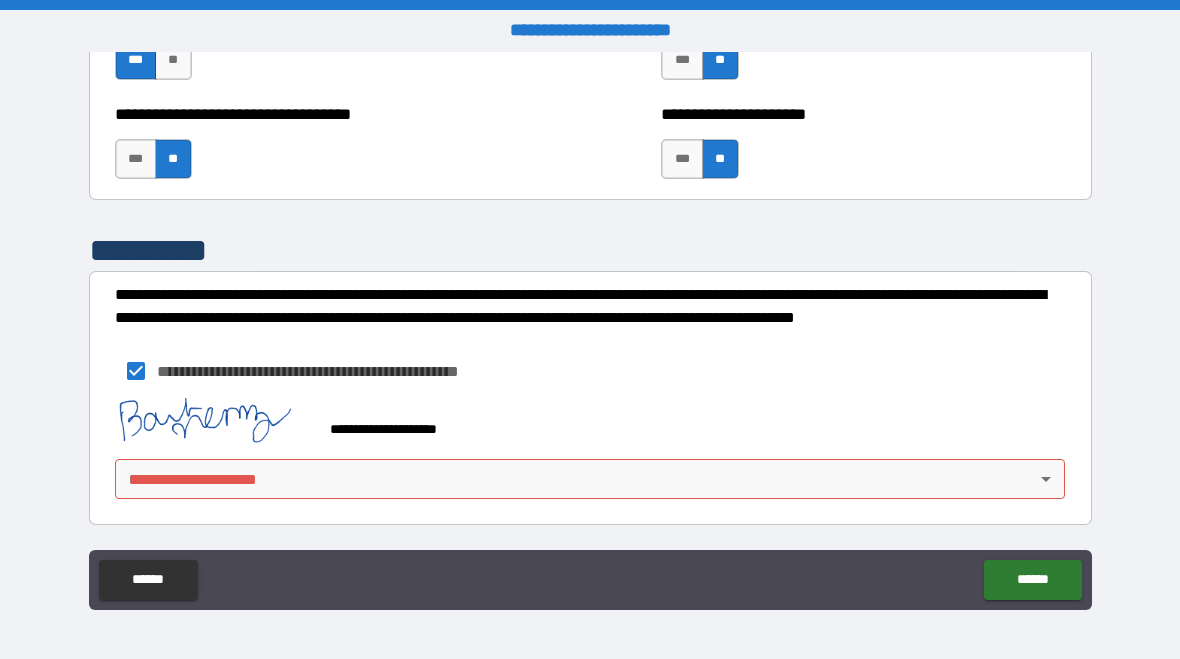 scroll, scrollTop: 6933, scrollLeft: 0, axis: vertical 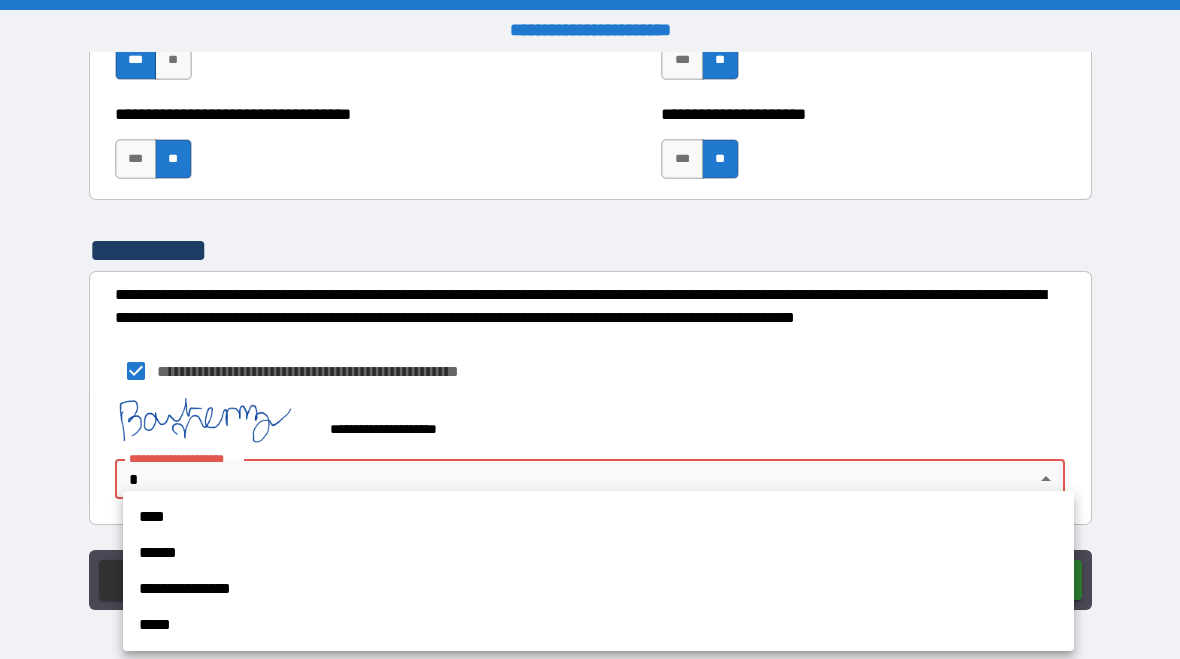 click on "****" at bounding box center (598, 517) 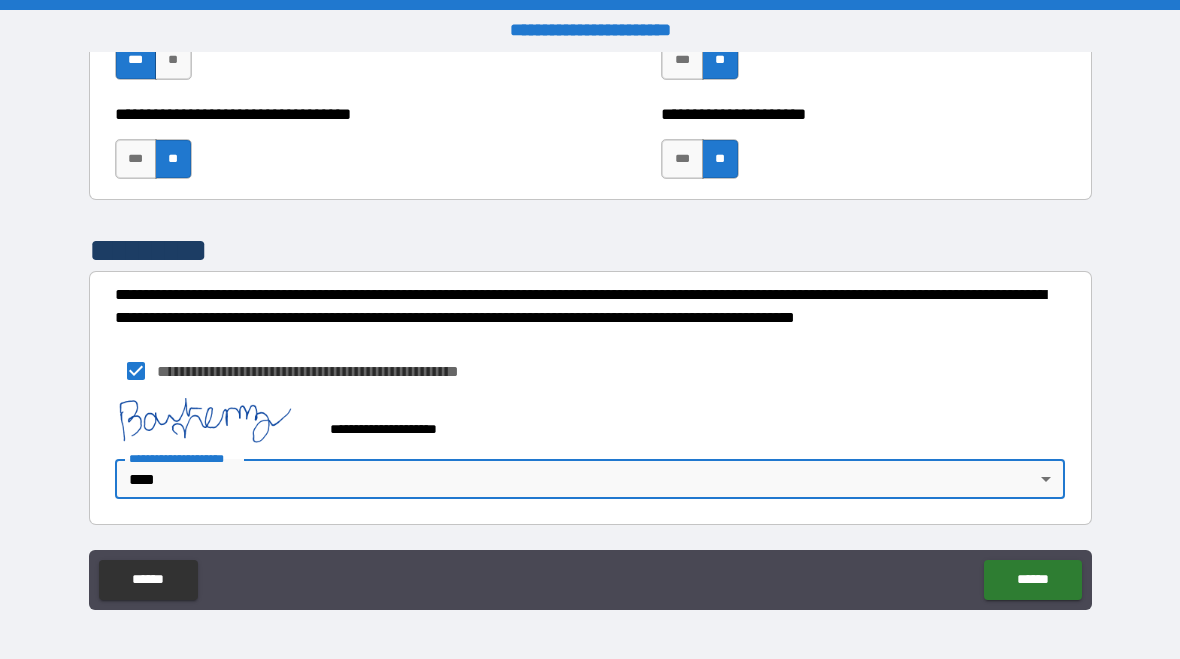 type on "****" 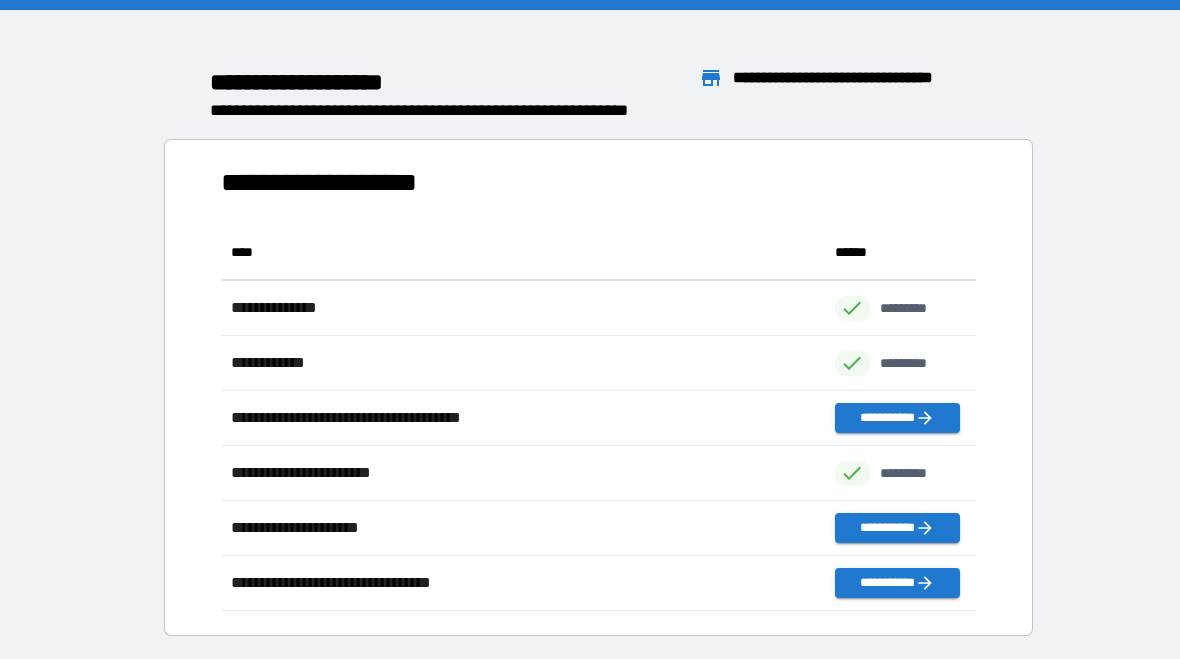 scroll, scrollTop: 1, scrollLeft: 1, axis: both 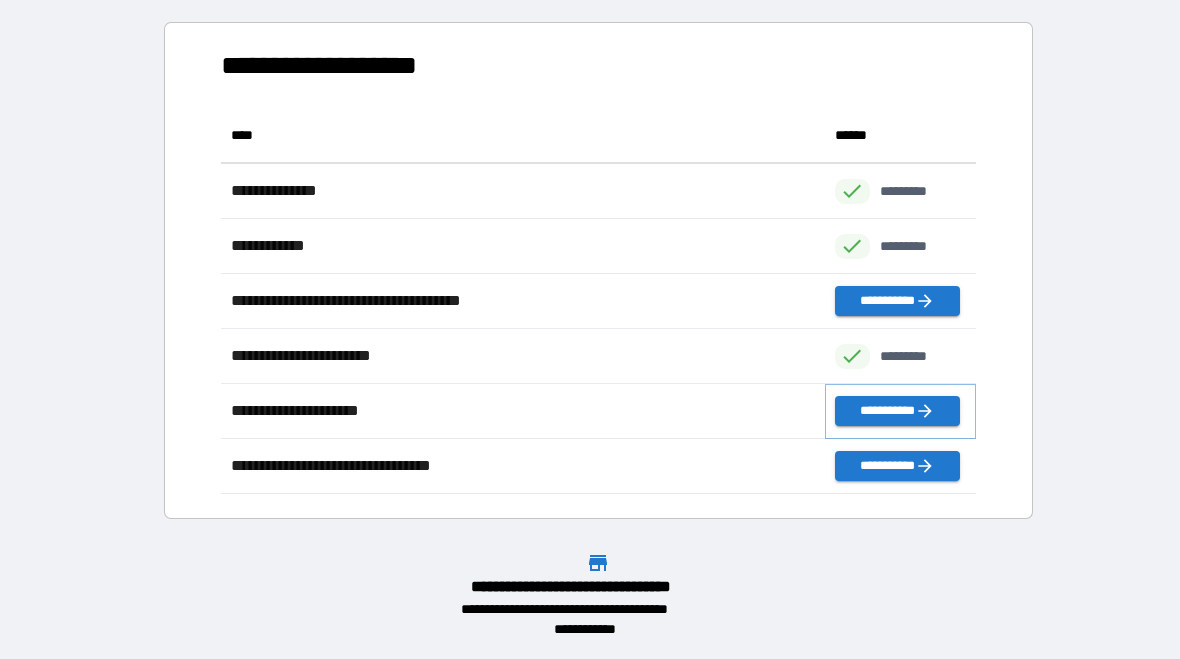 click on "**********" at bounding box center (897, 411) 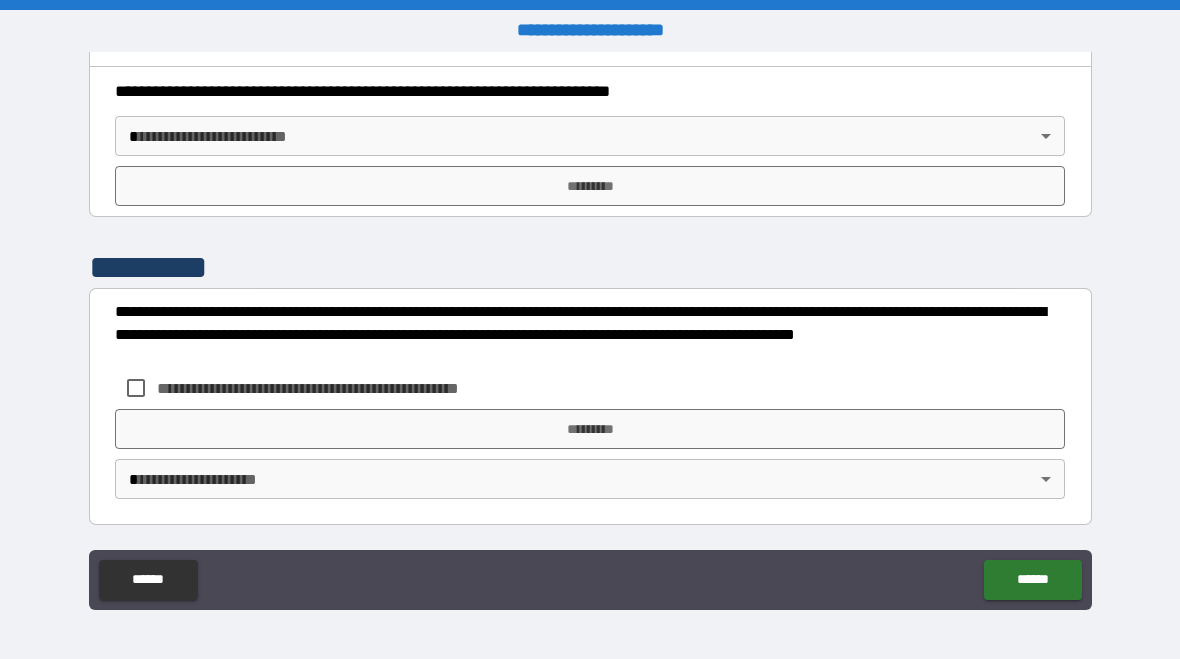 scroll, scrollTop: 789, scrollLeft: 0, axis: vertical 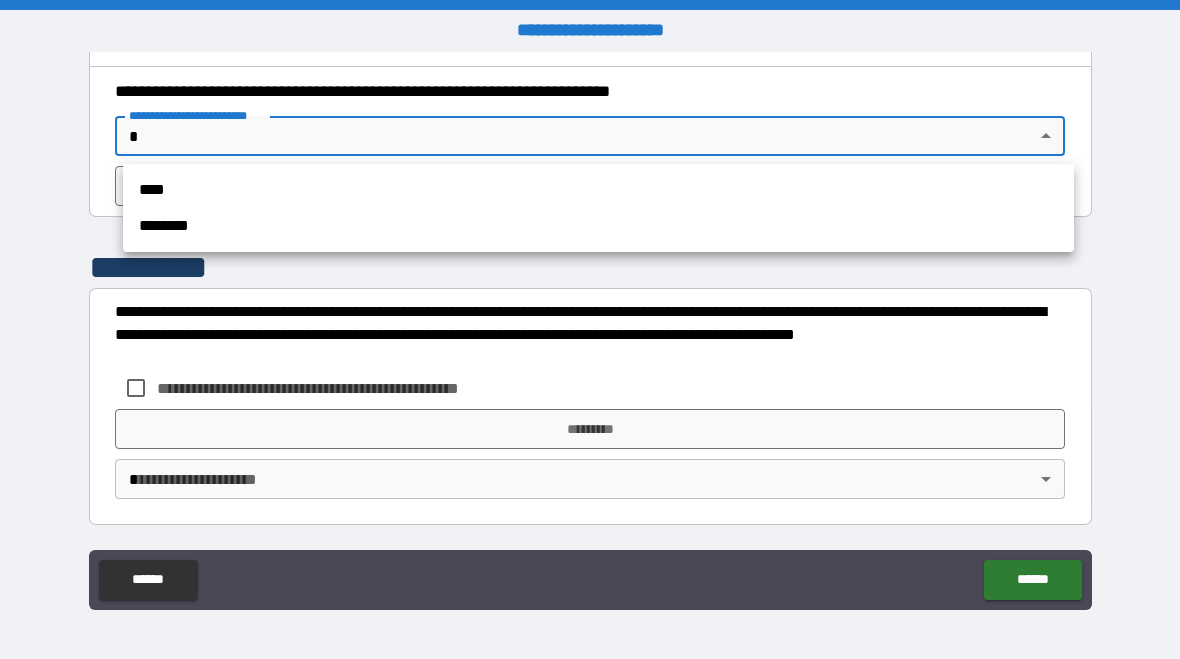 click on "****" at bounding box center [598, 190] 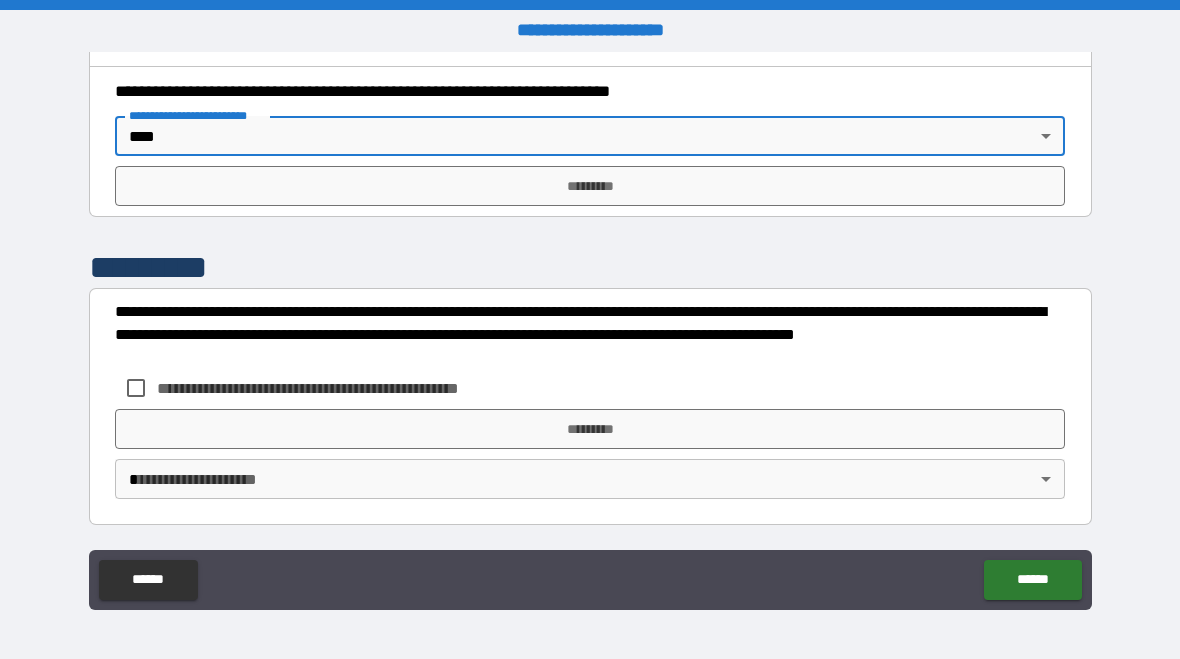click on "*********" at bounding box center (590, 186) 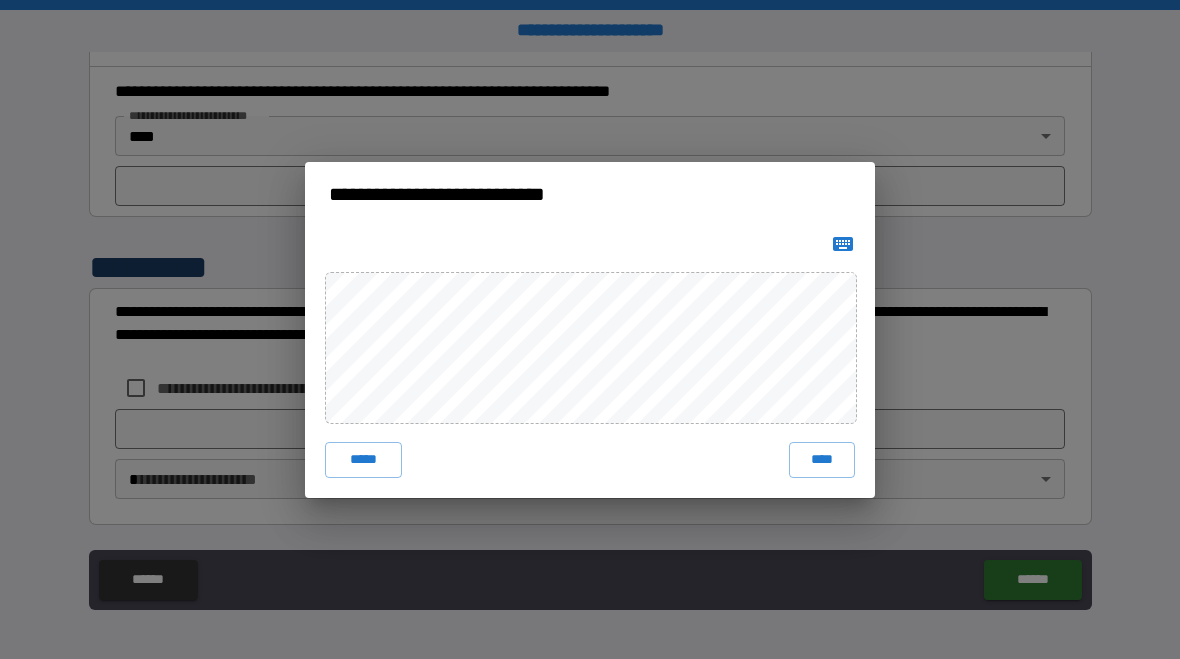 click at bounding box center [590, 244] 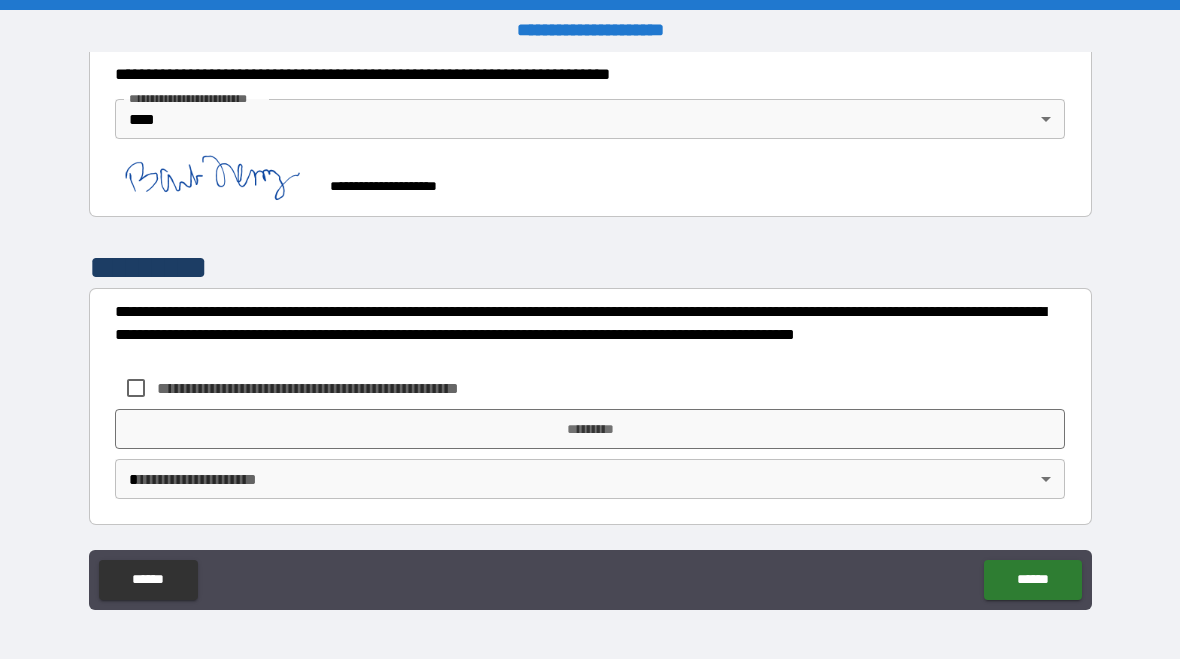 scroll, scrollTop: 806, scrollLeft: 0, axis: vertical 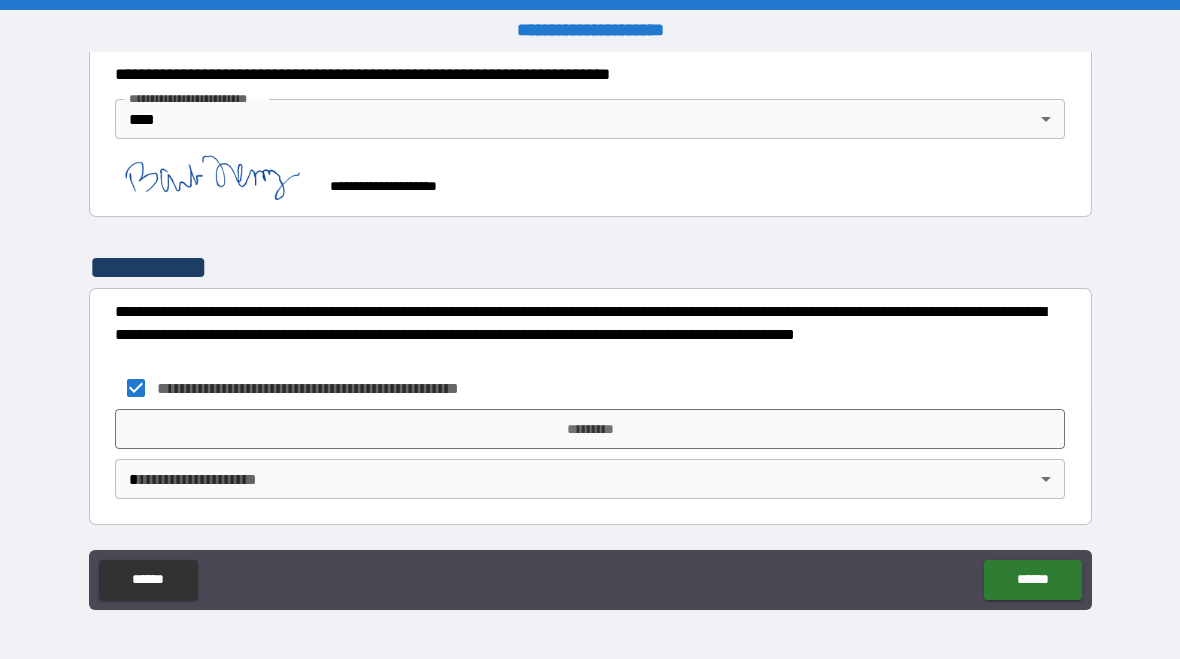 click on "*********" at bounding box center (590, 429) 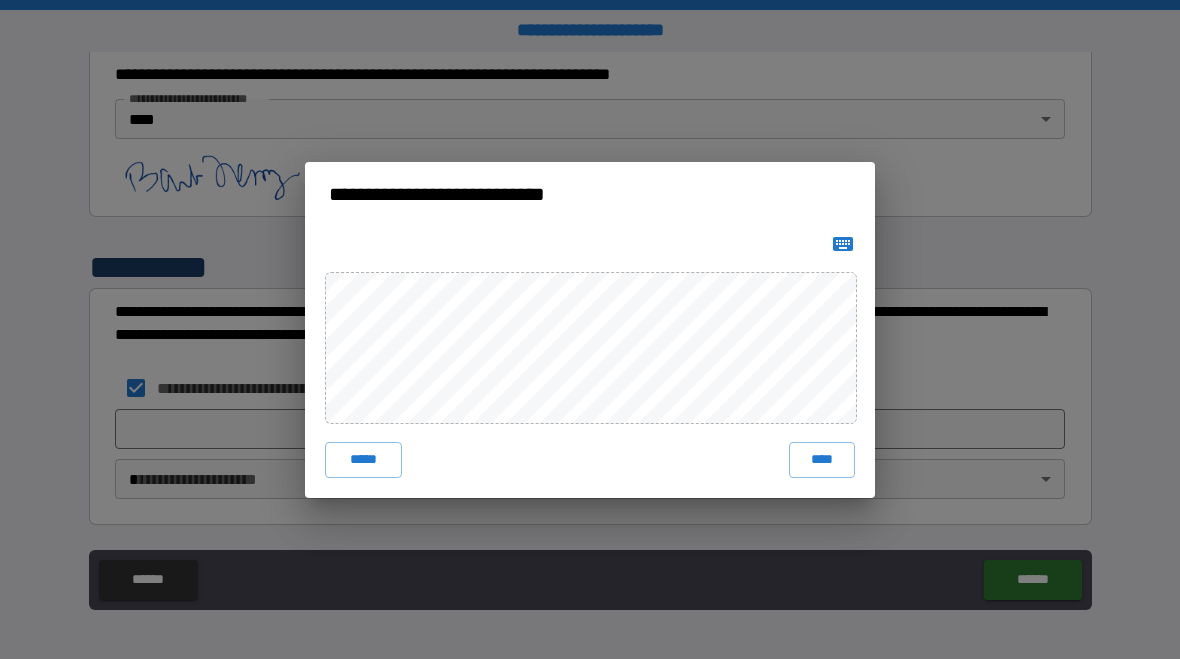 click on "****" at bounding box center [822, 460] 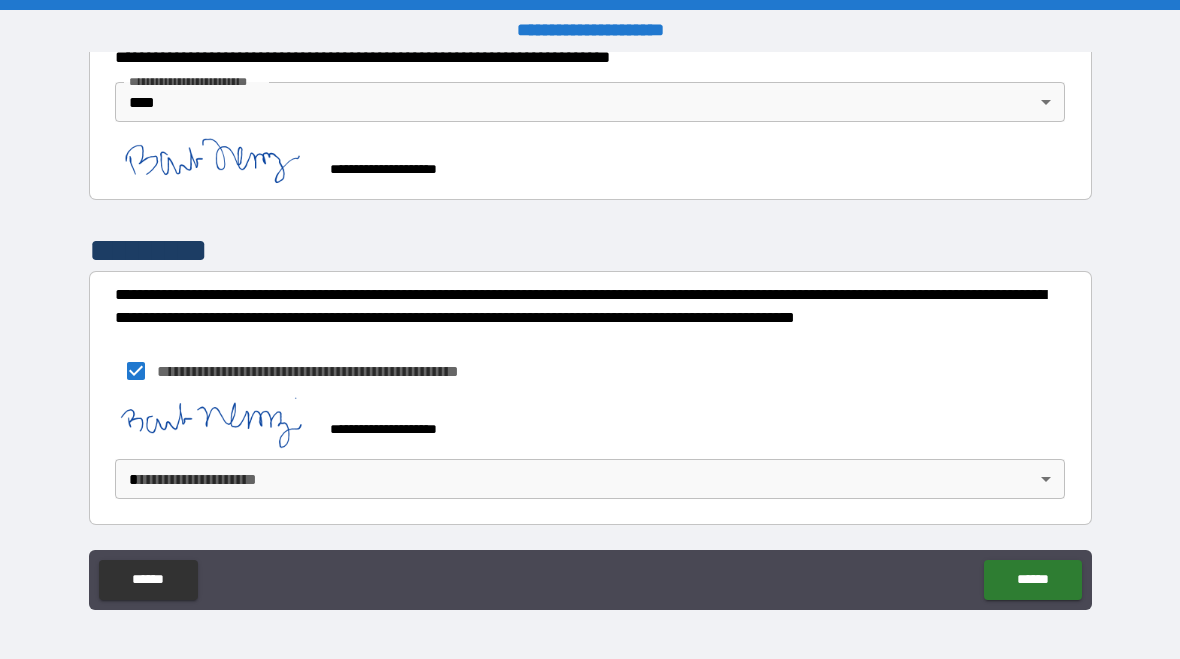 scroll, scrollTop: 823, scrollLeft: 0, axis: vertical 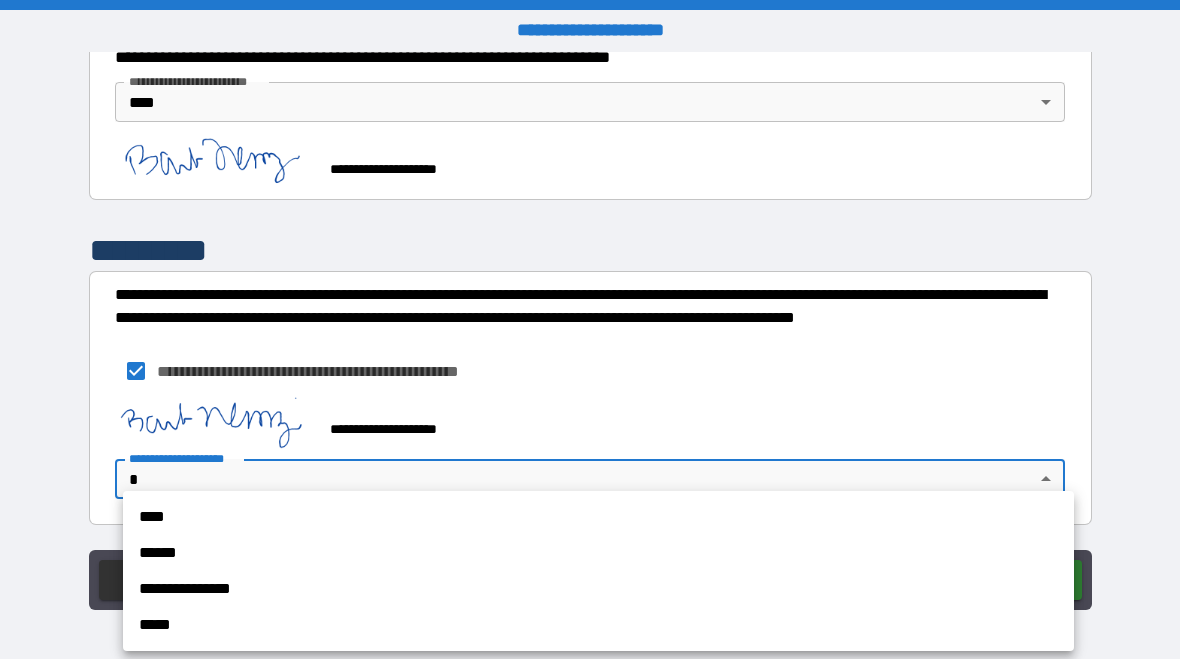 click on "****" at bounding box center (598, 517) 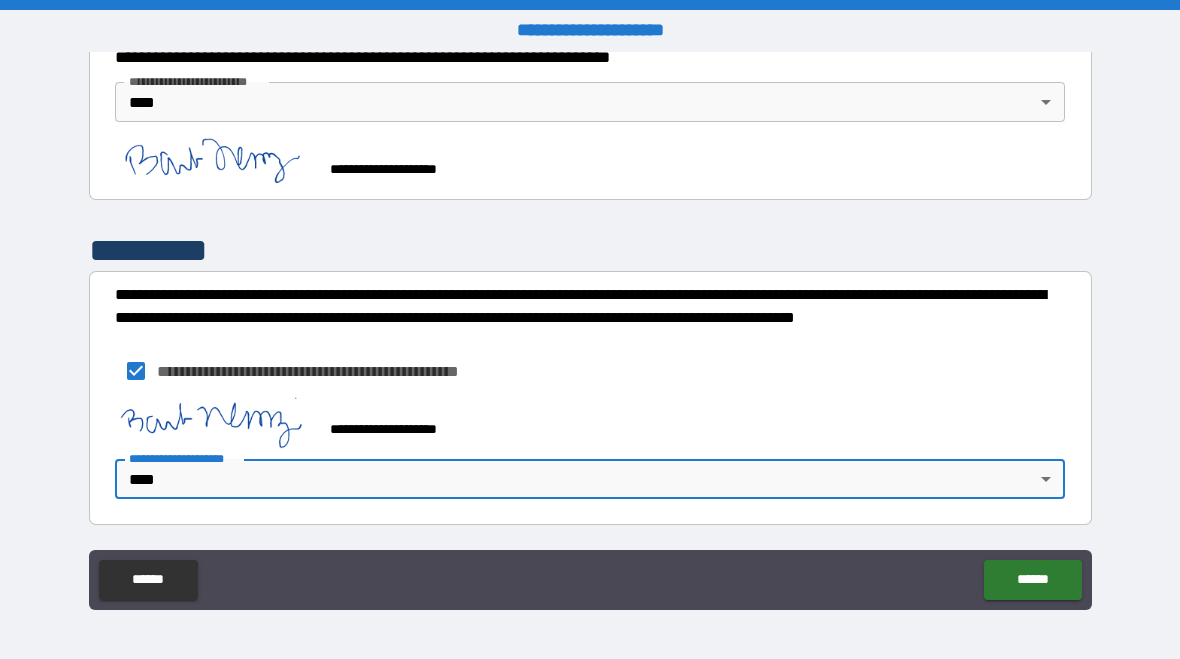 scroll, scrollTop: 823, scrollLeft: 0, axis: vertical 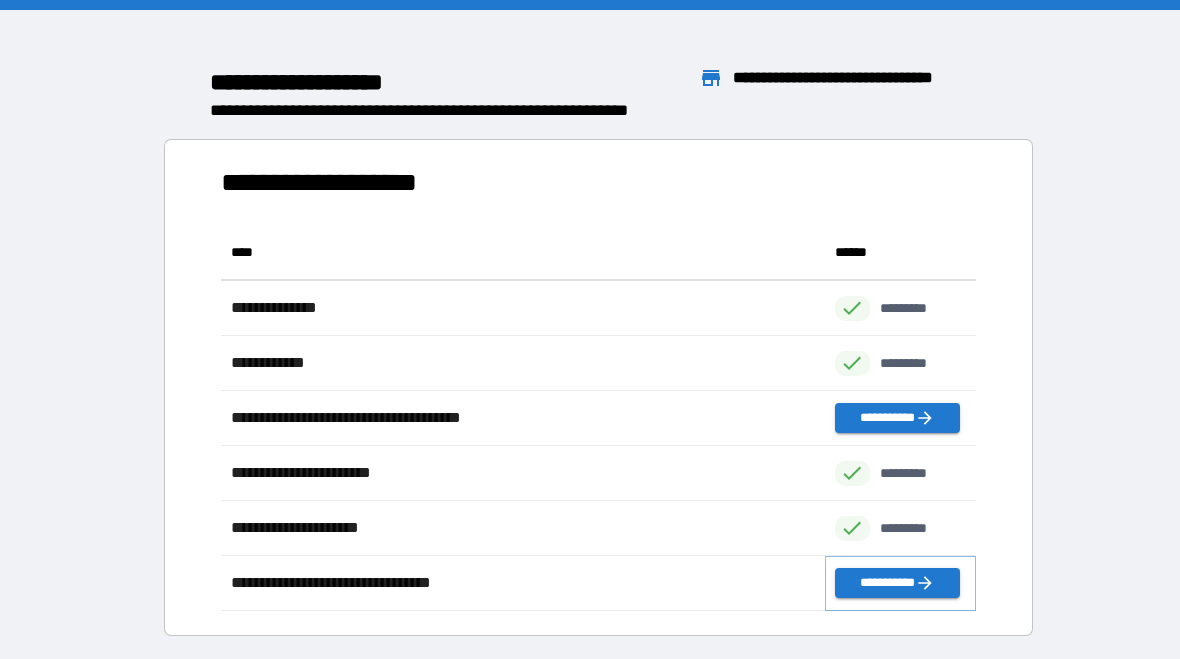 click on "**********" at bounding box center (897, 583) 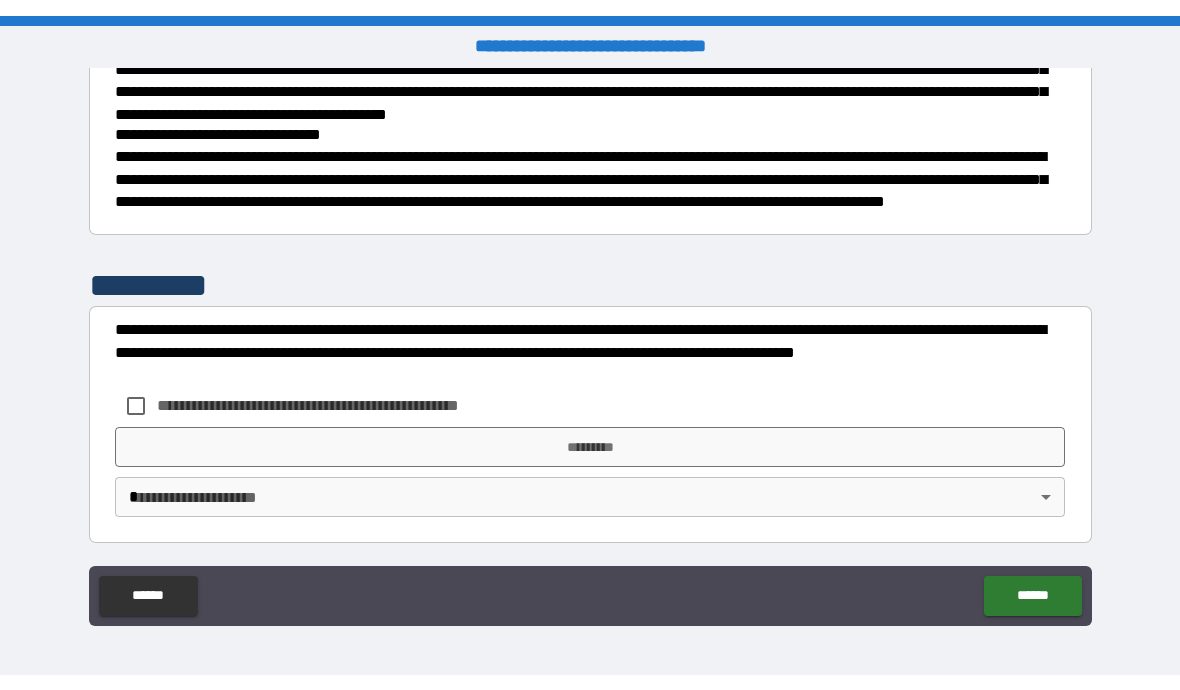 scroll, scrollTop: 2406, scrollLeft: 0, axis: vertical 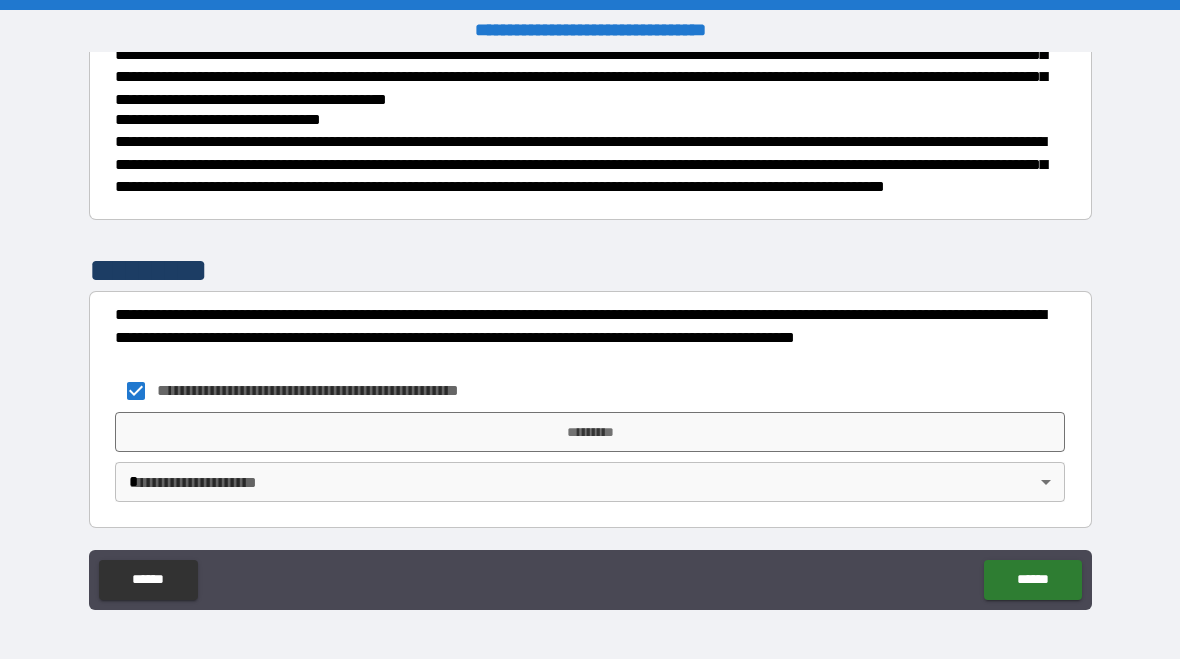 click on "*********" at bounding box center [590, 432] 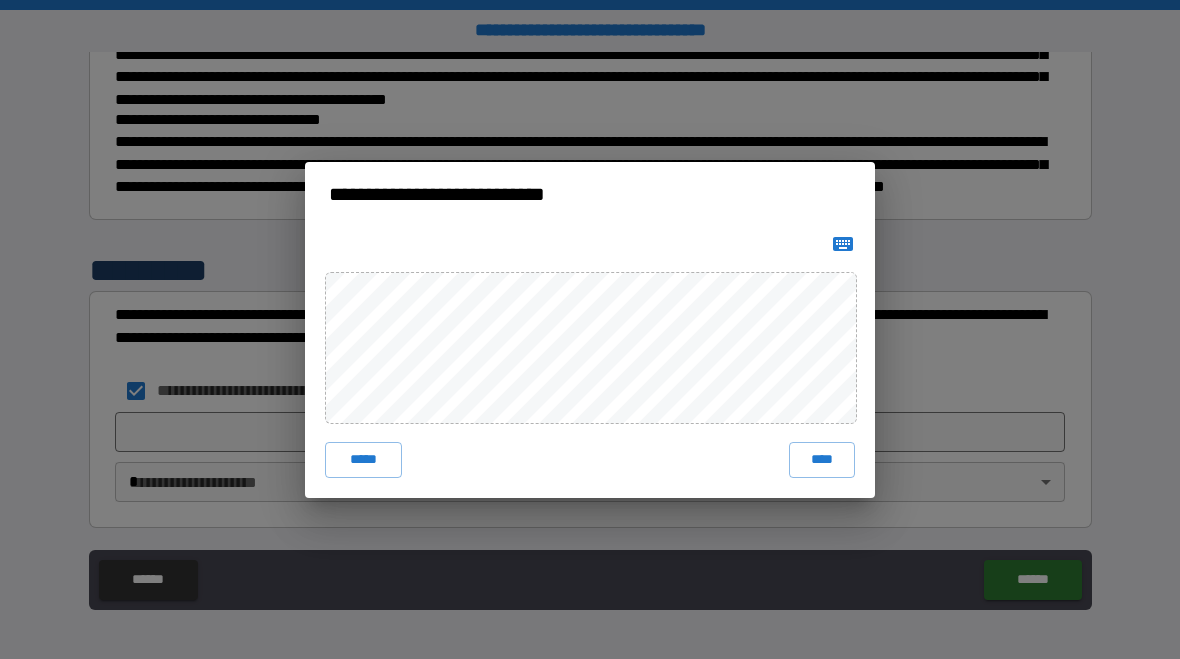 click at bounding box center [843, 244] 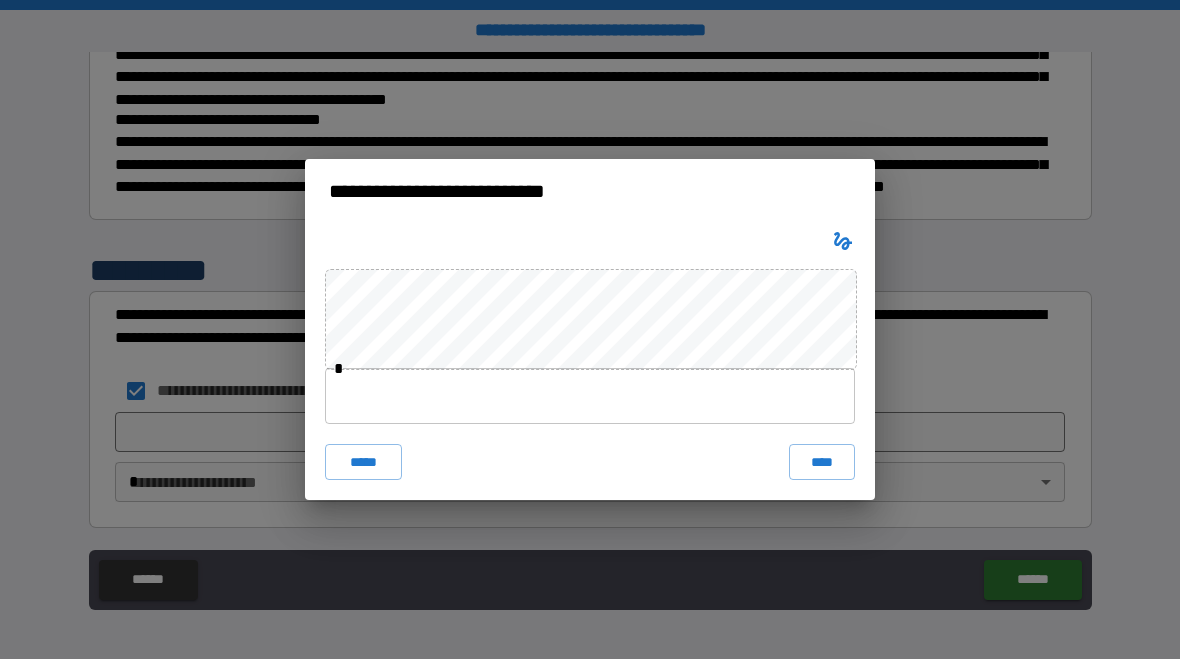 click on "****" at bounding box center (822, 462) 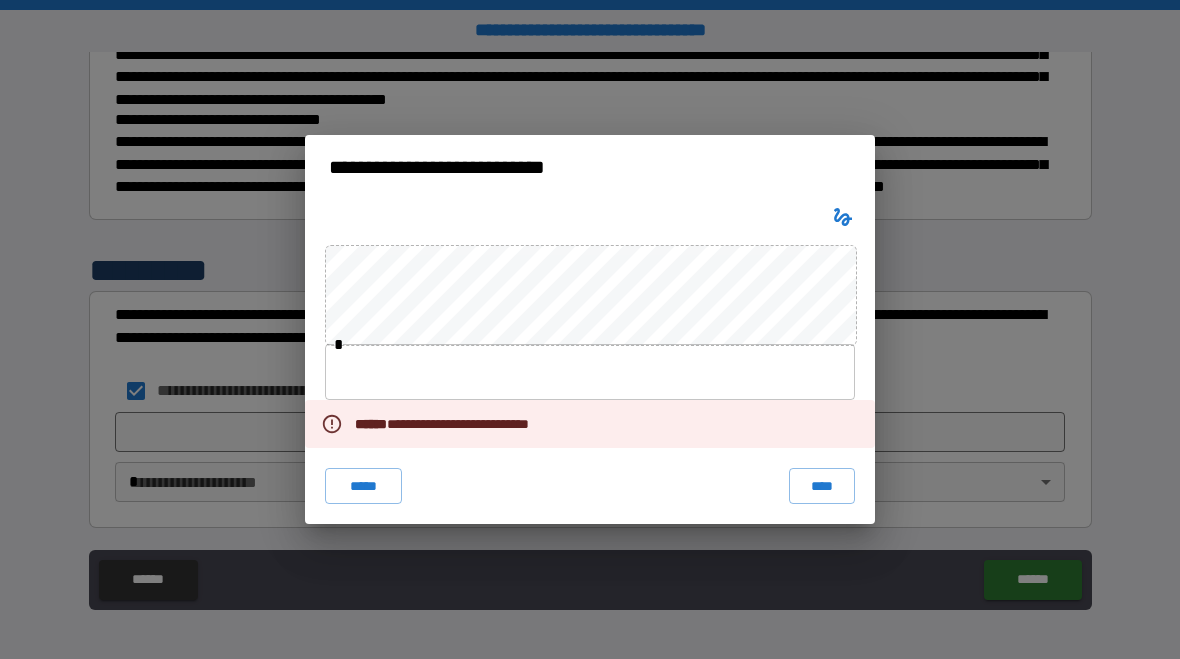 click at bounding box center (590, 372) 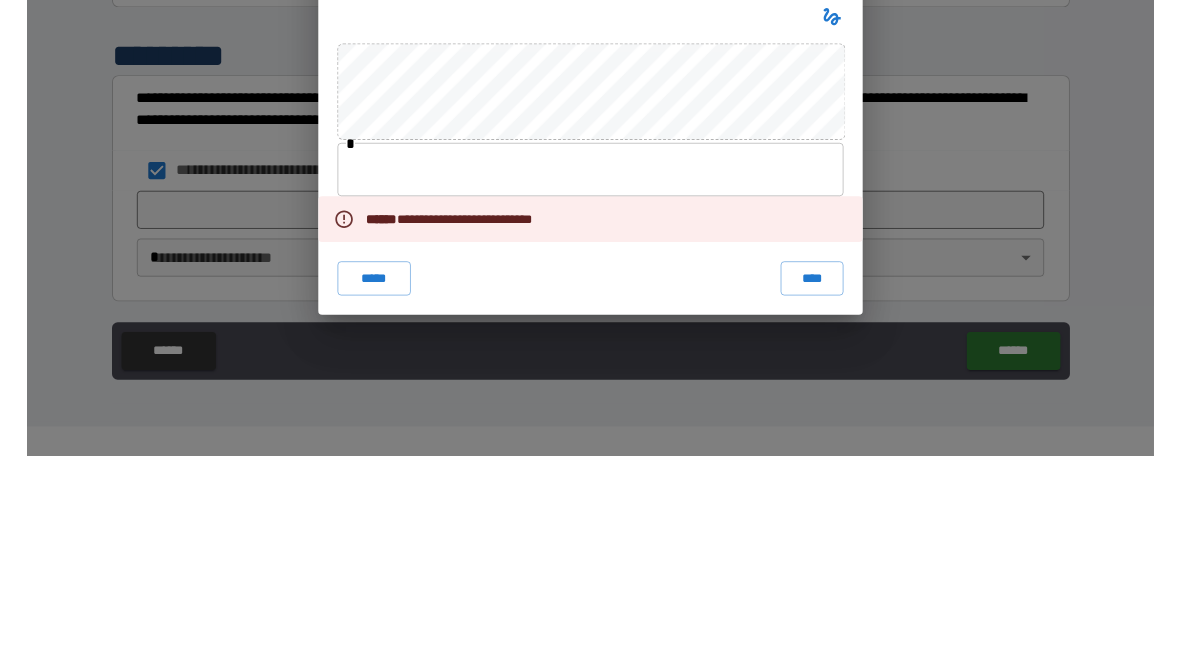 scroll, scrollTop: 2376, scrollLeft: 0, axis: vertical 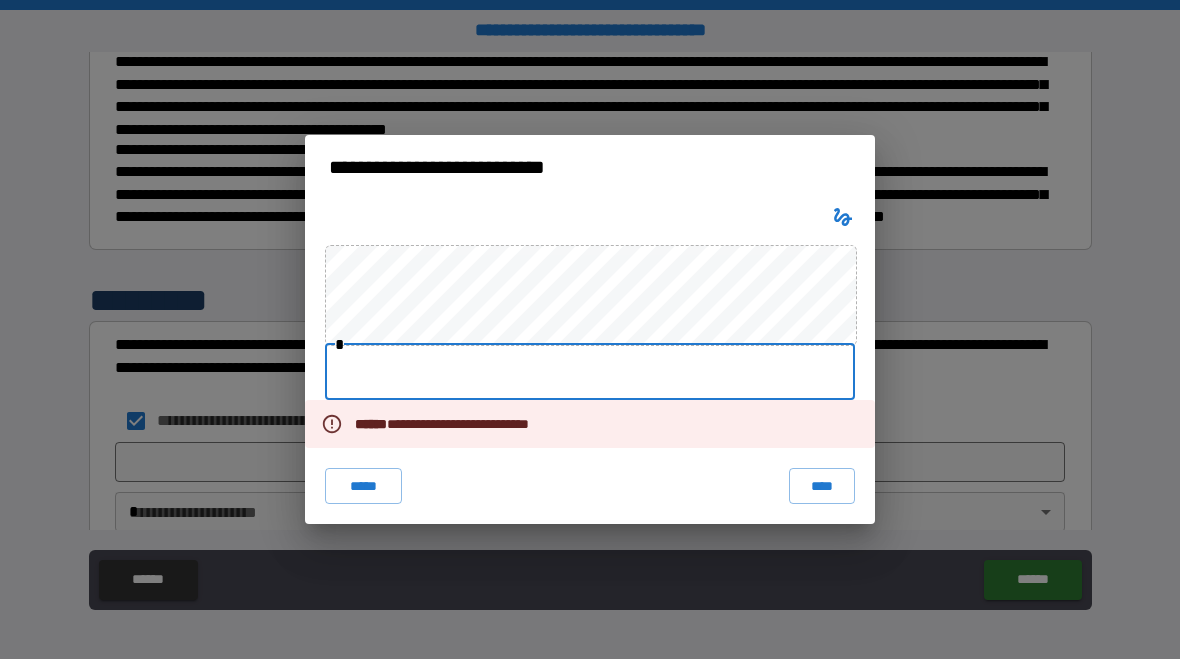 click at bounding box center [590, 372] 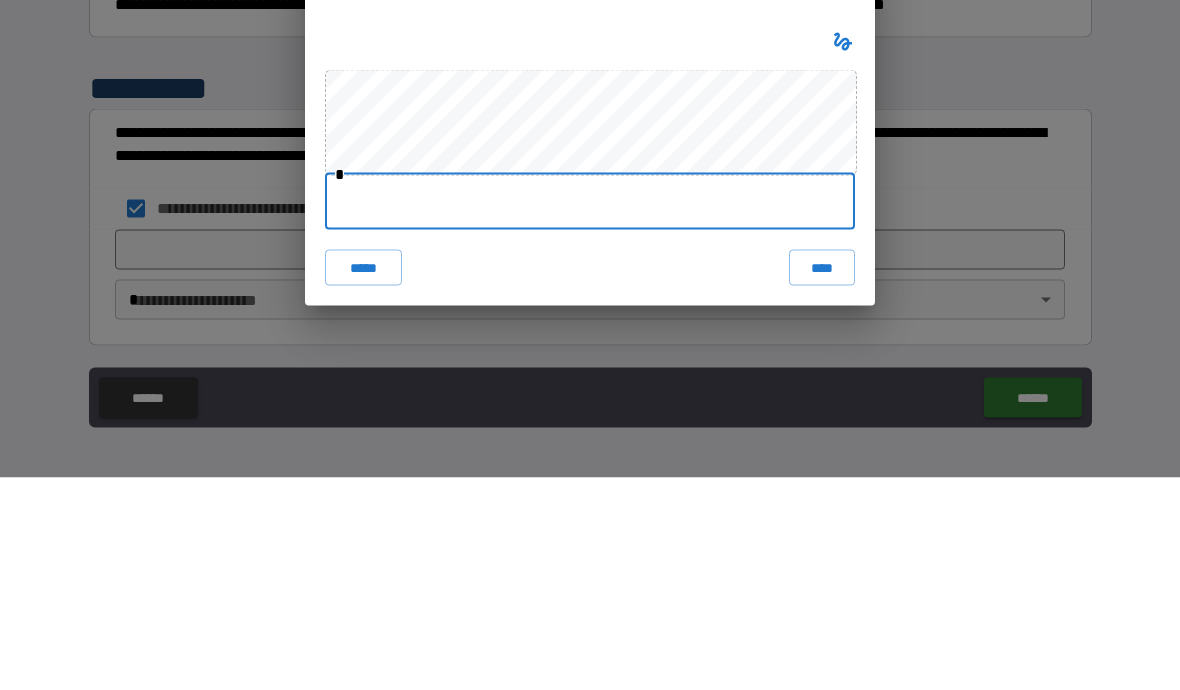 click on "****" at bounding box center (822, 480) 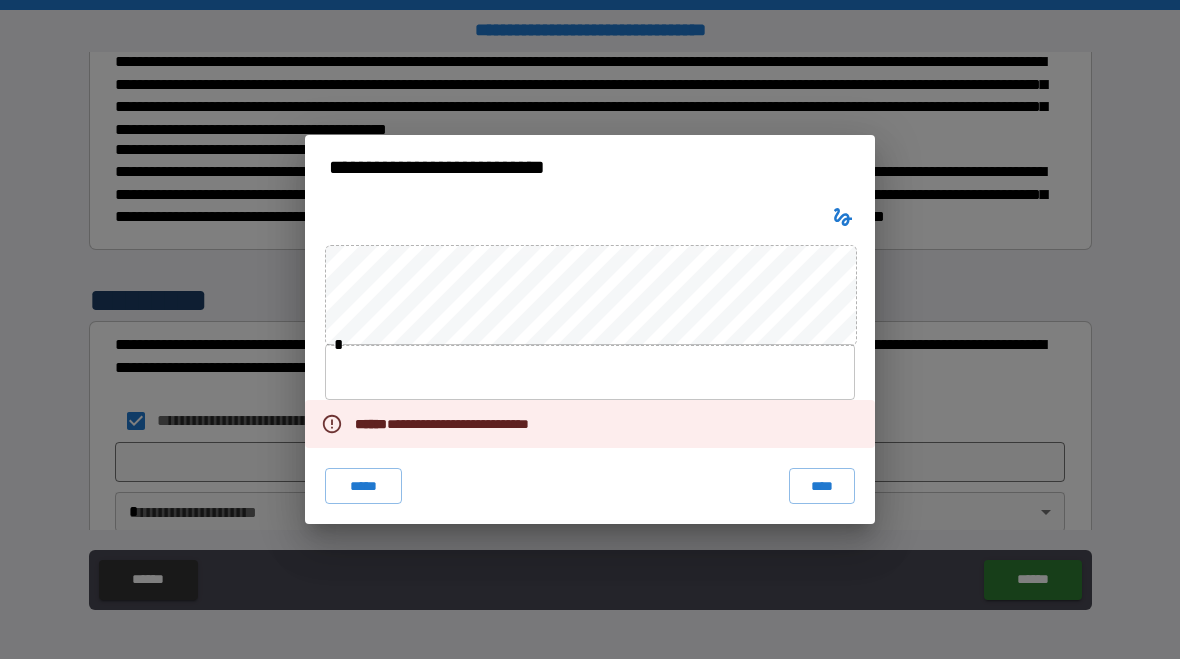 click on "****" at bounding box center (822, 486) 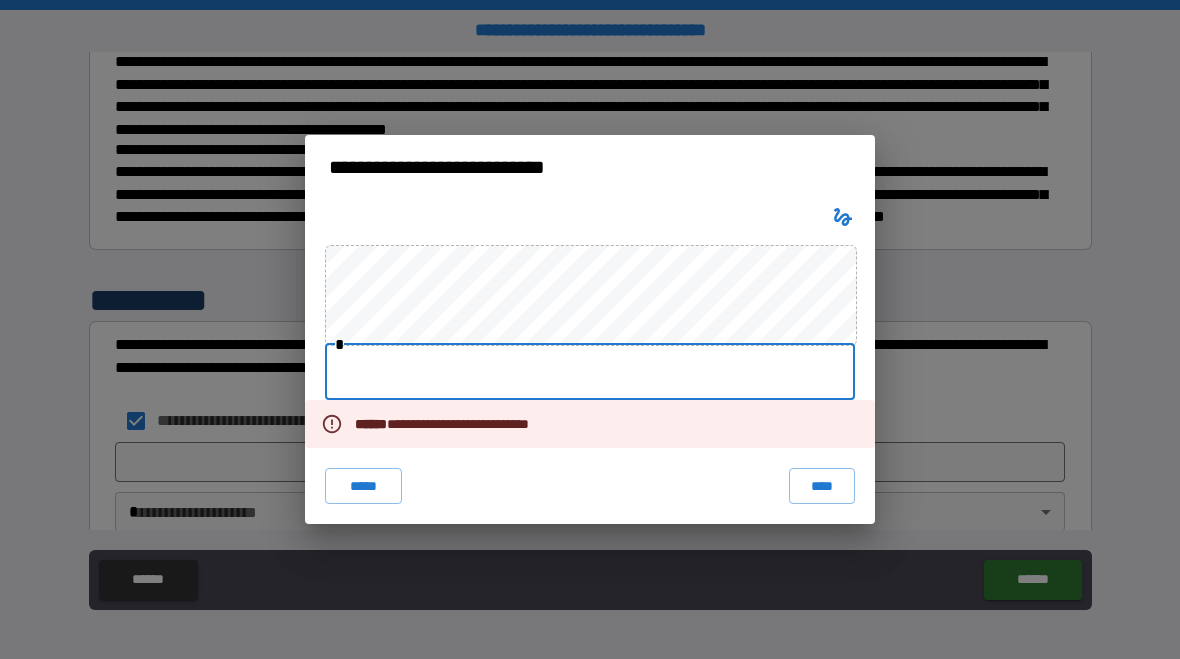 click on "*****" at bounding box center [363, 486] 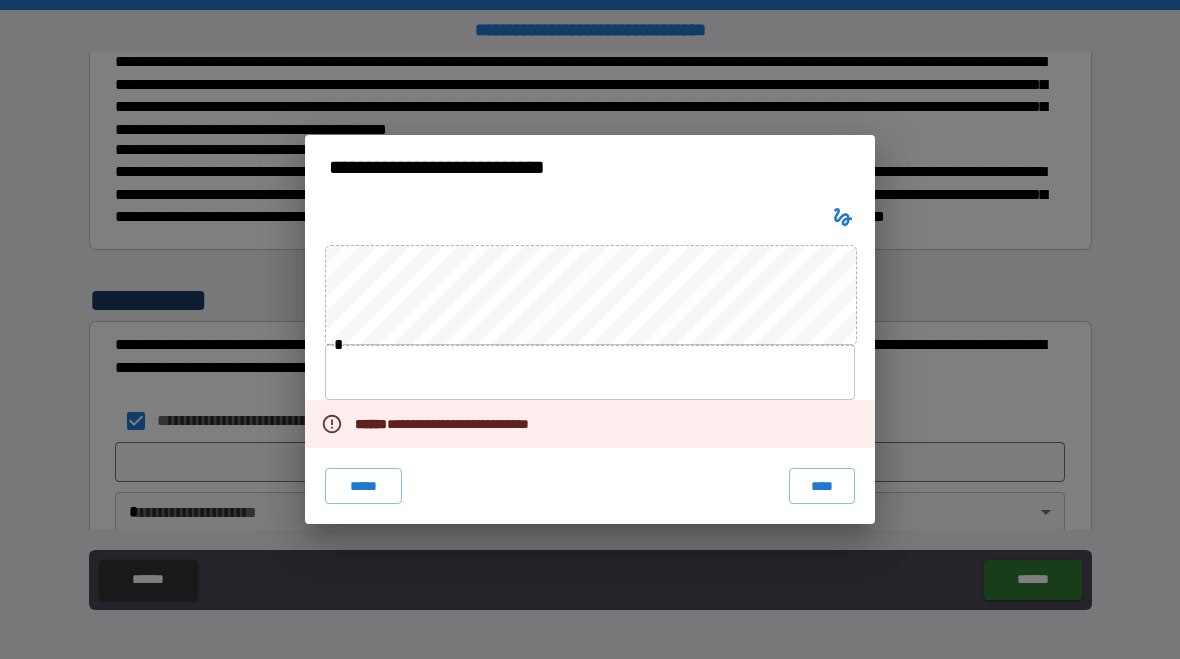 click 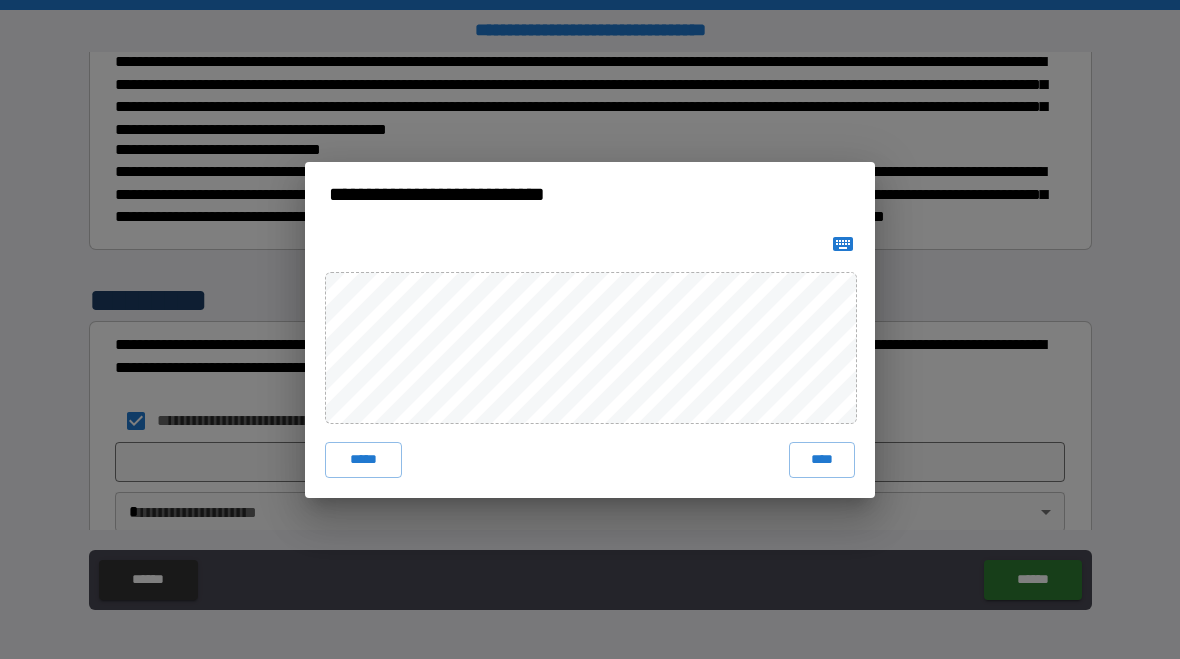 click on "****" at bounding box center [822, 460] 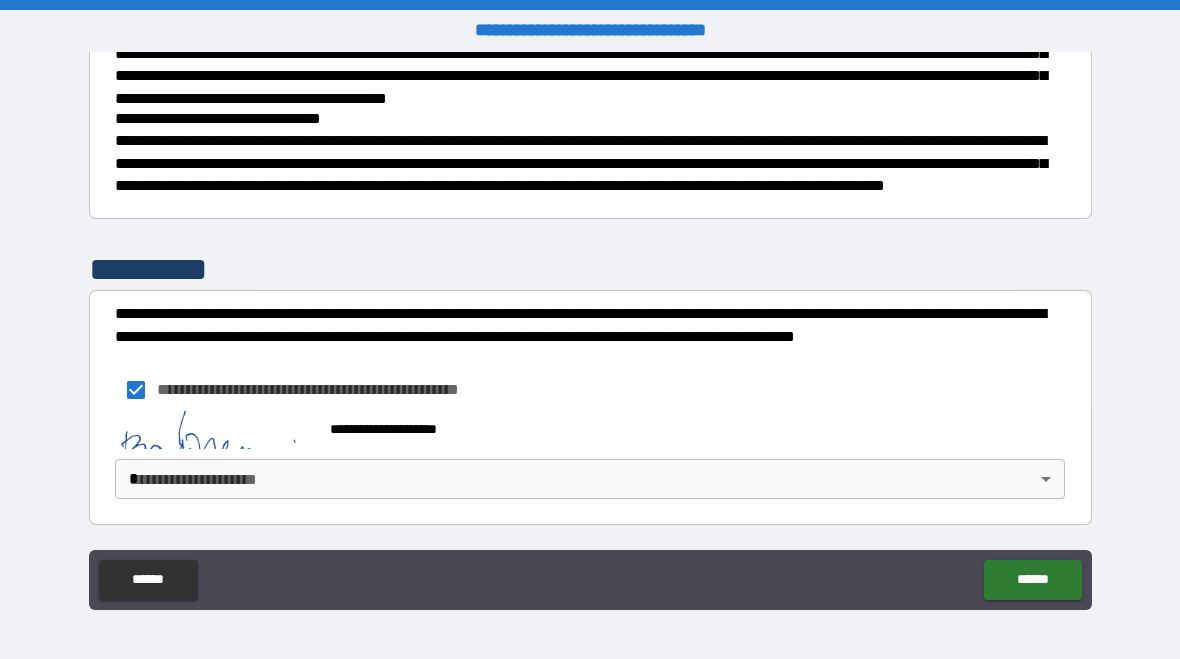 scroll, scrollTop: 2404, scrollLeft: 0, axis: vertical 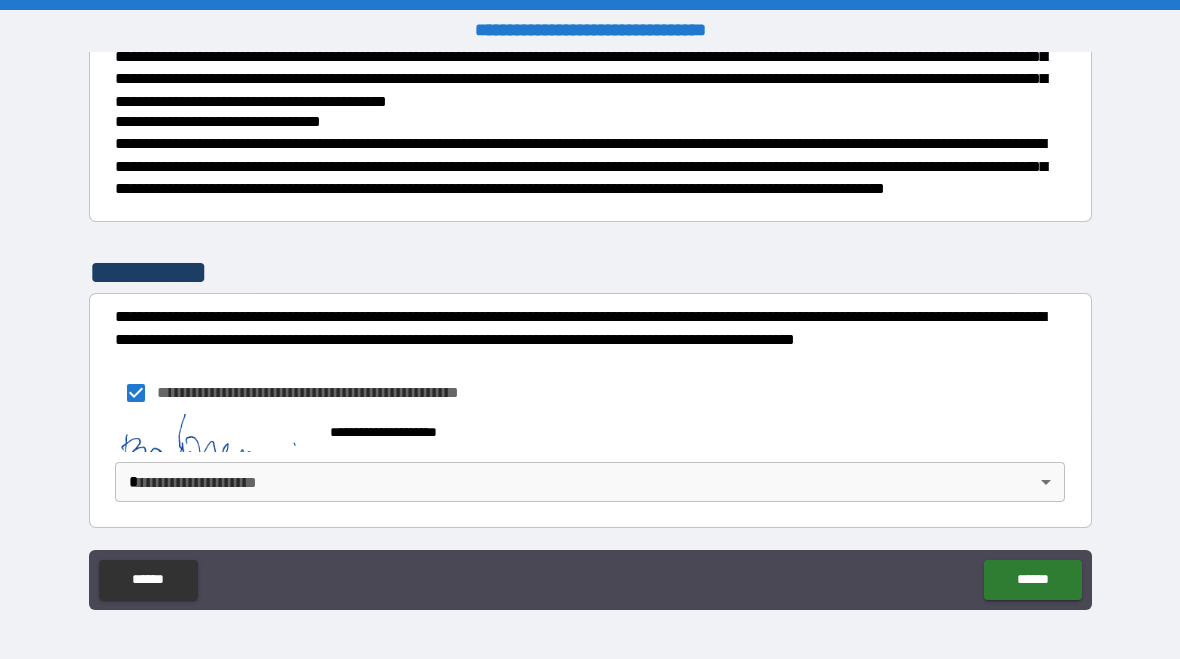 click on "**********" at bounding box center (590, 329) 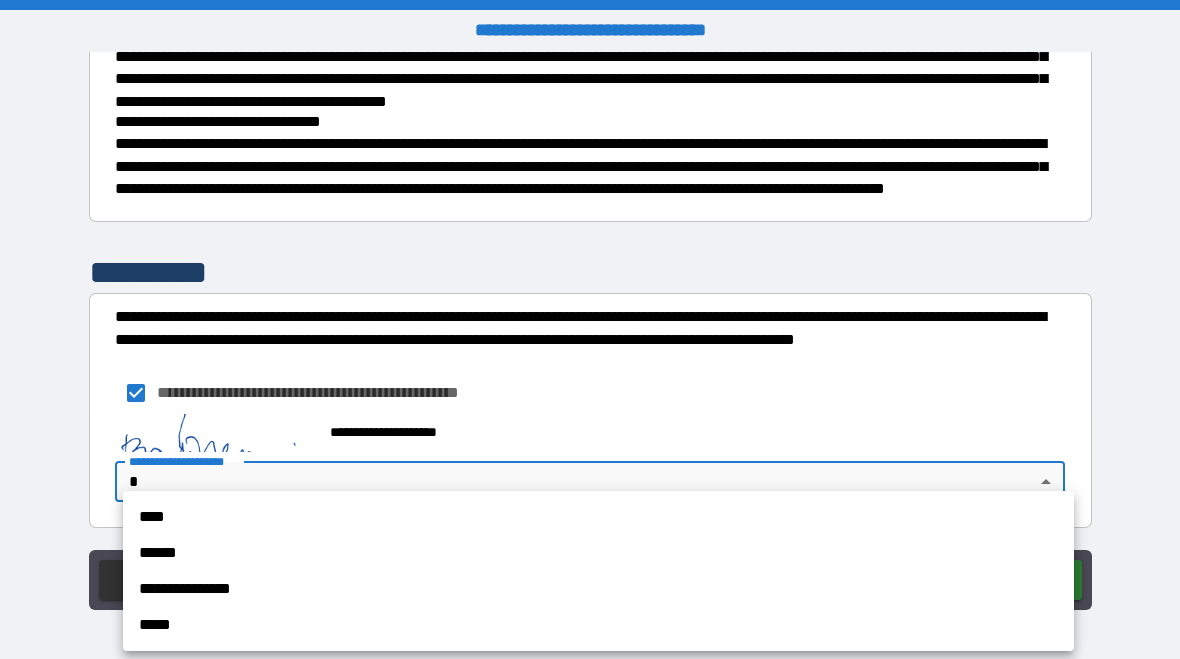 click on "****" at bounding box center (598, 517) 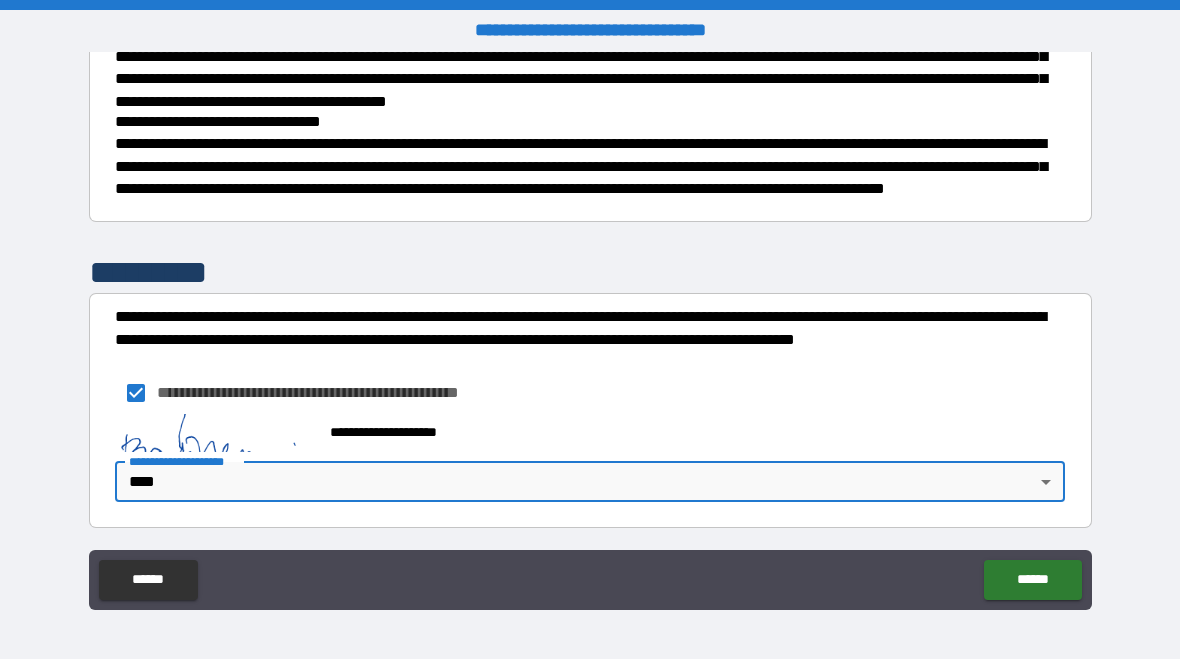 click on "******" at bounding box center (1032, 580) 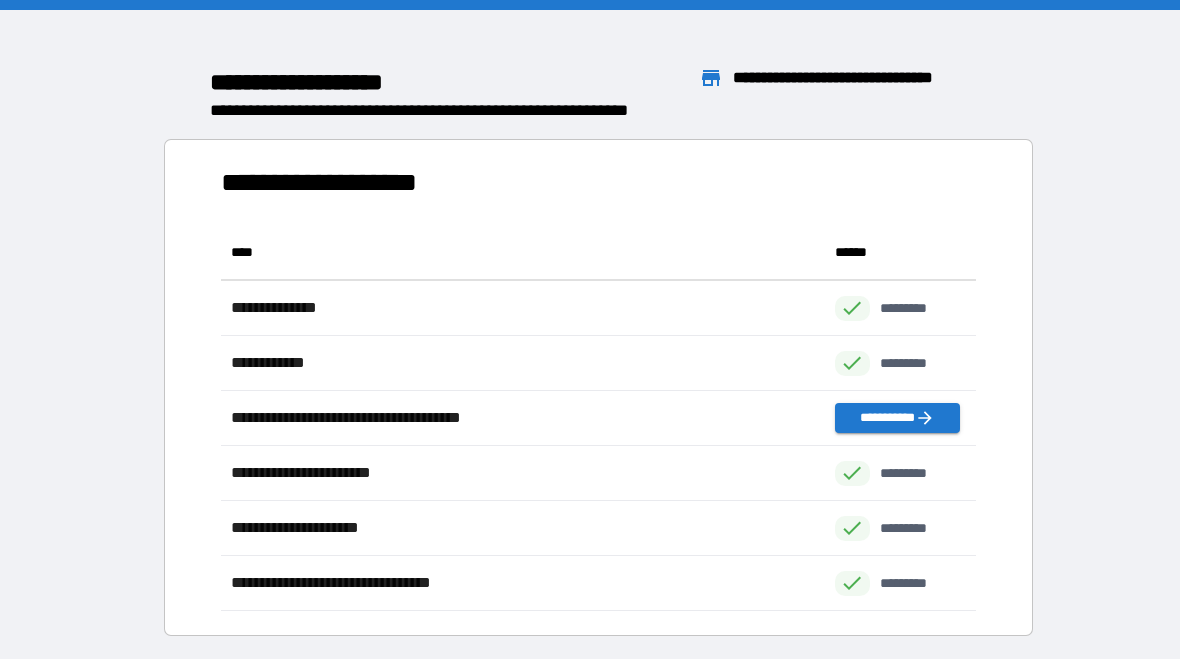 scroll, scrollTop: 1, scrollLeft: 1, axis: both 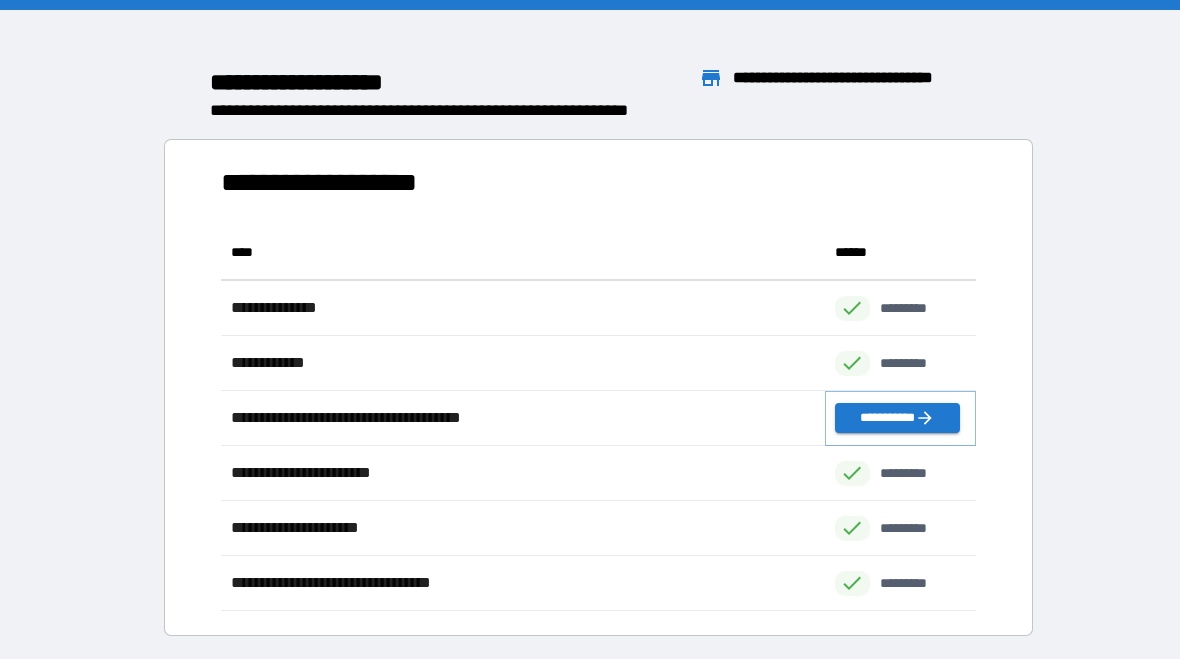 click on "**********" at bounding box center [897, 418] 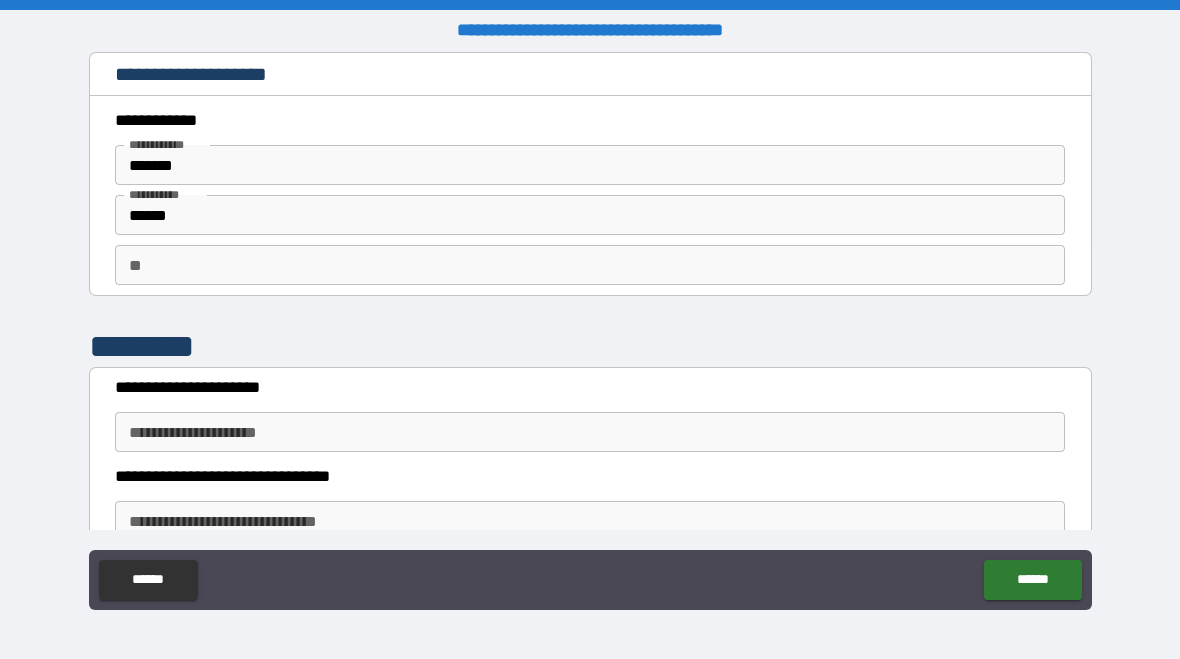 click on "******" at bounding box center [148, 580] 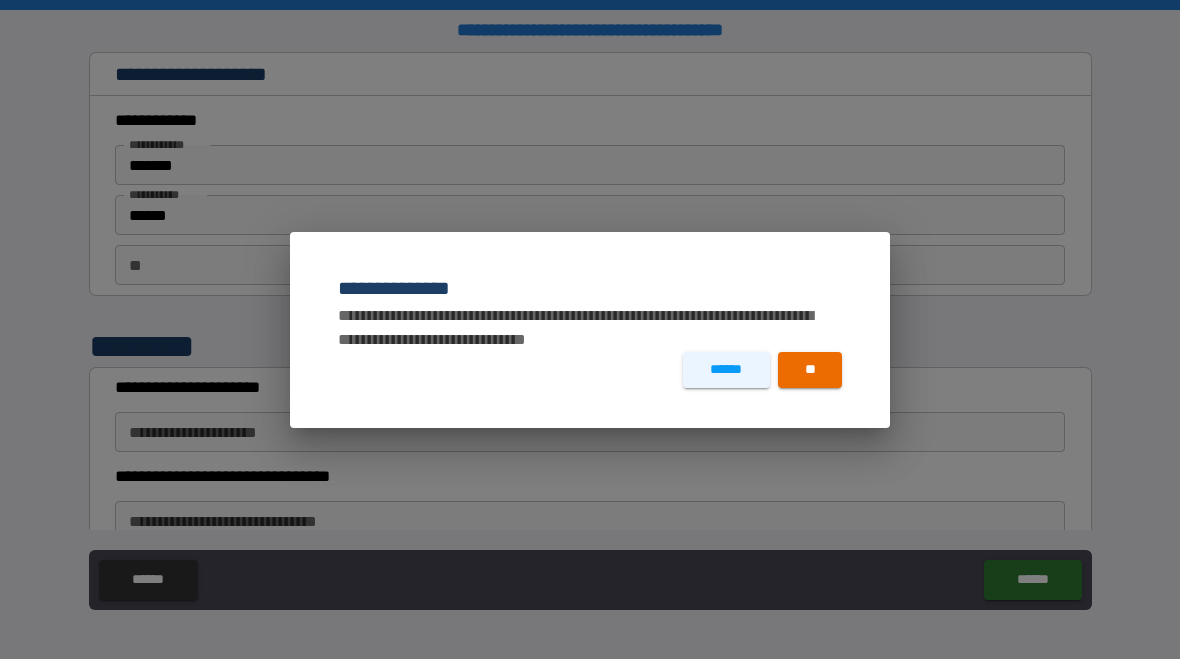 click on "**" at bounding box center [810, 370] 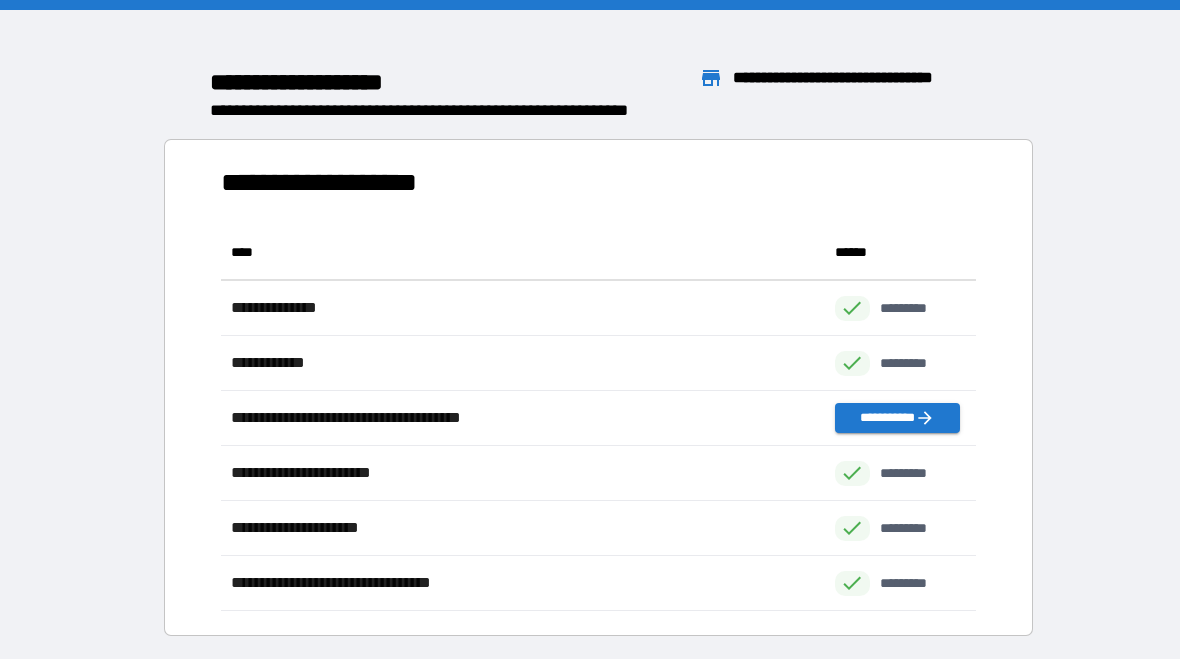 scroll, scrollTop: 386, scrollLeft: 755, axis: both 